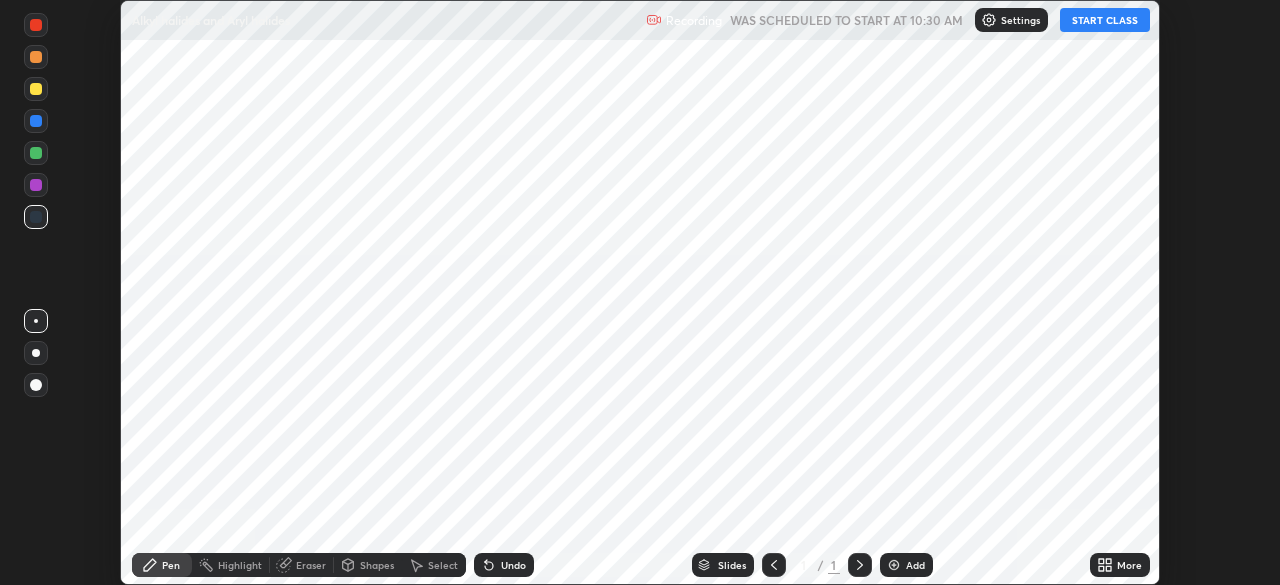 scroll, scrollTop: 0, scrollLeft: 0, axis: both 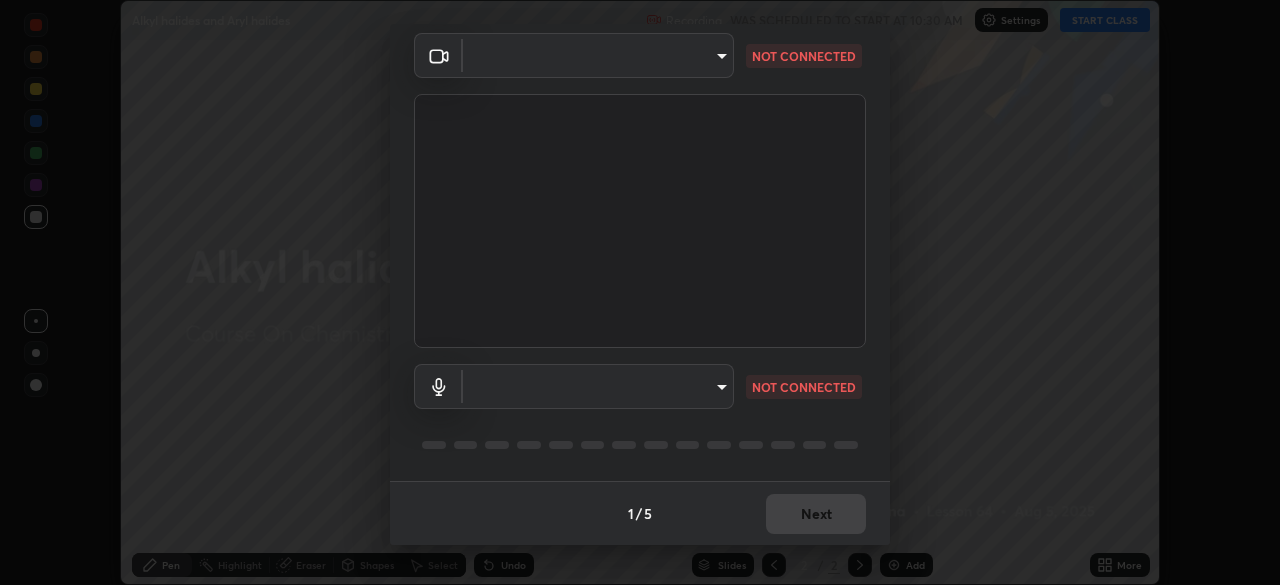 type on "6fd5a11214182fe3dbcd63879dc51230d69f1da36812afabedb7f77605f255ed" 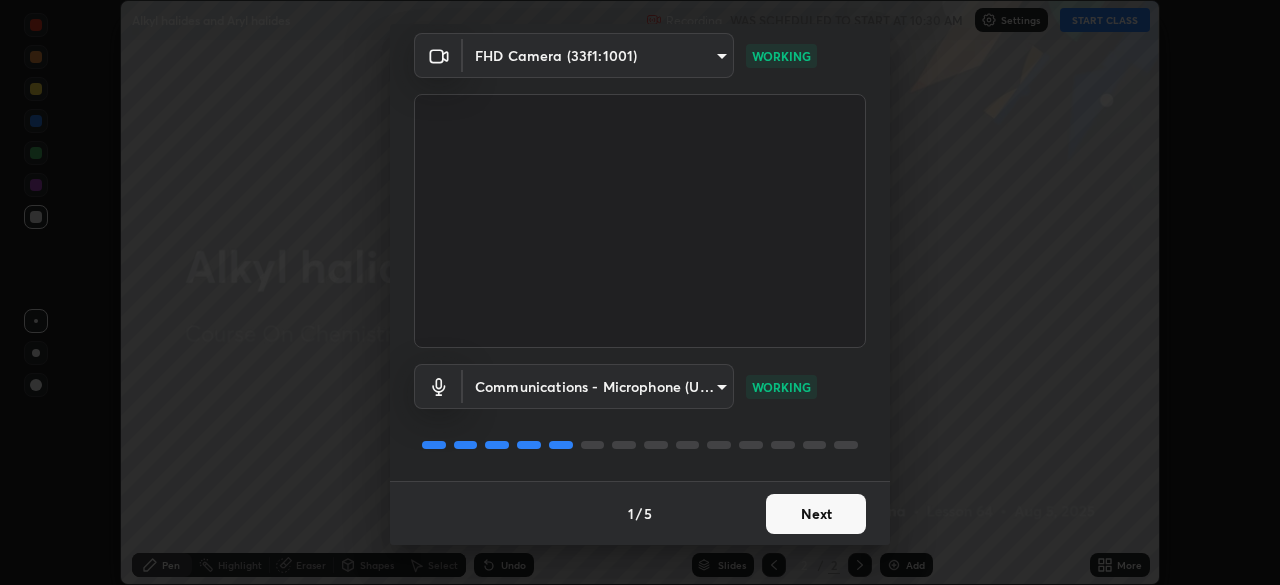 click on "Next" at bounding box center [816, 514] 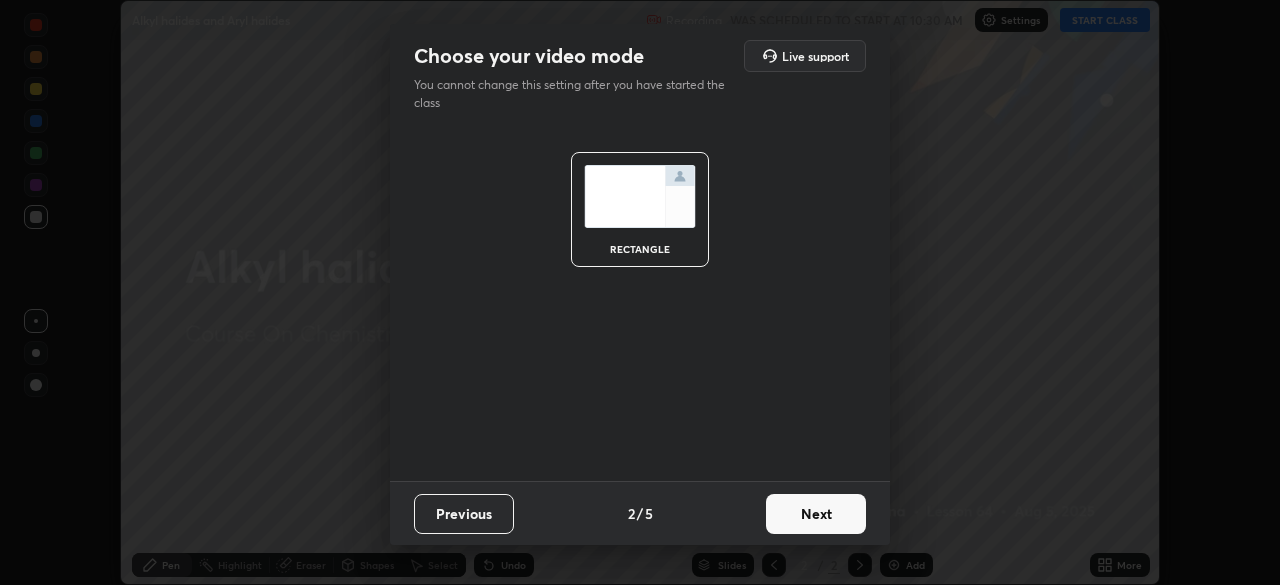 scroll, scrollTop: 0, scrollLeft: 0, axis: both 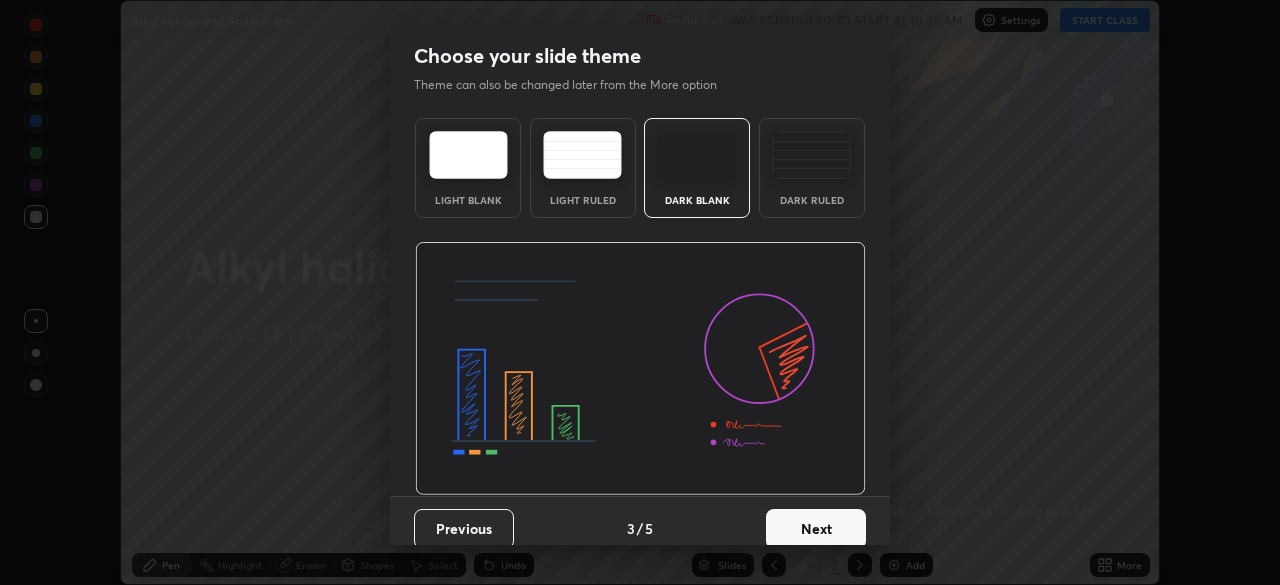click on "Next" at bounding box center [816, 529] 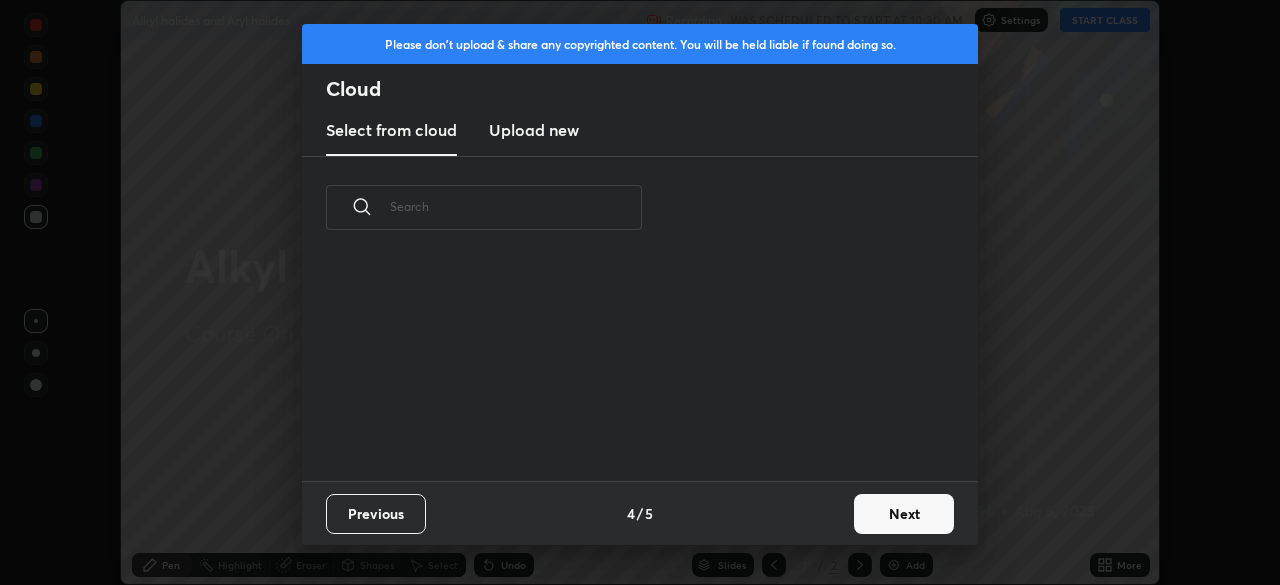 click on "Next" at bounding box center (904, 514) 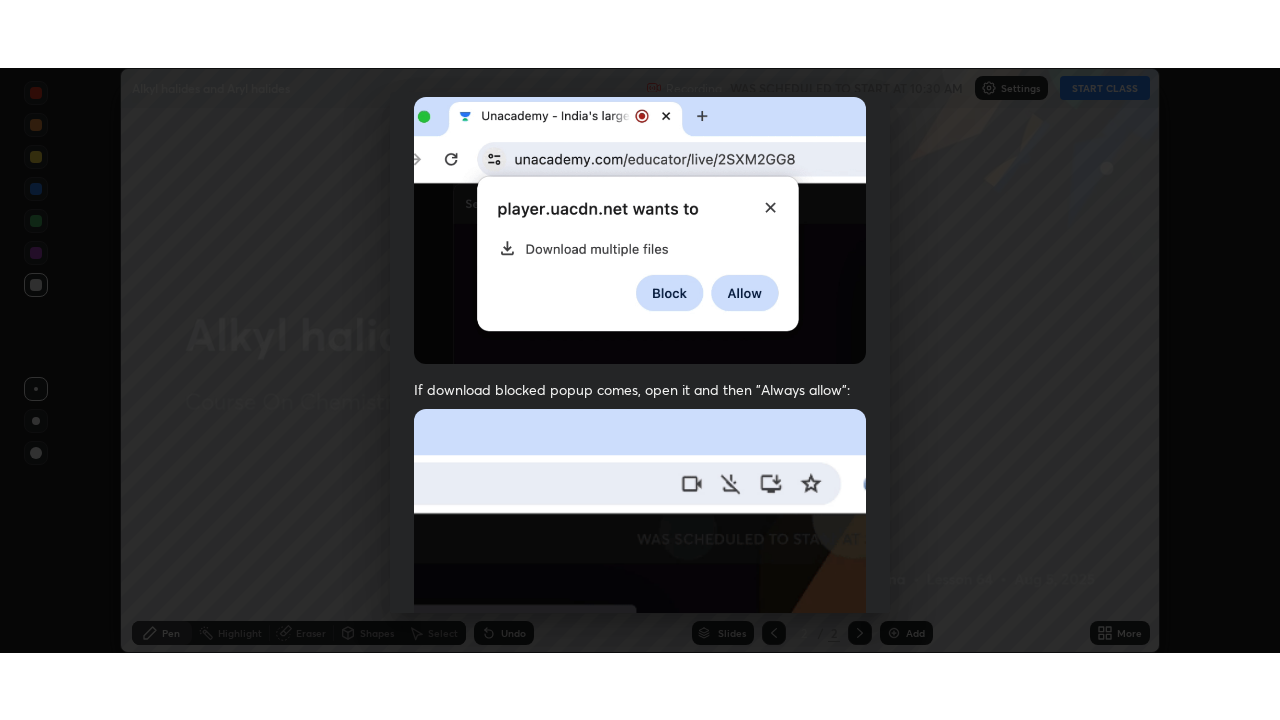 scroll, scrollTop: 479, scrollLeft: 0, axis: vertical 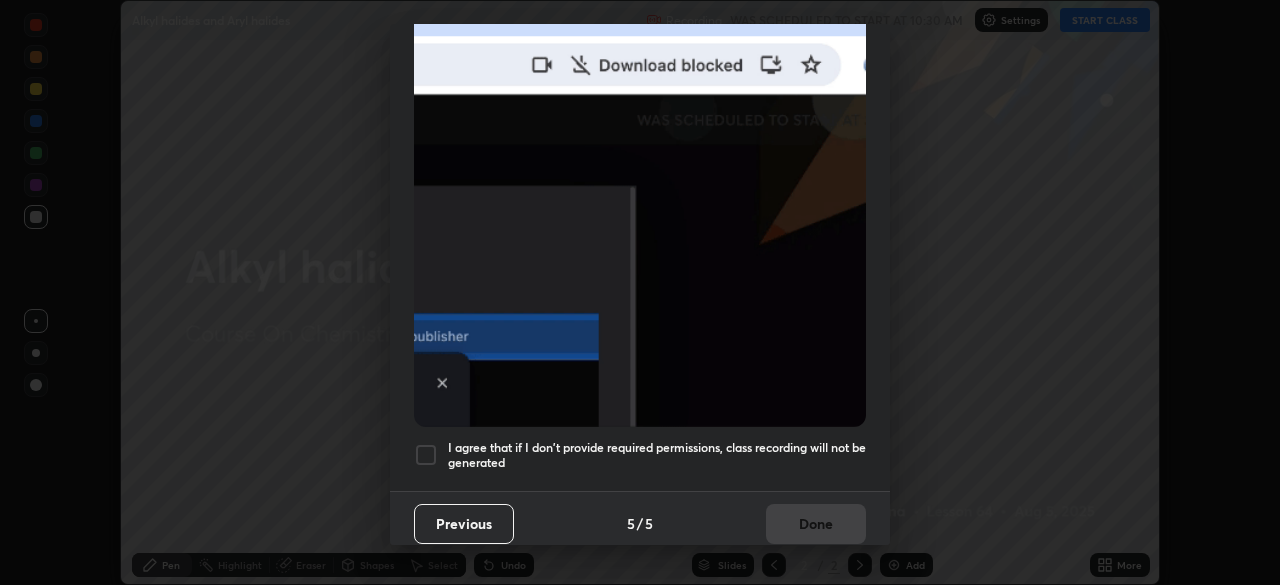 click on "I agree that if I don't provide required permissions, class recording will not be generated" at bounding box center [657, 455] 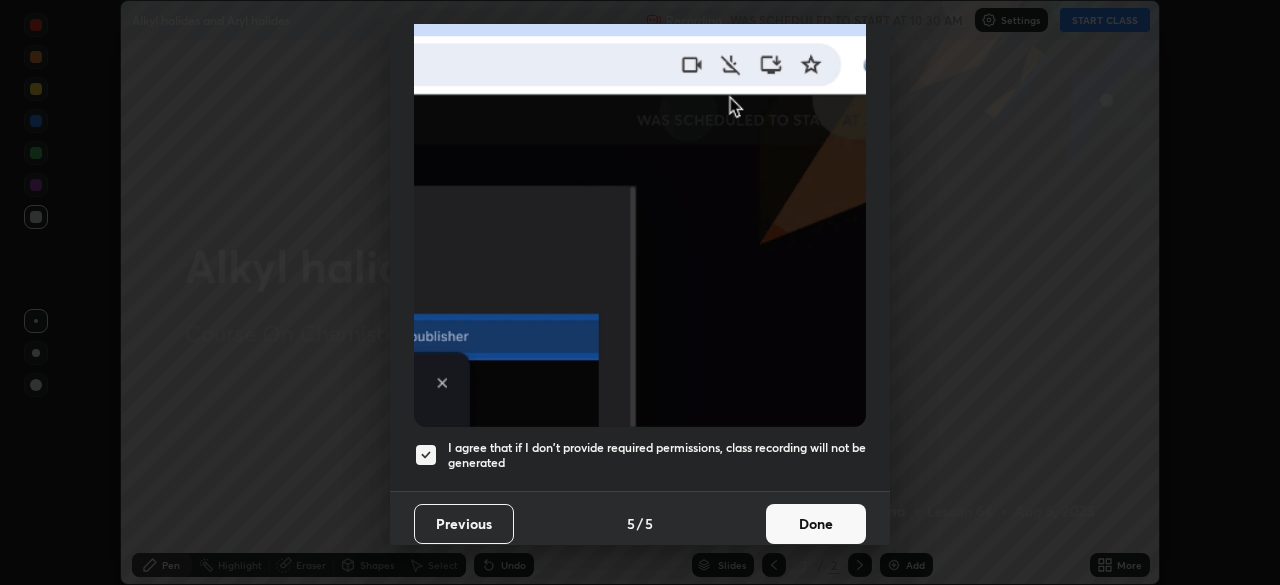 click on "Done" at bounding box center [816, 524] 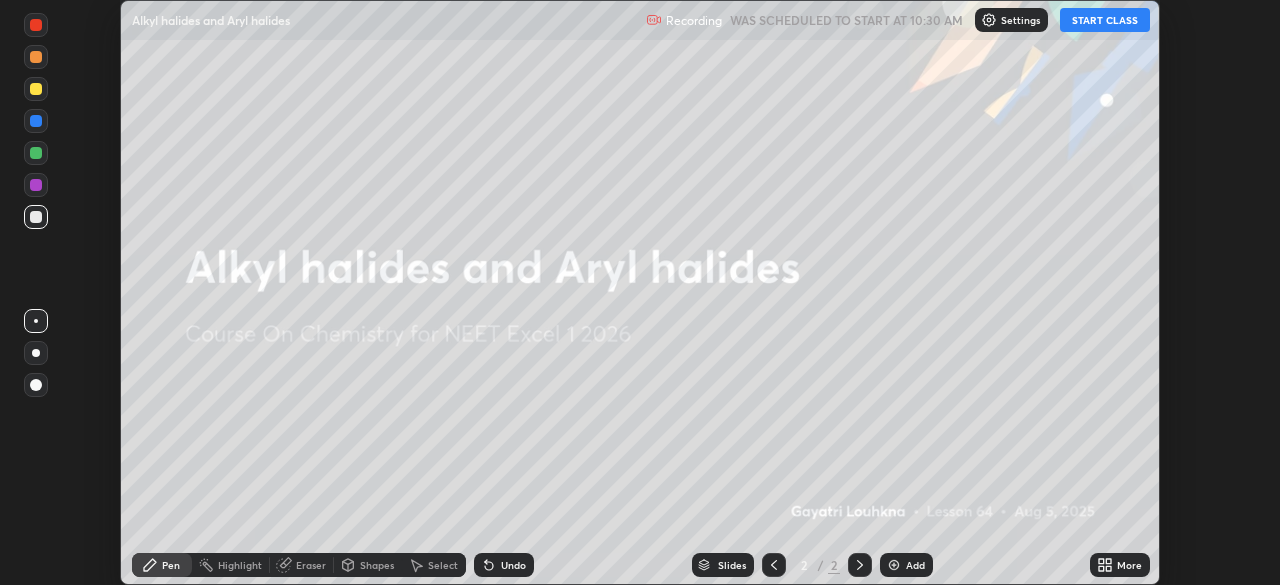 click on "More" at bounding box center [1120, 565] 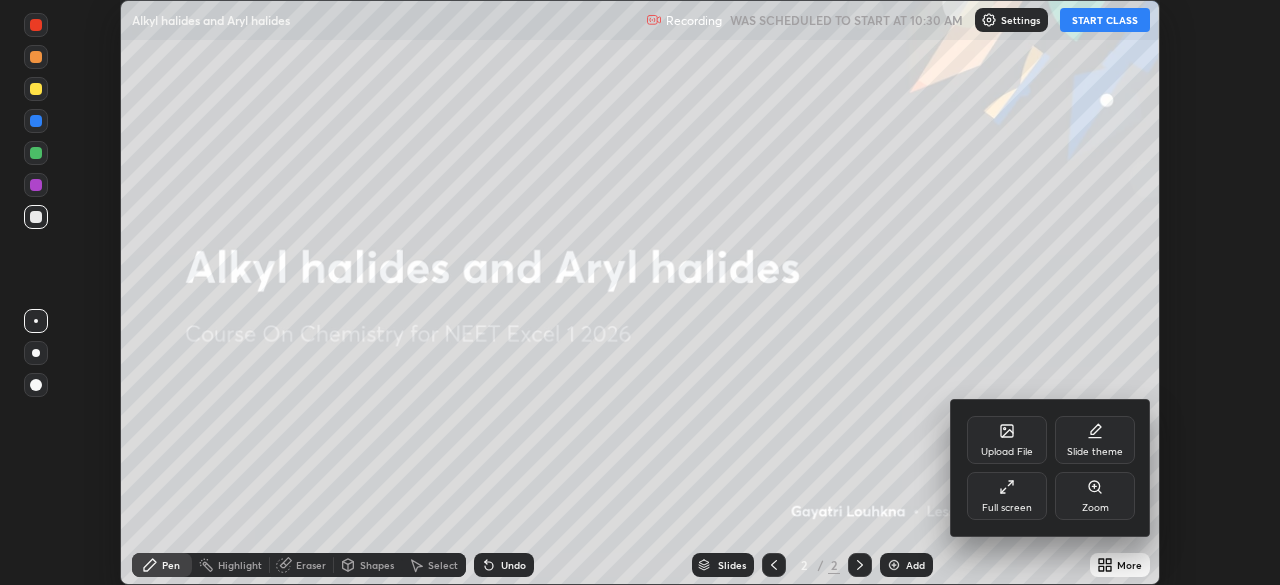 click on "Full screen" at bounding box center (1007, 508) 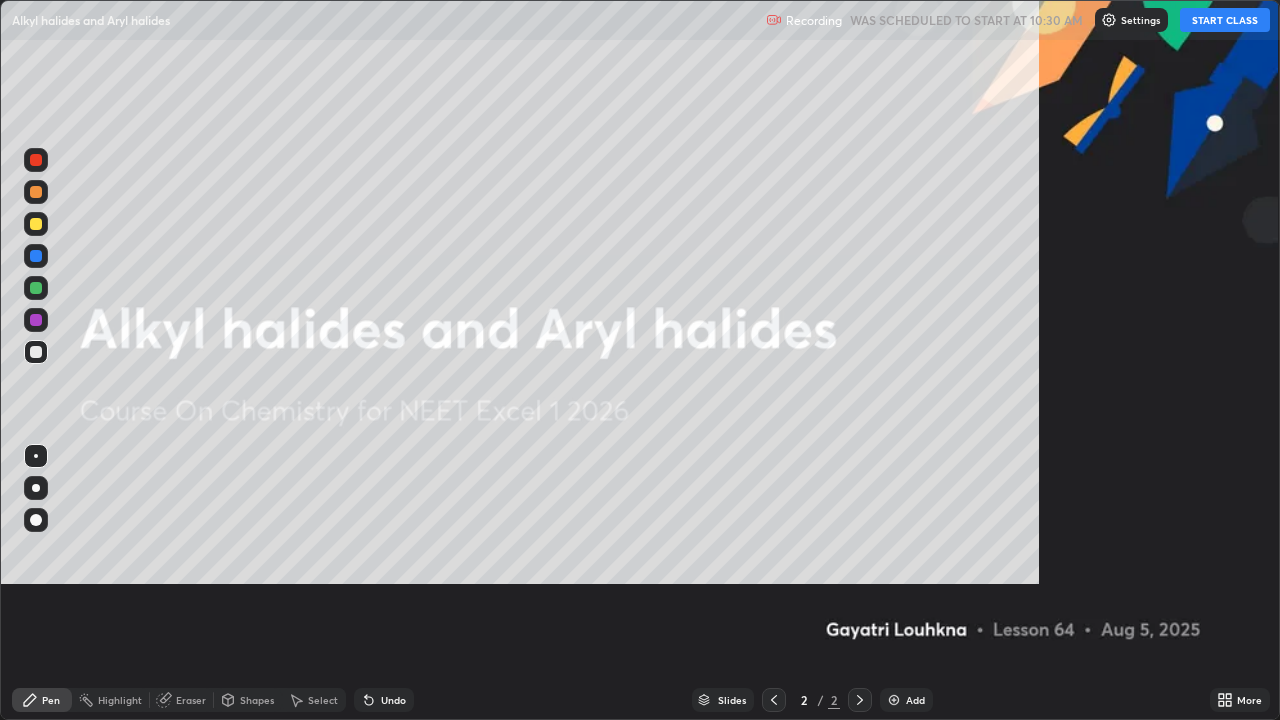 scroll, scrollTop: 99280, scrollLeft: 98720, axis: both 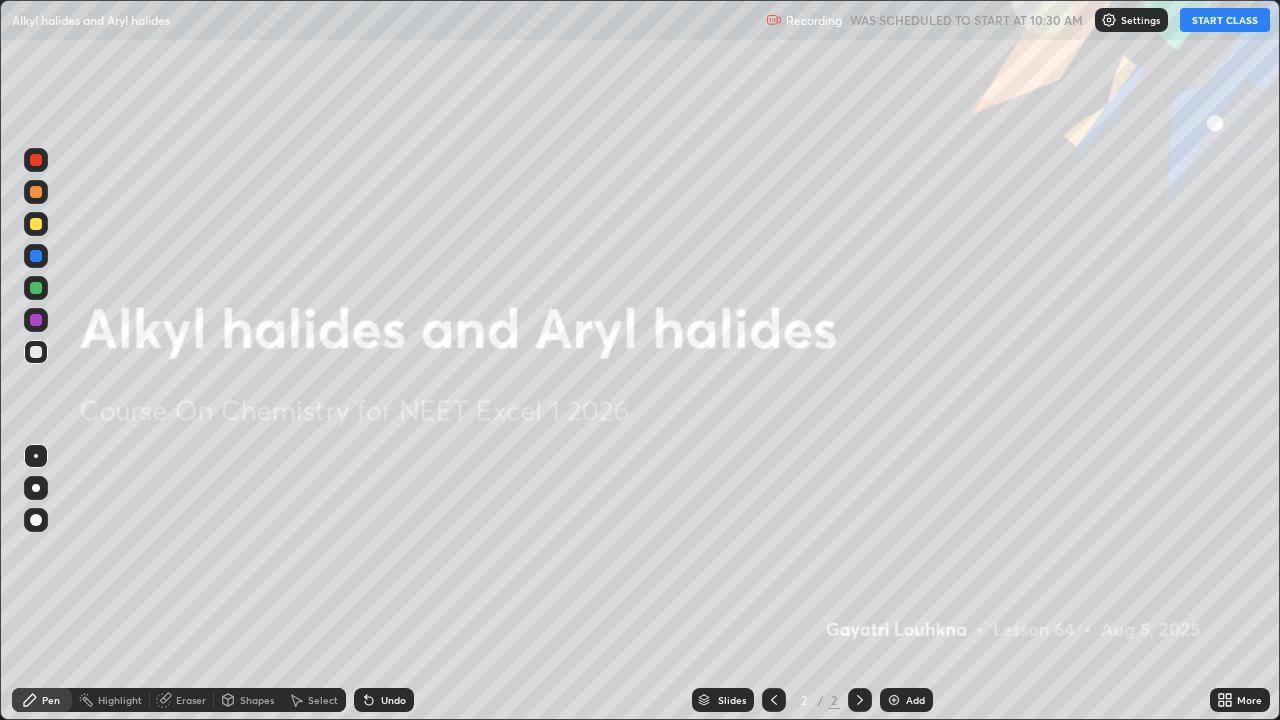 click on "START CLASS" at bounding box center (1225, 20) 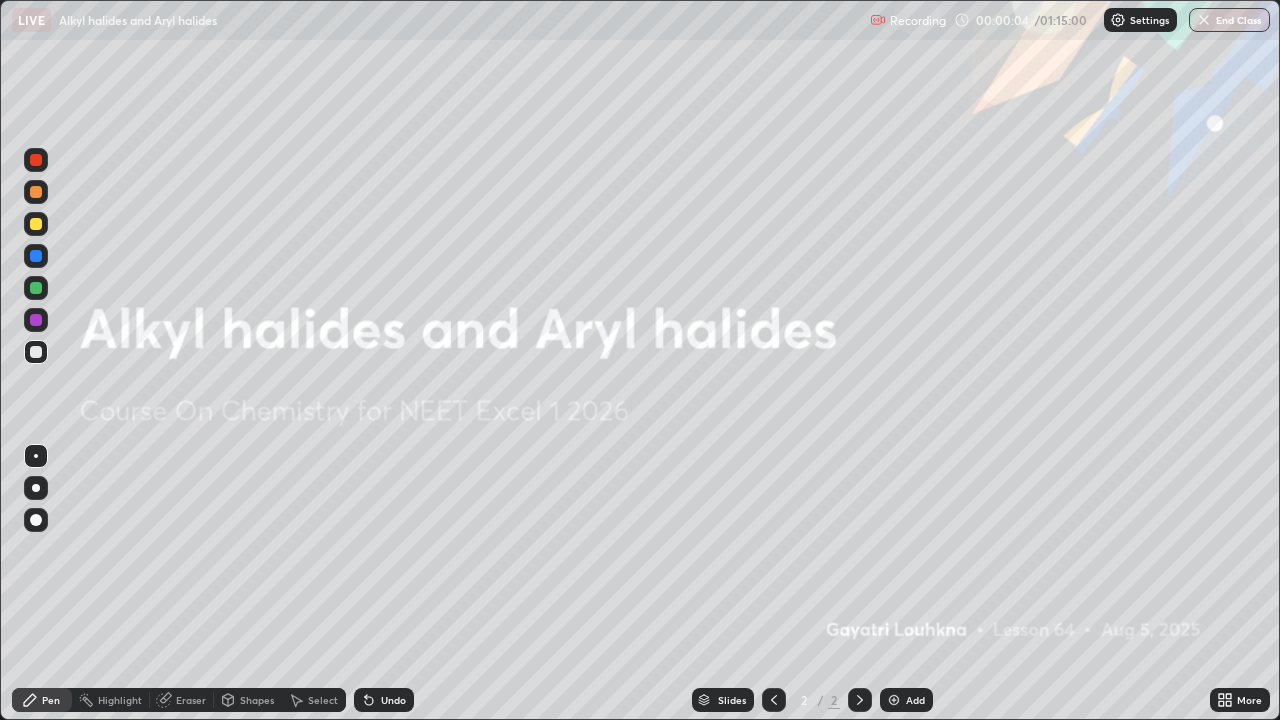 click at bounding box center (894, 700) 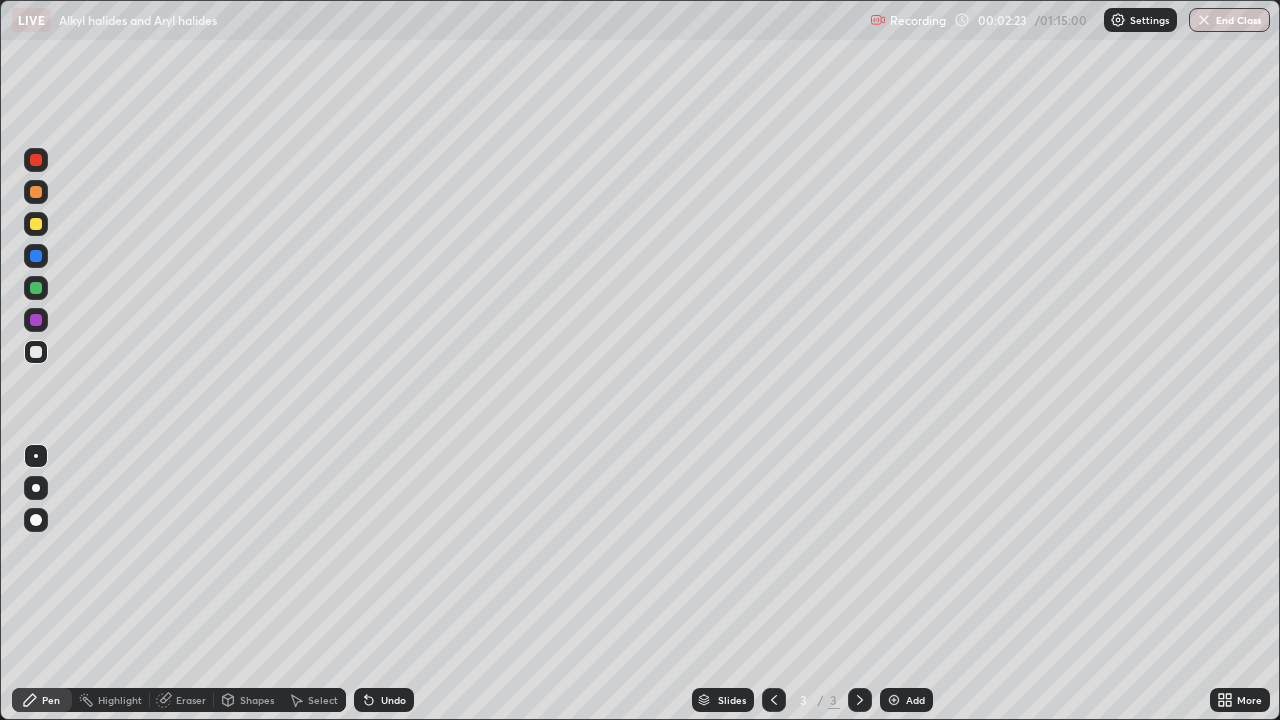 click on "Pen" at bounding box center (51, 700) 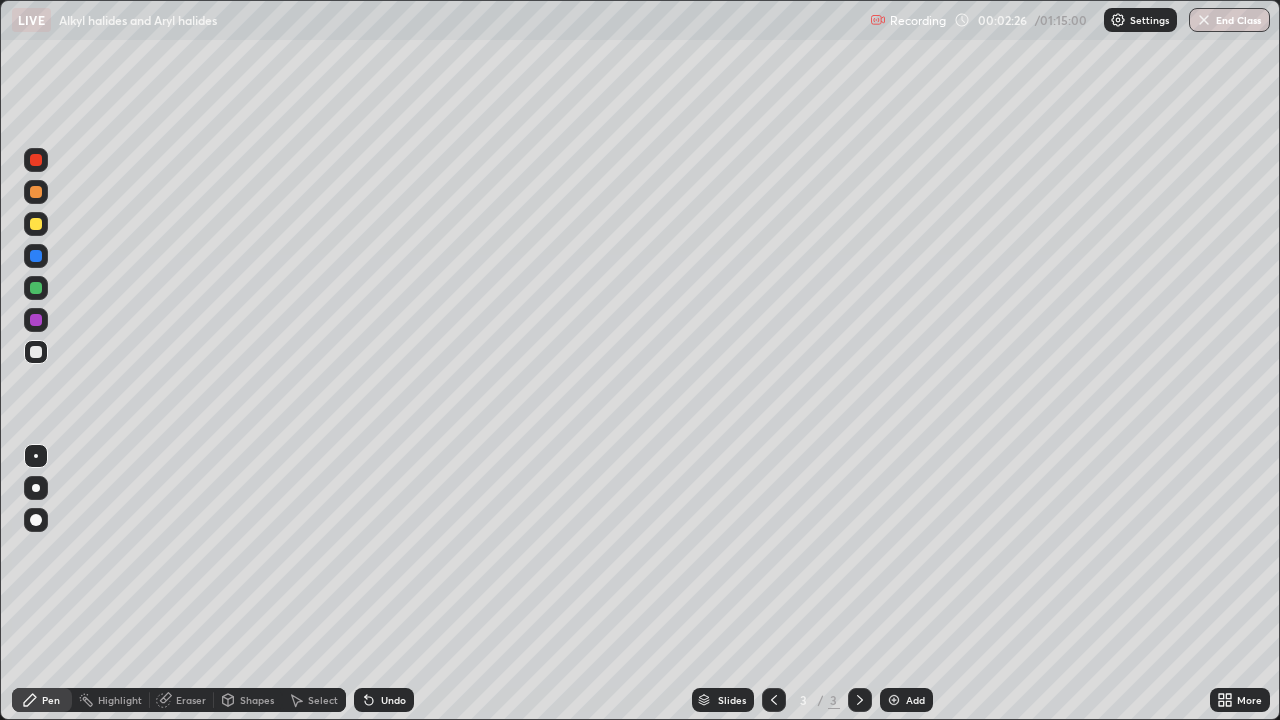 click on "Eraser" at bounding box center [182, 700] 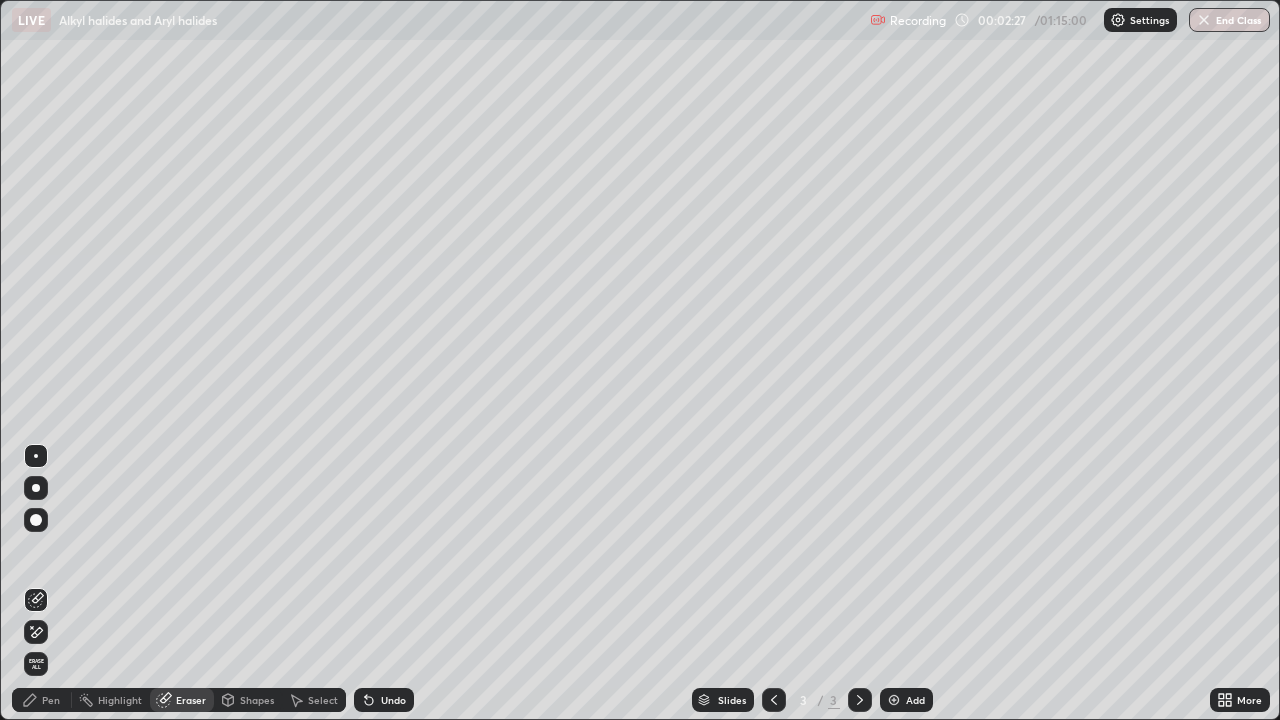 click on "Pen" at bounding box center (51, 700) 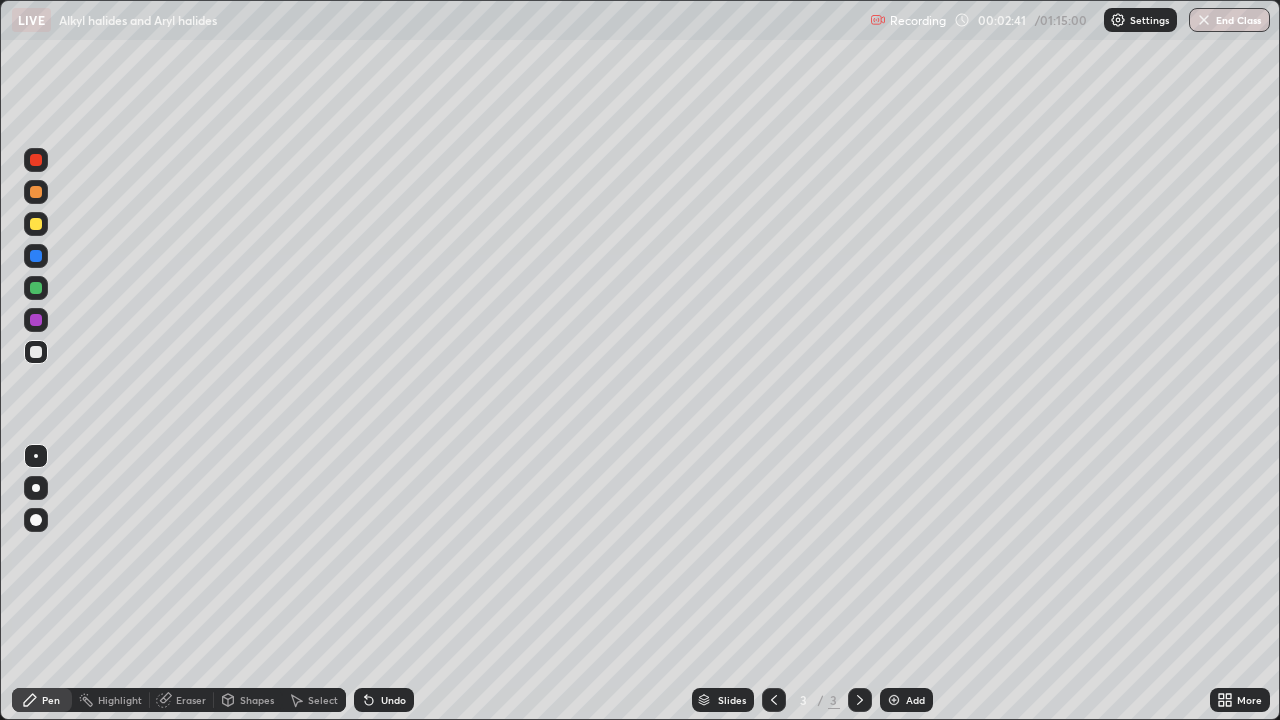 click on "Shapes" at bounding box center [257, 700] 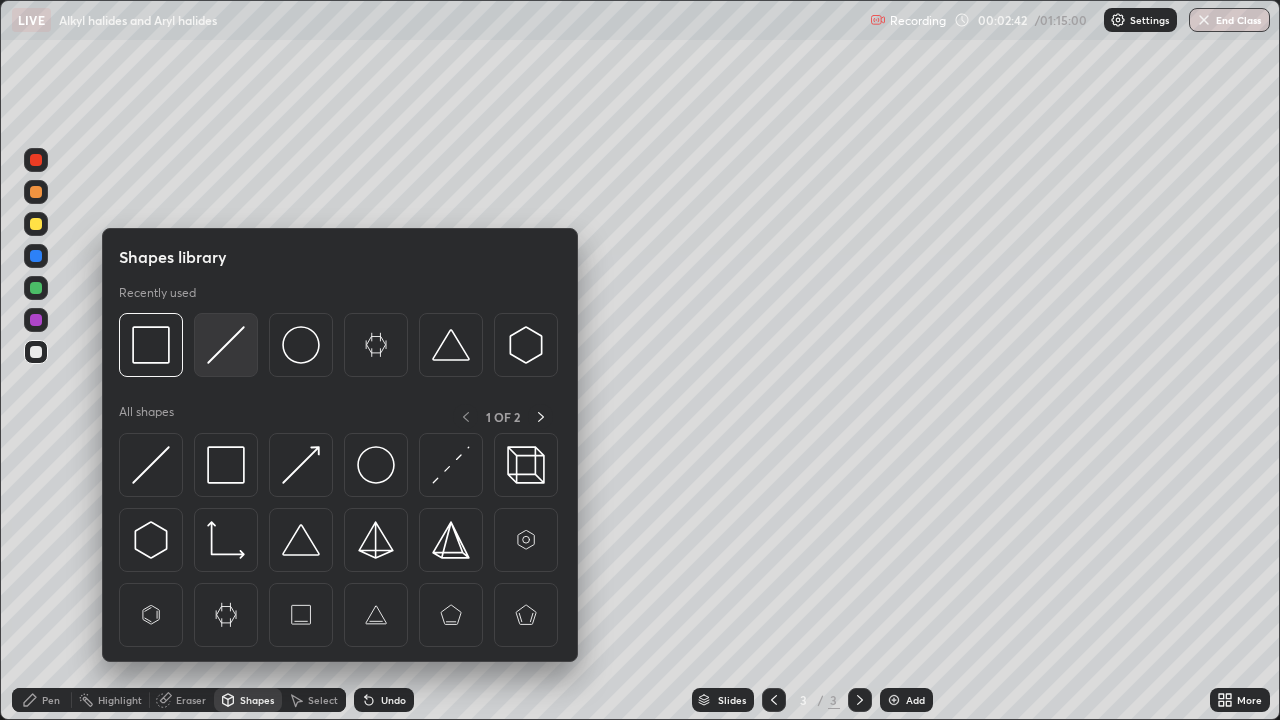 click at bounding box center (226, 345) 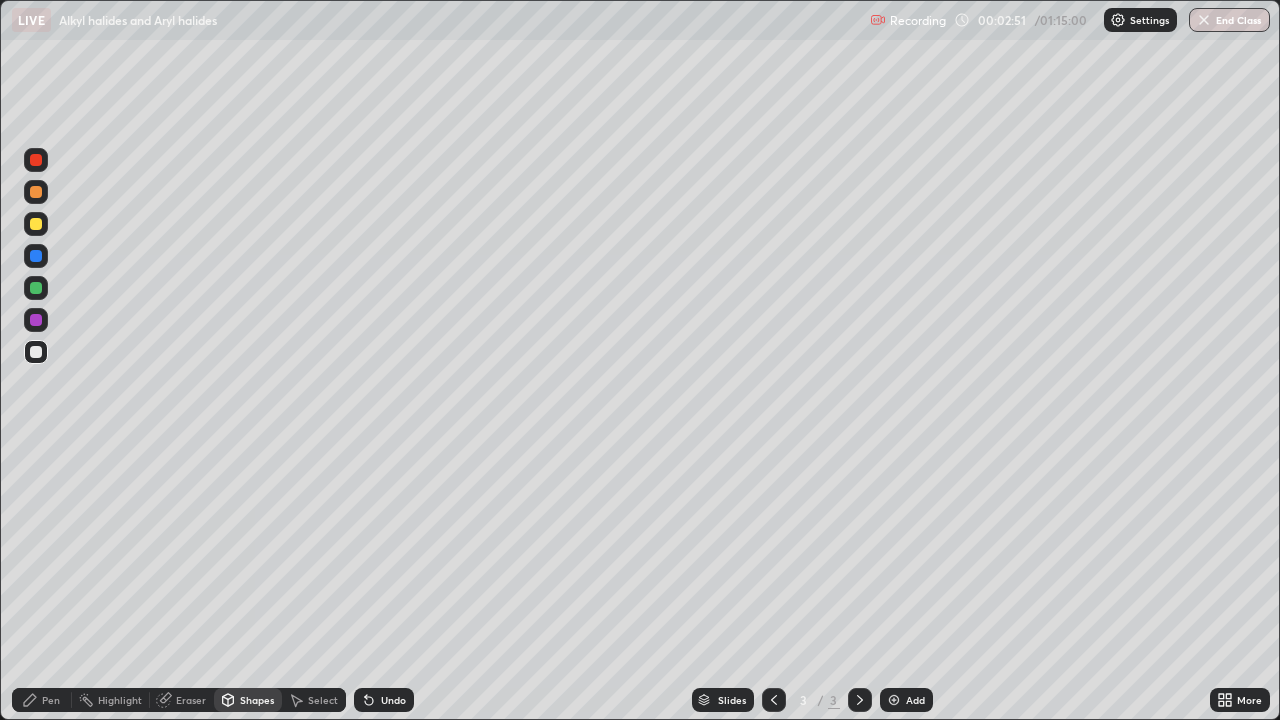 click on "Pen" at bounding box center (51, 700) 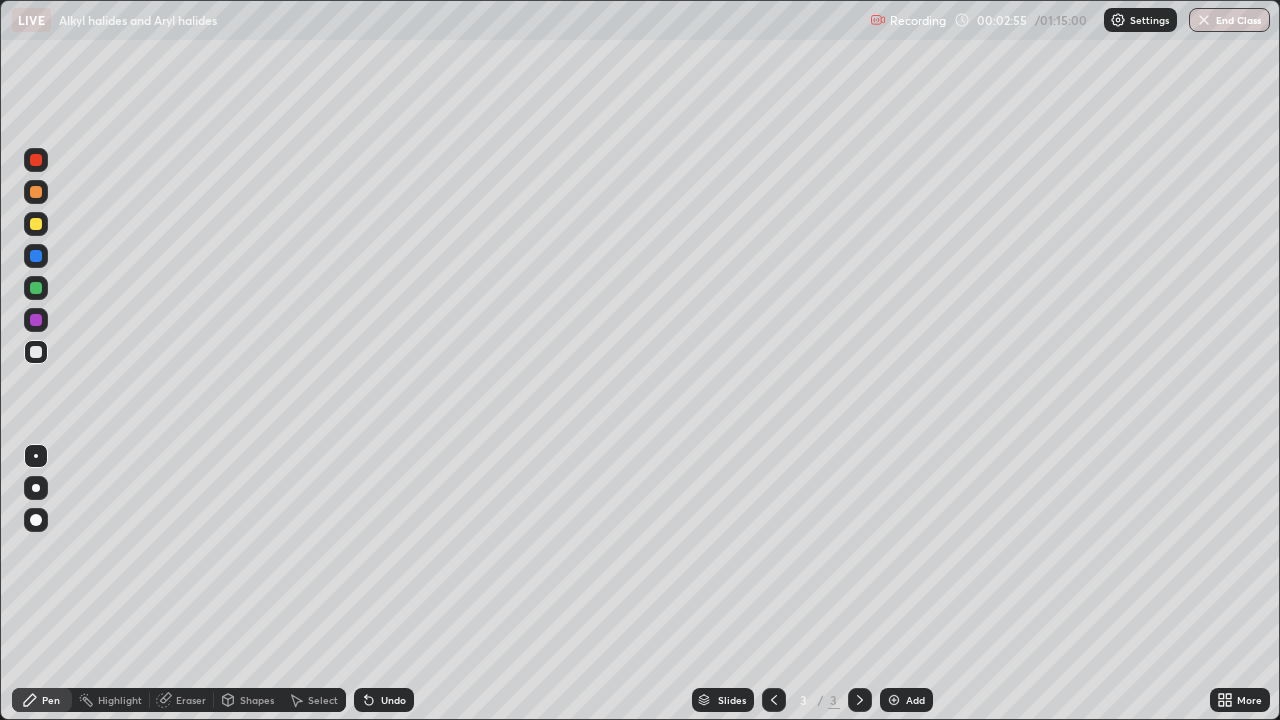 click at bounding box center (36, 224) 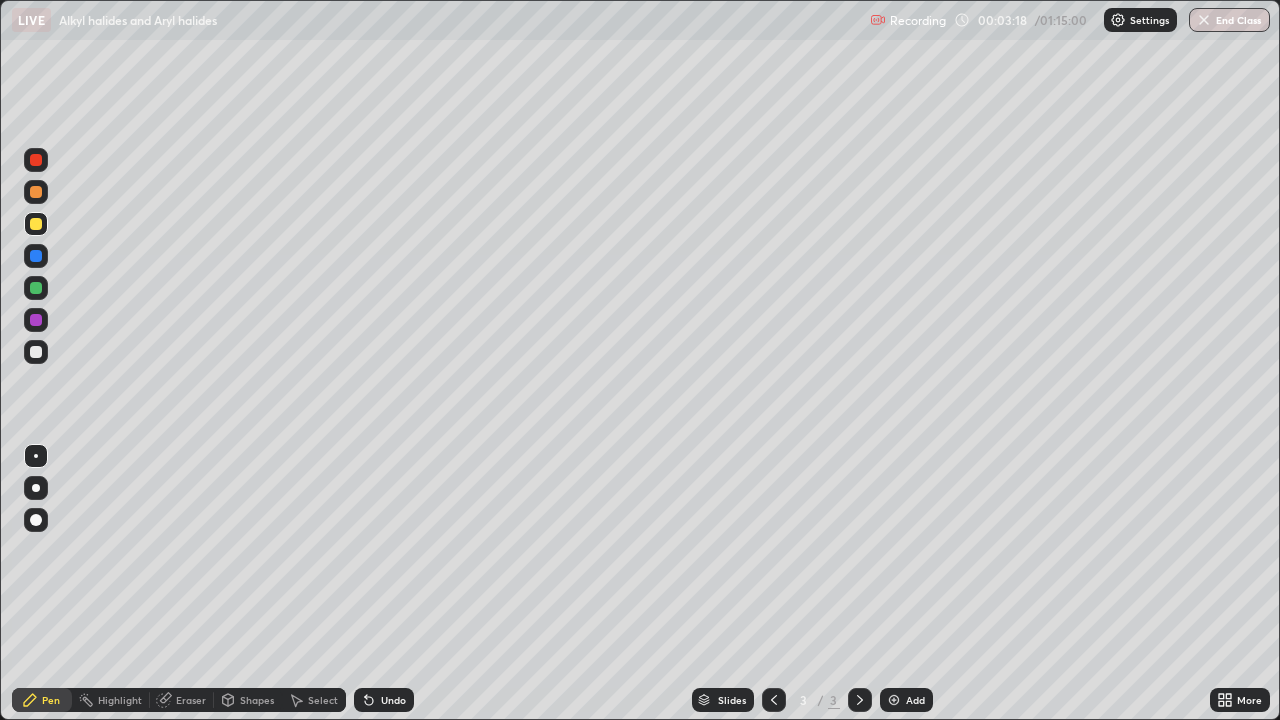 click on "Shapes" at bounding box center (257, 700) 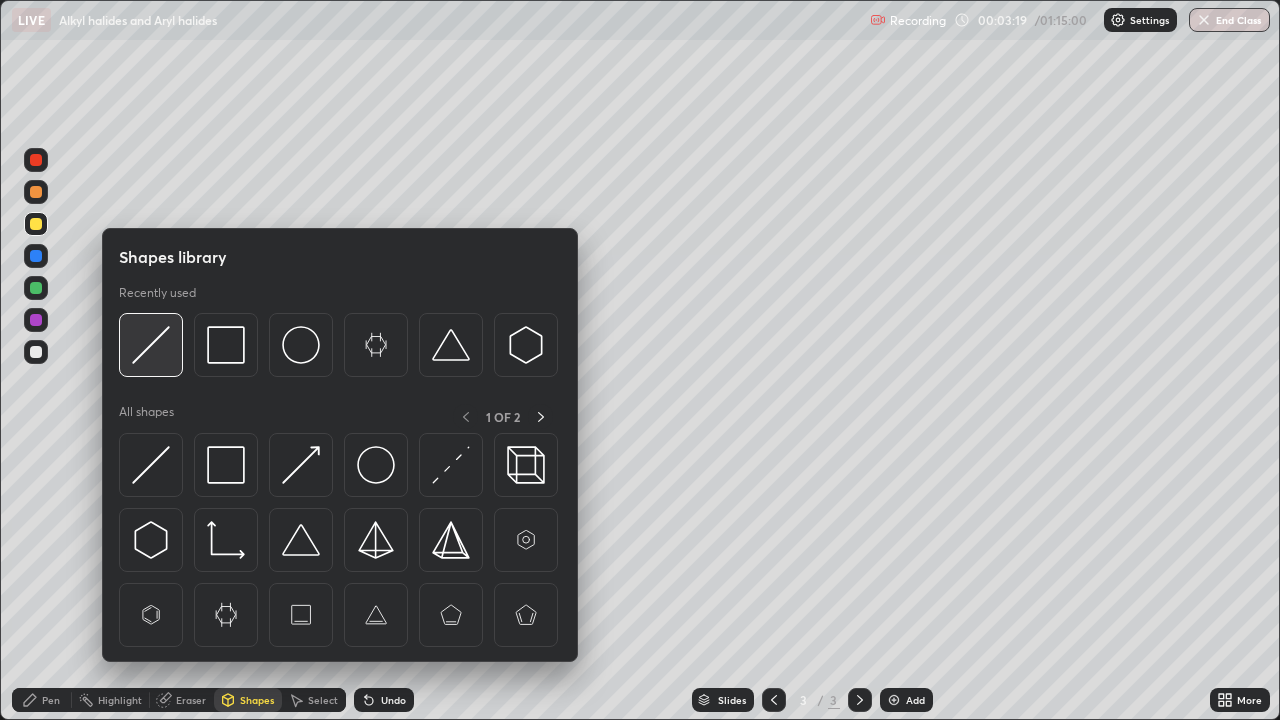 click at bounding box center (151, 345) 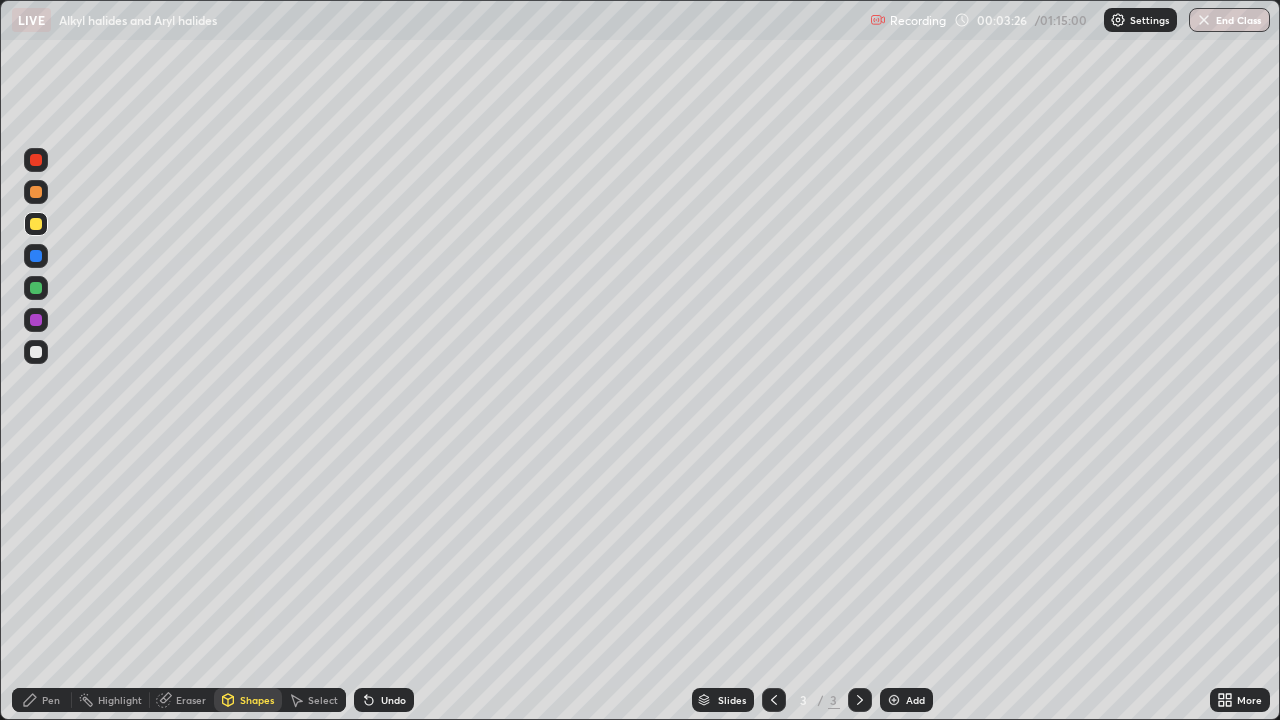 click on "Pen" at bounding box center [51, 700] 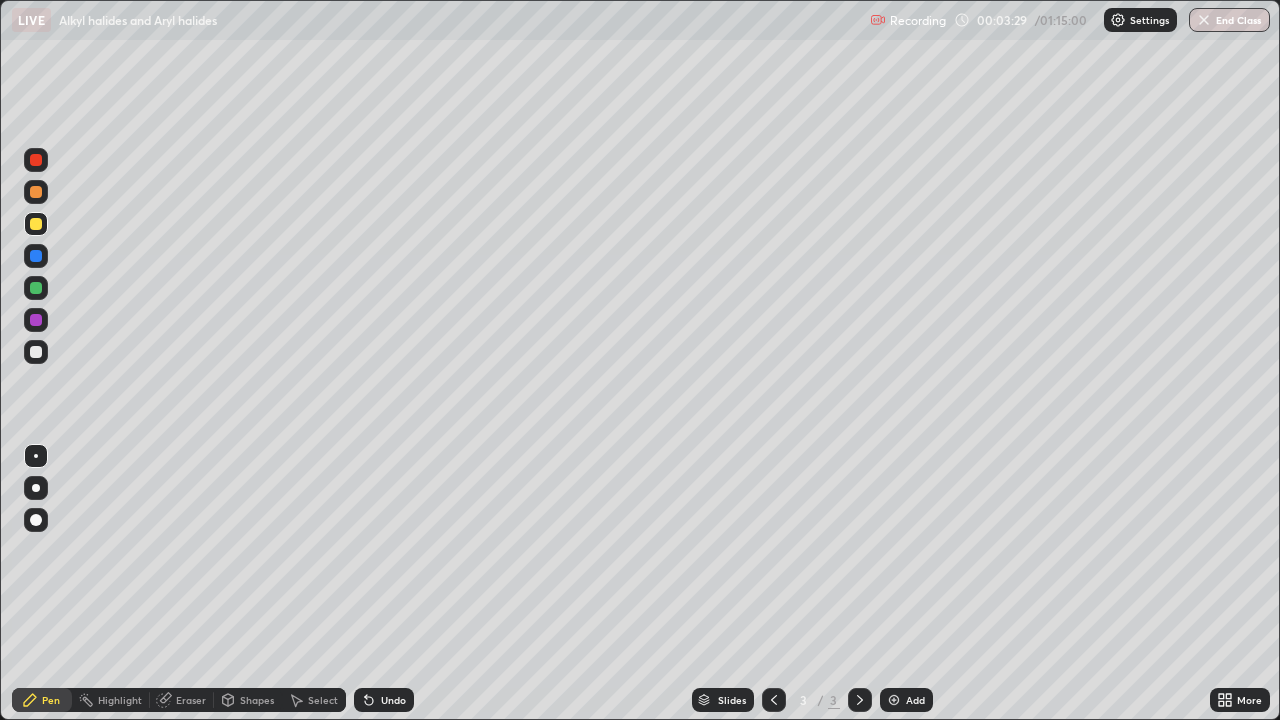 click at bounding box center [36, 352] 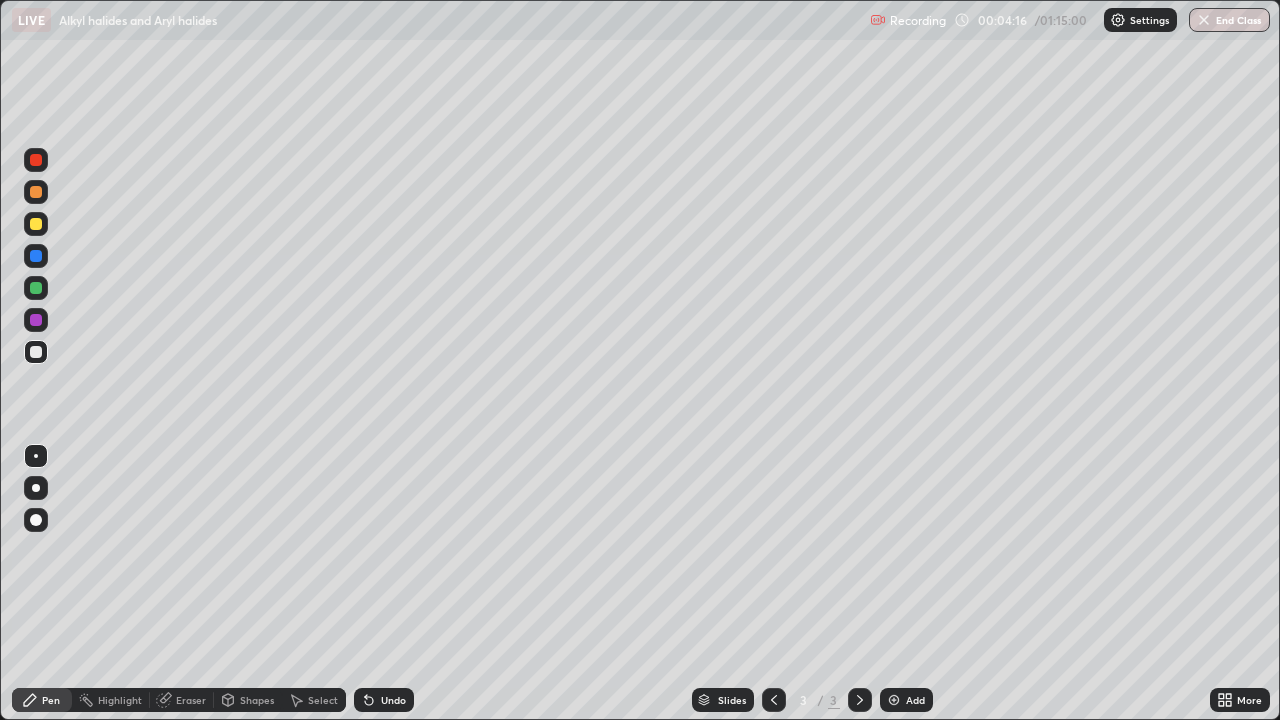 click at bounding box center (36, 288) 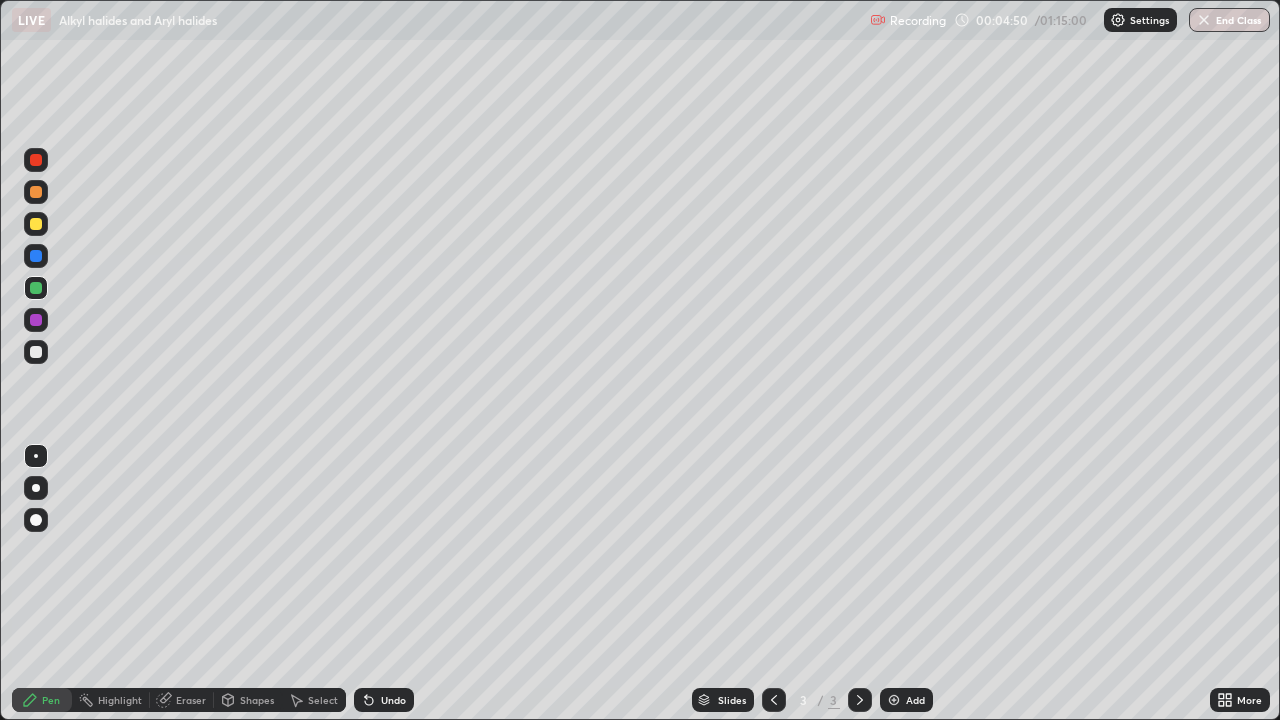 click at bounding box center [36, 352] 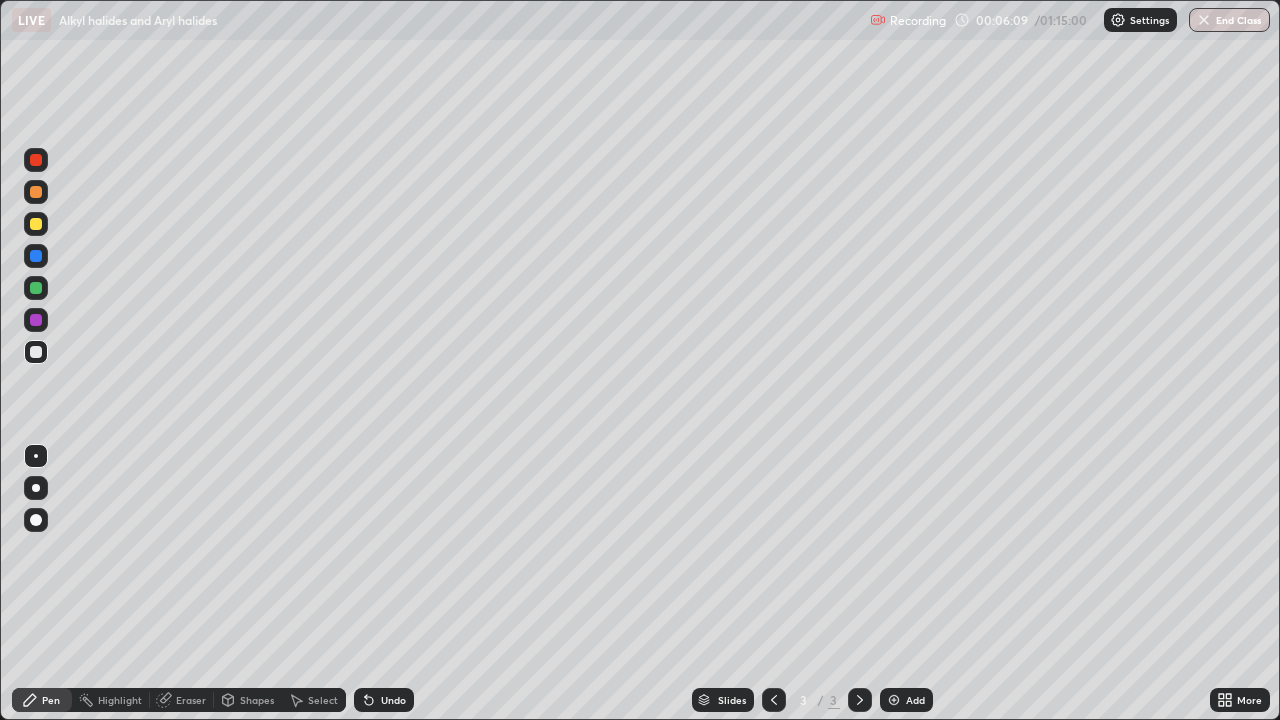 click on "Eraser" at bounding box center [191, 700] 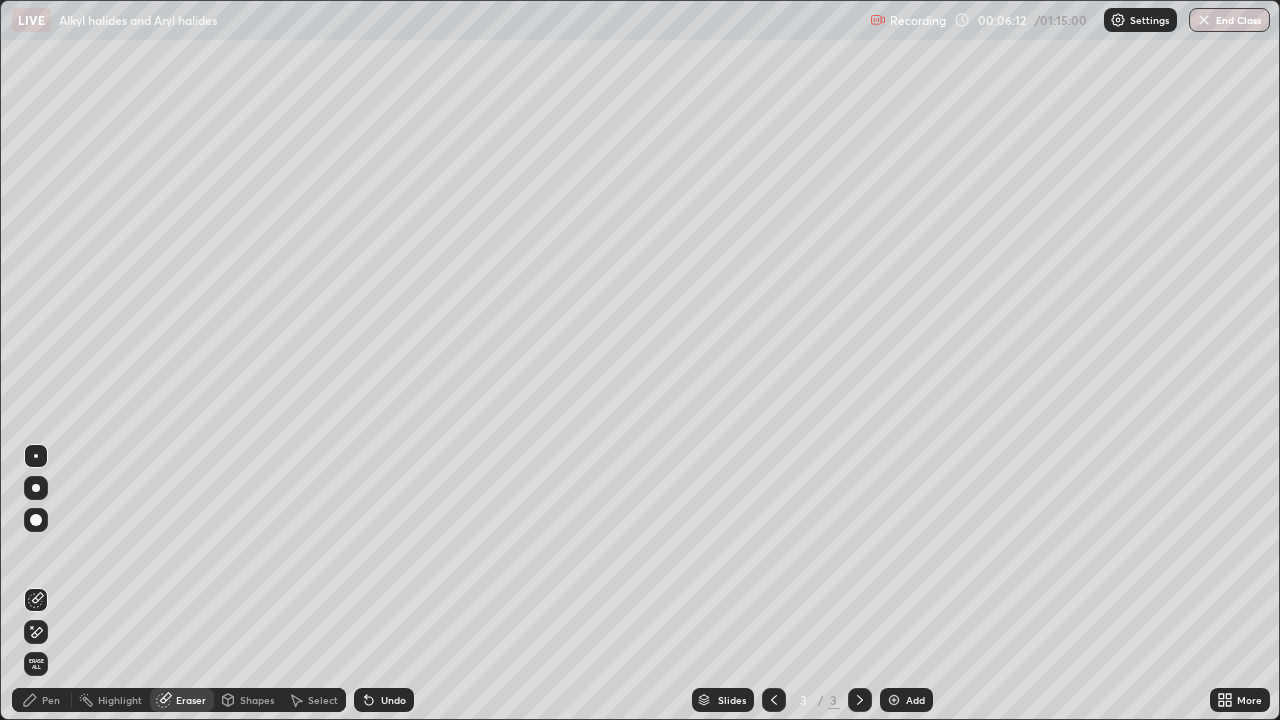 click on "Pen" at bounding box center [51, 700] 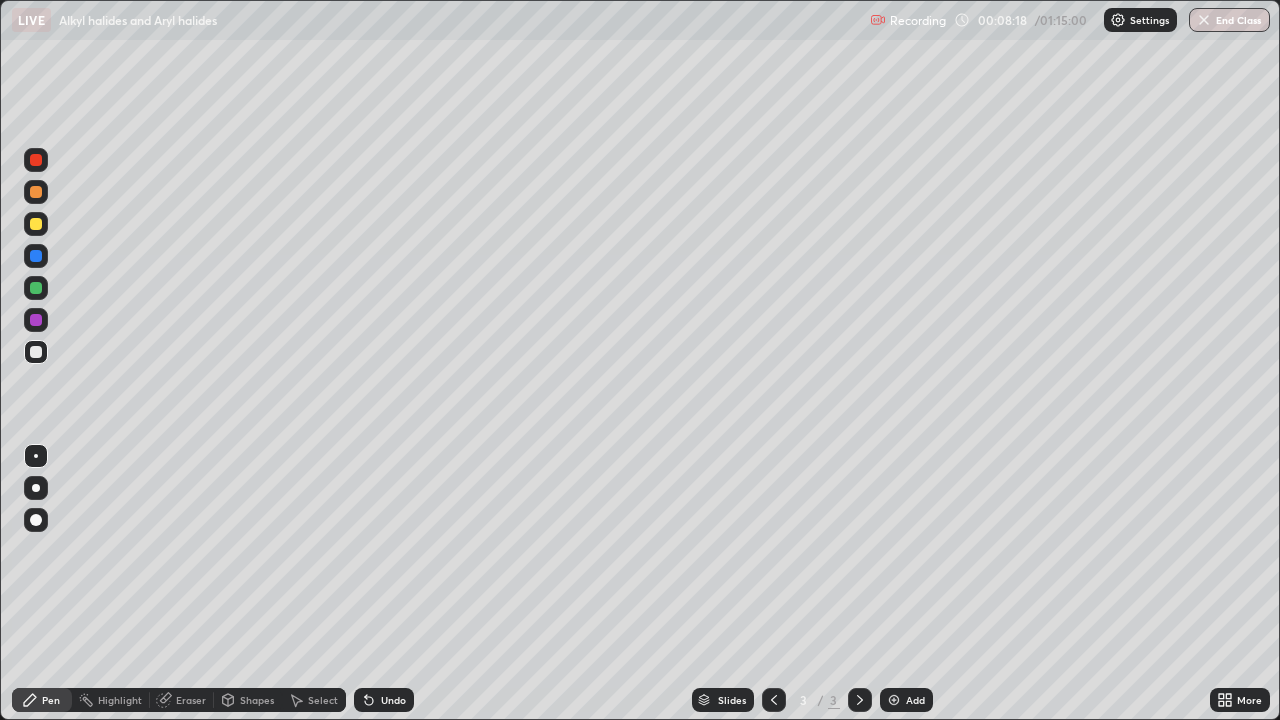 click at bounding box center (36, 288) 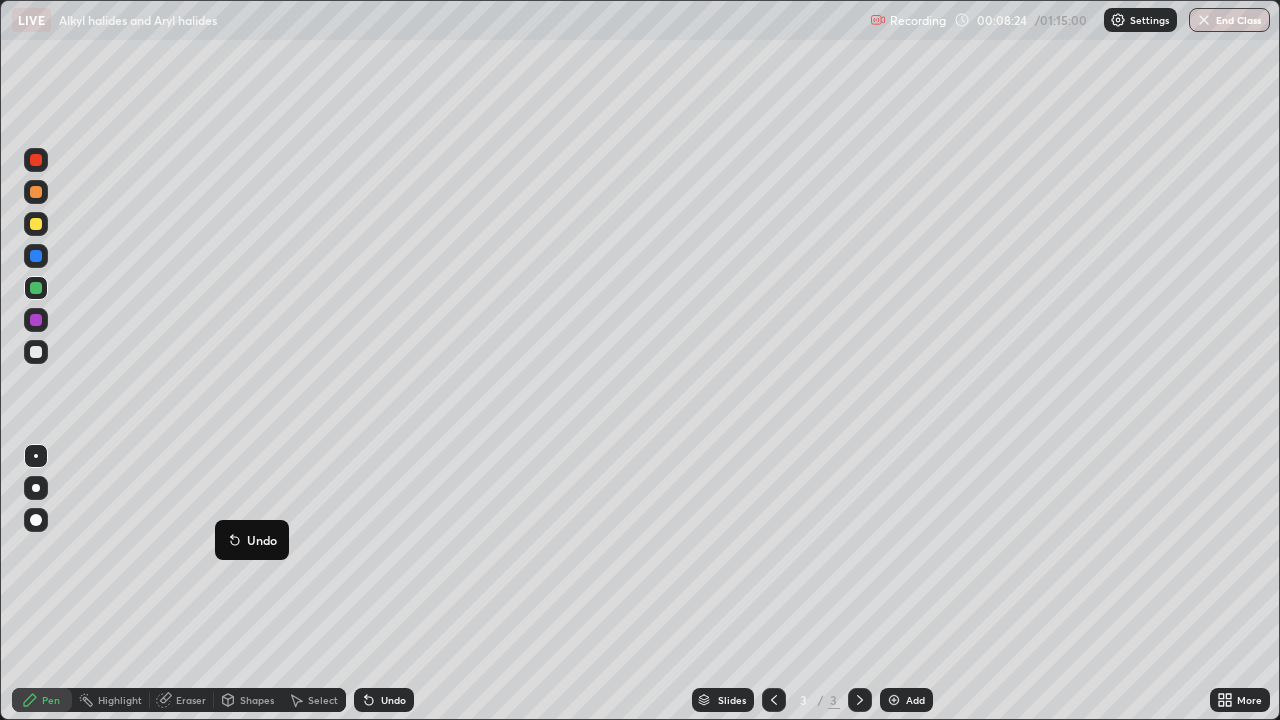 click on "Undo" at bounding box center (252, 540) 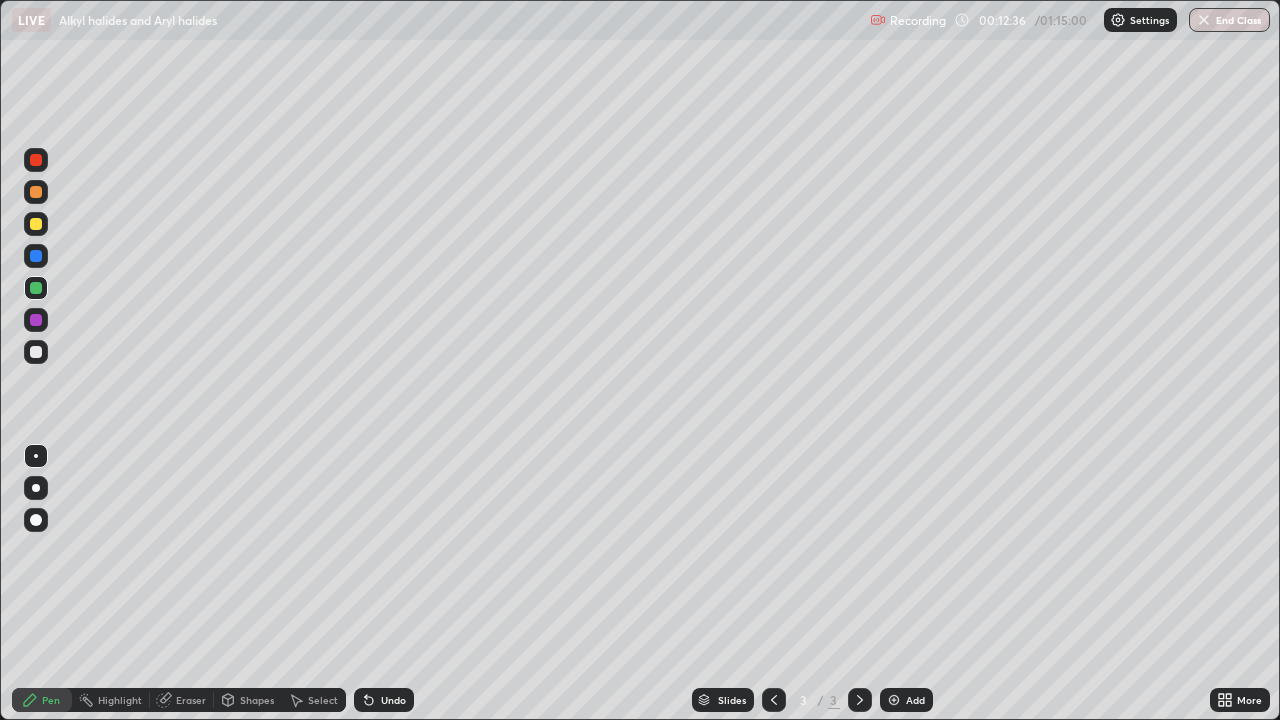 click at bounding box center (36, 352) 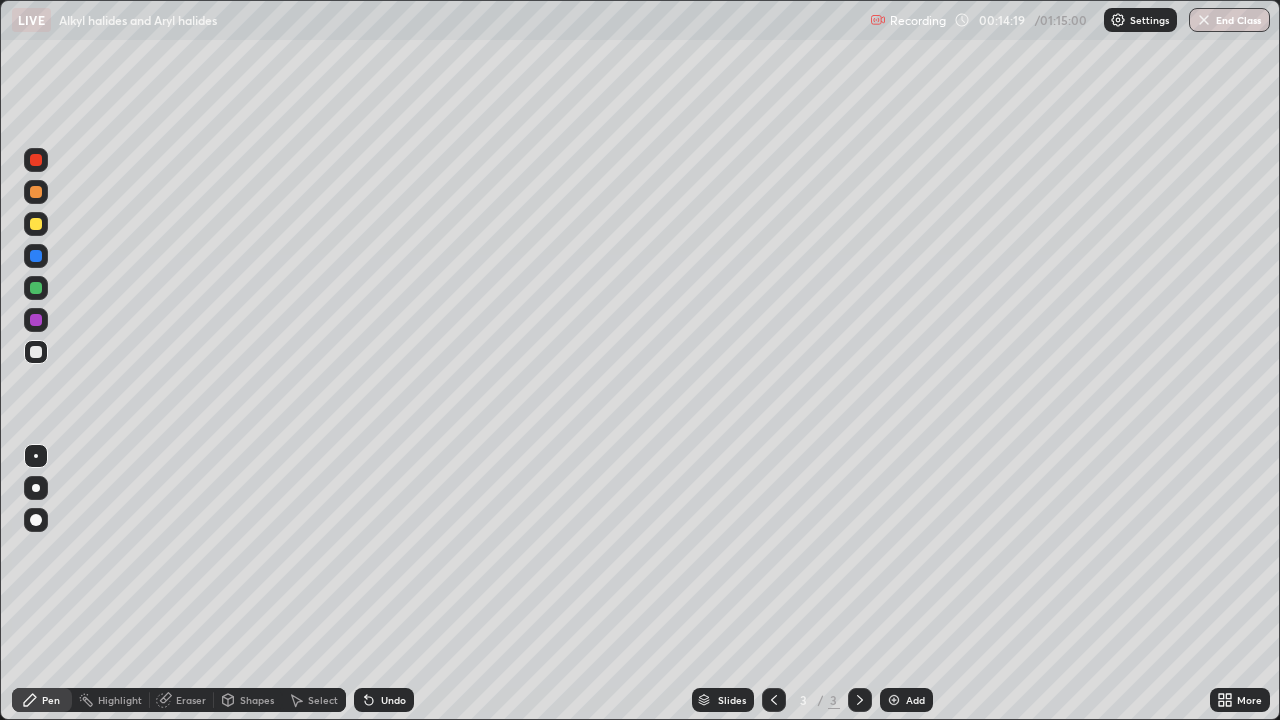 click at bounding box center (894, 700) 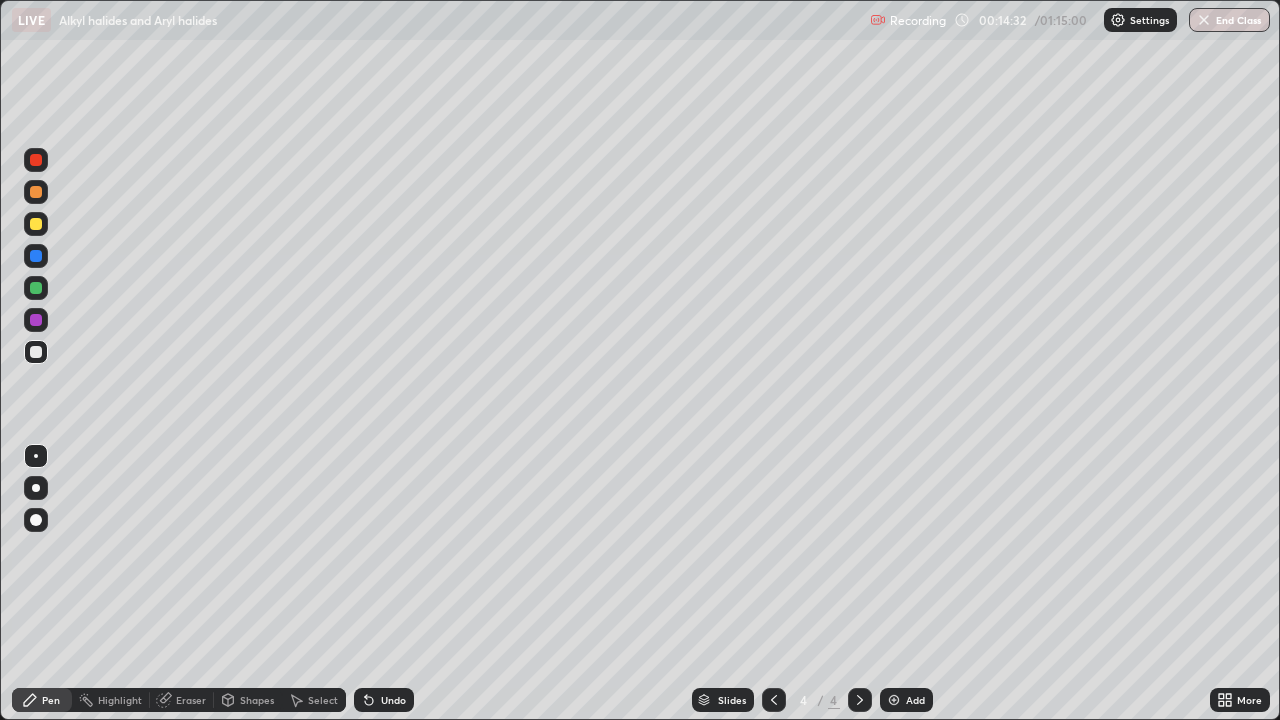click on "Shapes" at bounding box center [248, 700] 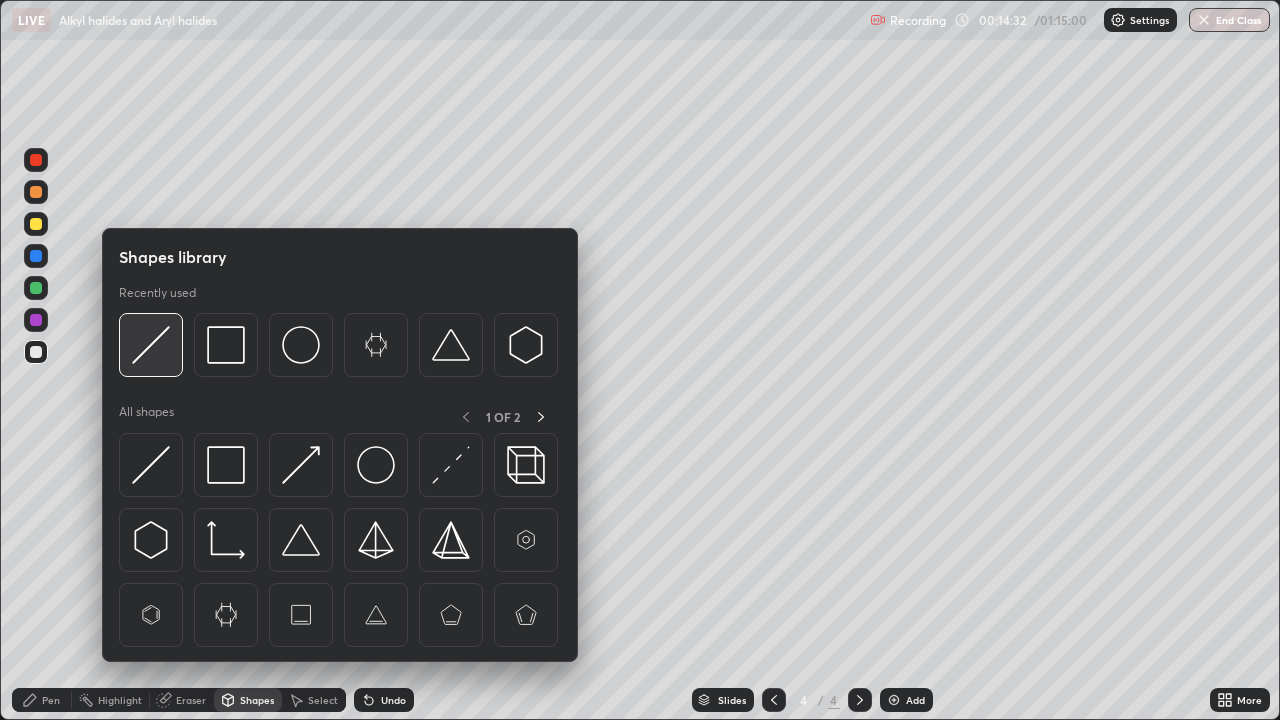 click at bounding box center (151, 345) 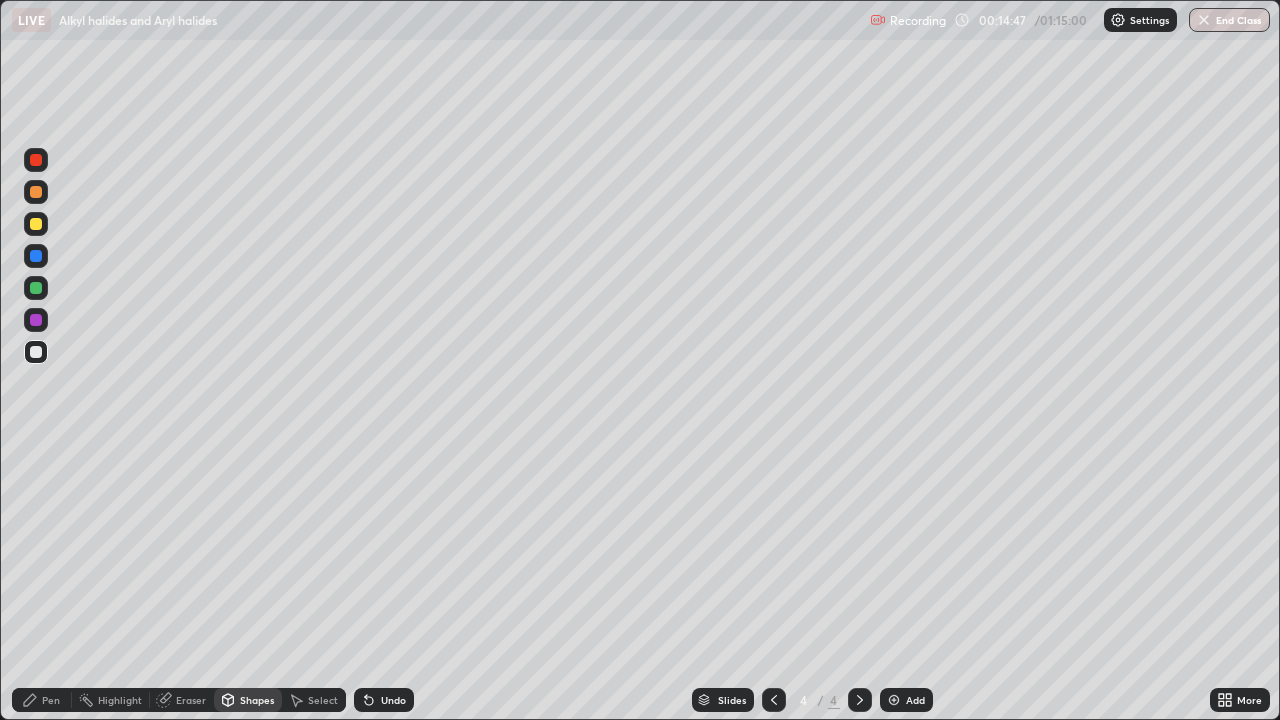 click on "Pen" at bounding box center (51, 700) 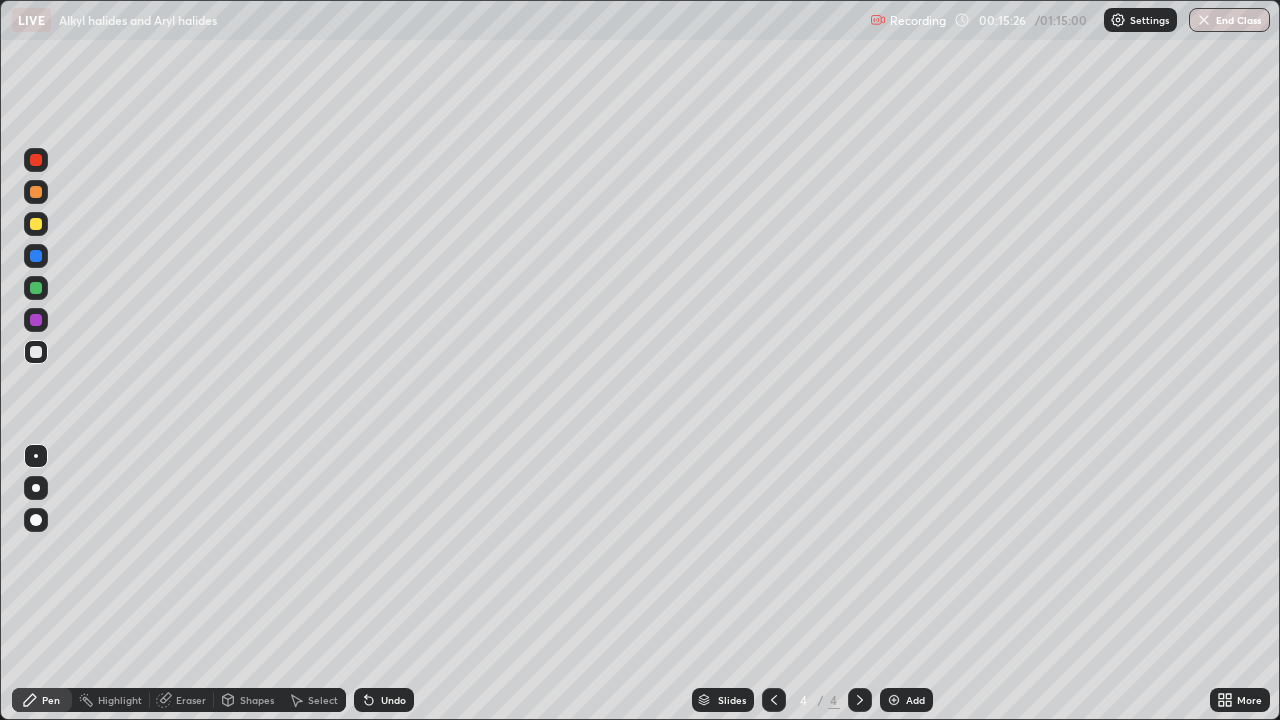 click at bounding box center [36, 224] 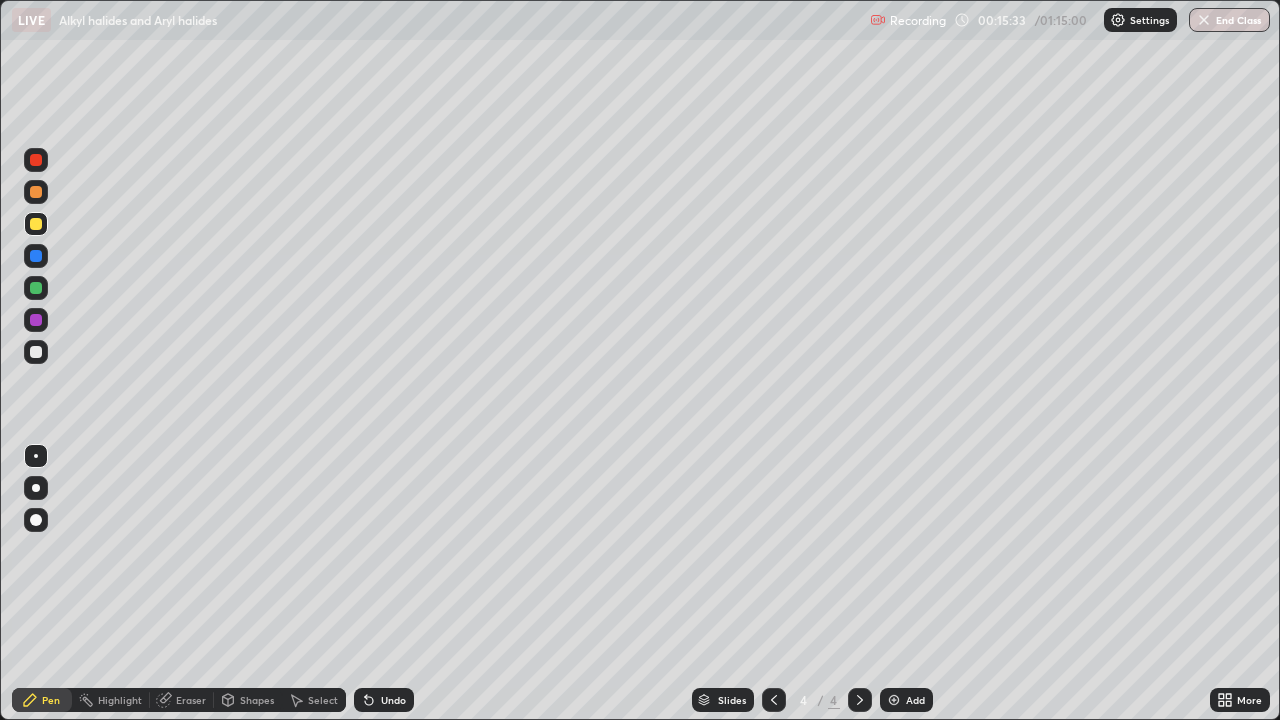 click at bounding box center [36, 160] 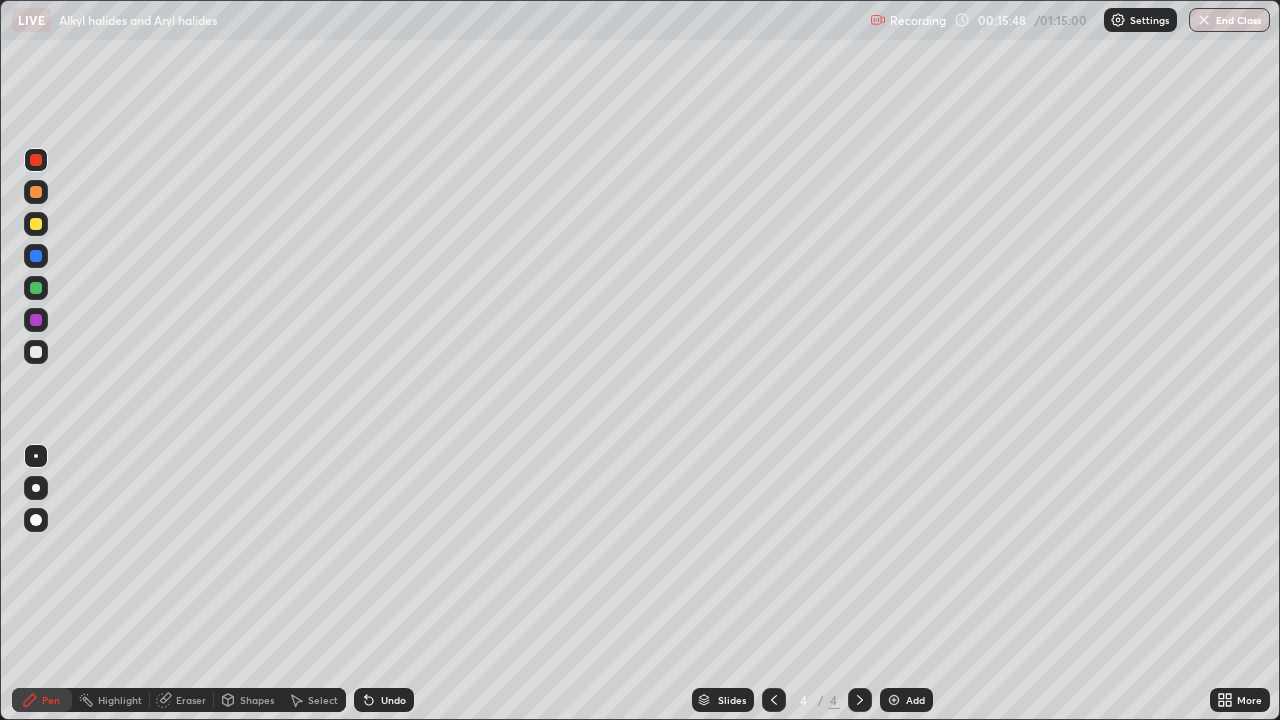 click at bounding box center [36, 352] 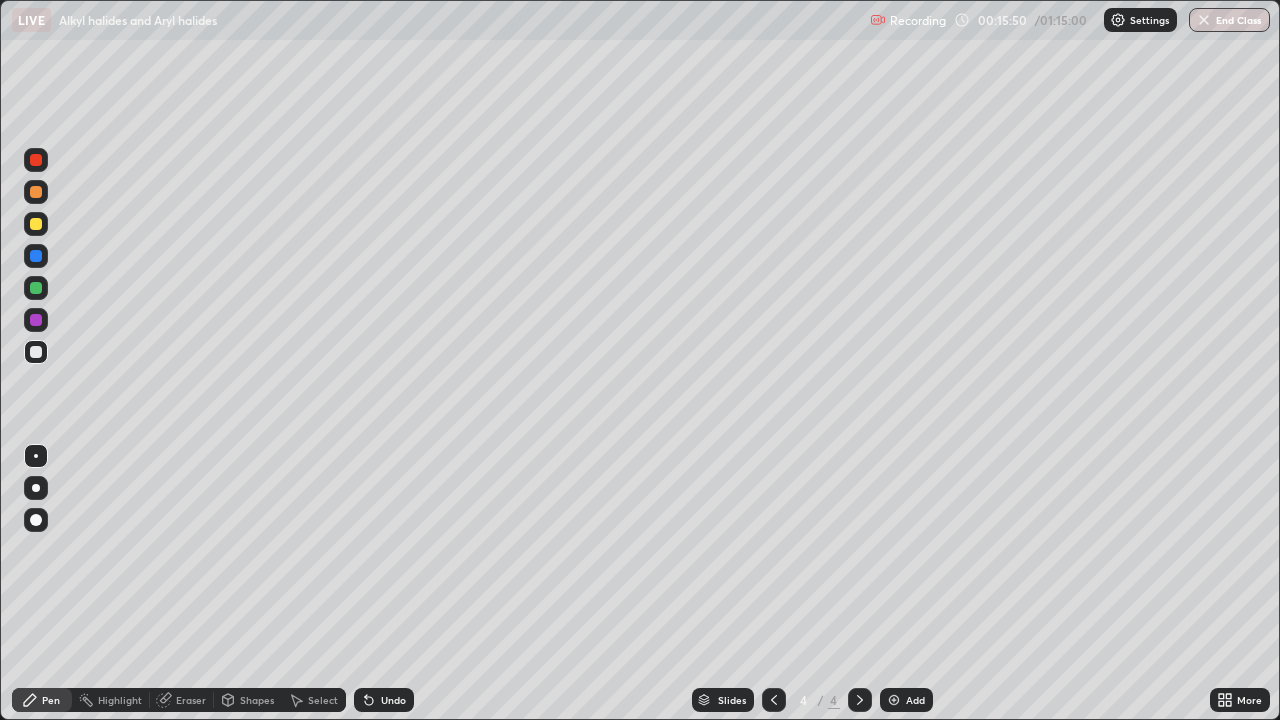 click at bounding box center (36, 224) 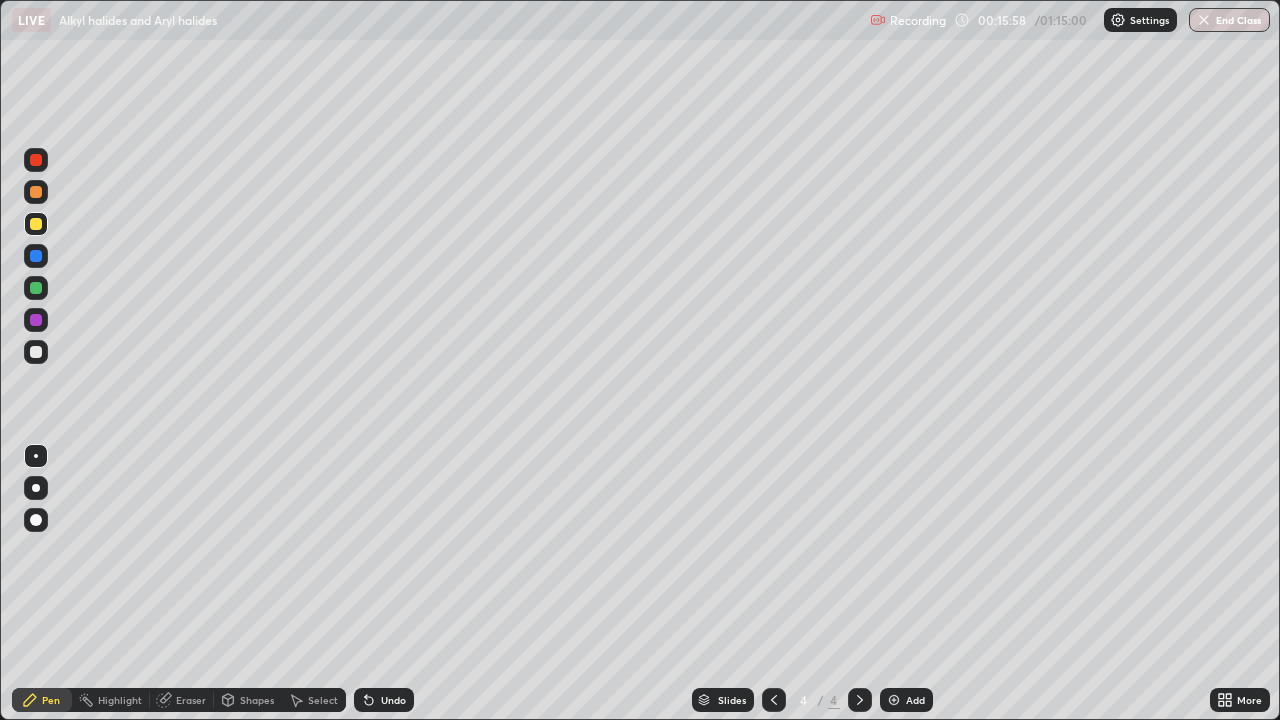 click at bounding box center (36, 352) 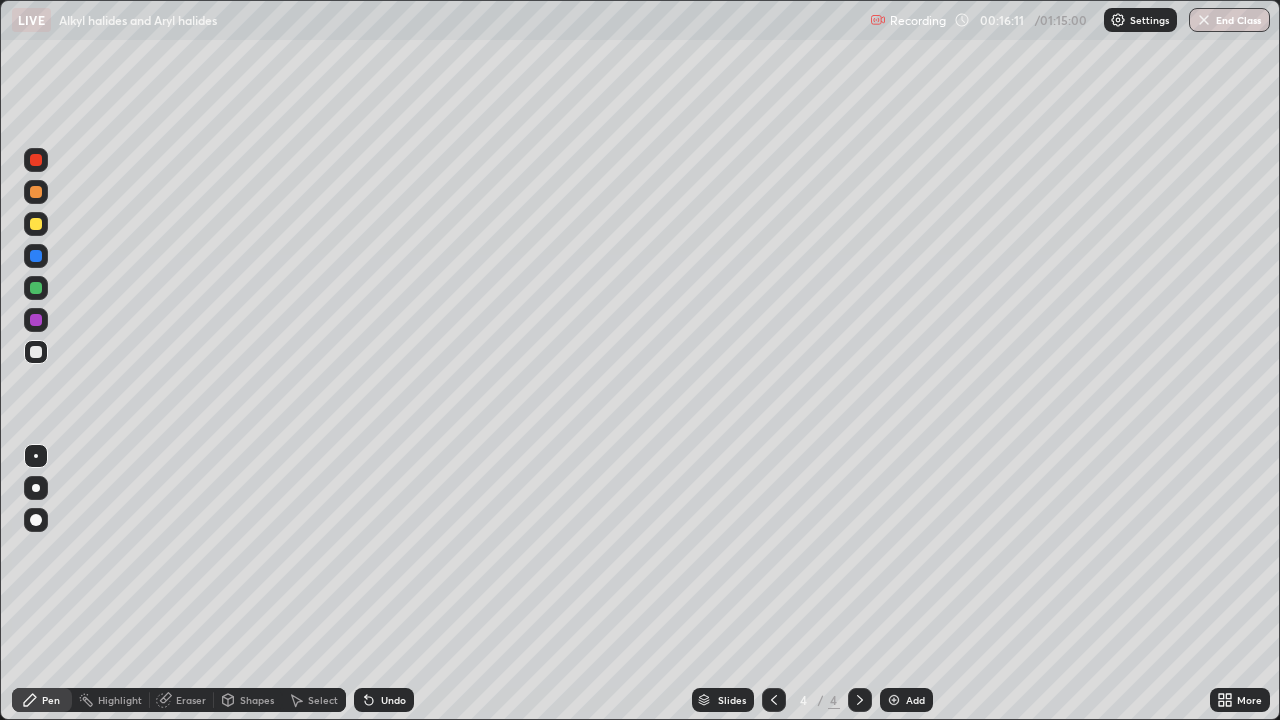 click at bounding box center [36, 288] 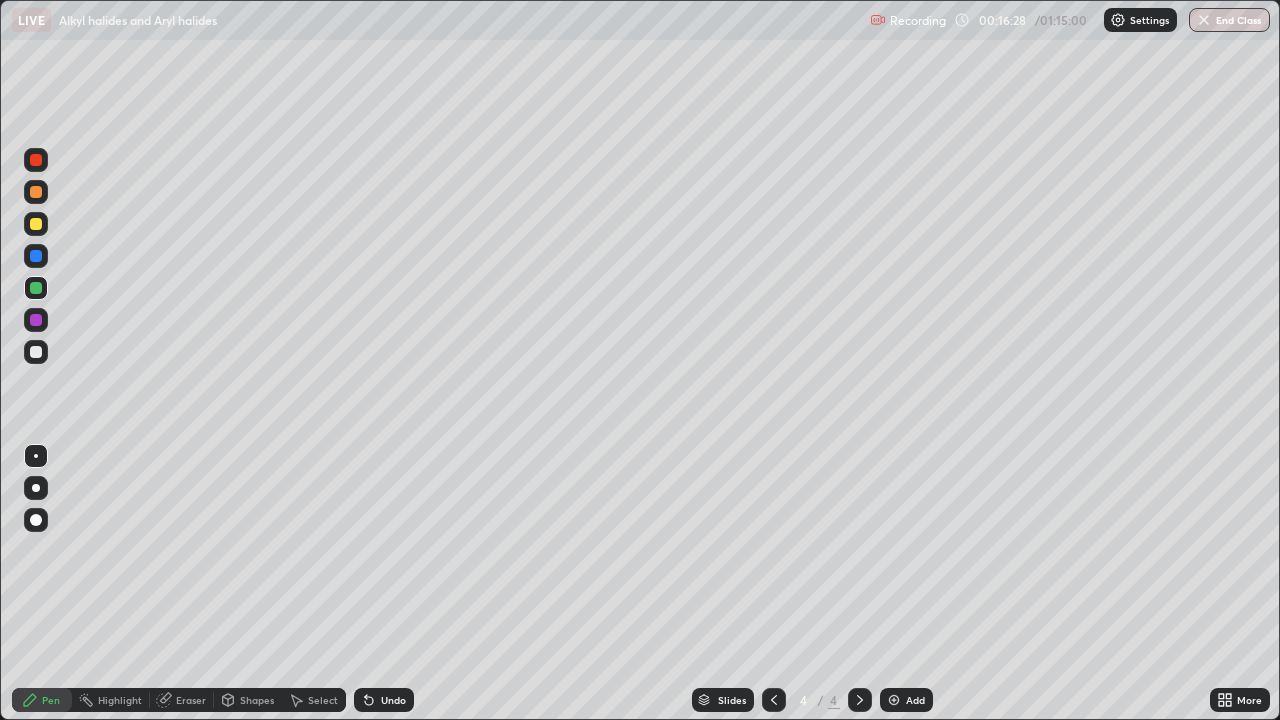 click at bounding box center [36, 352] 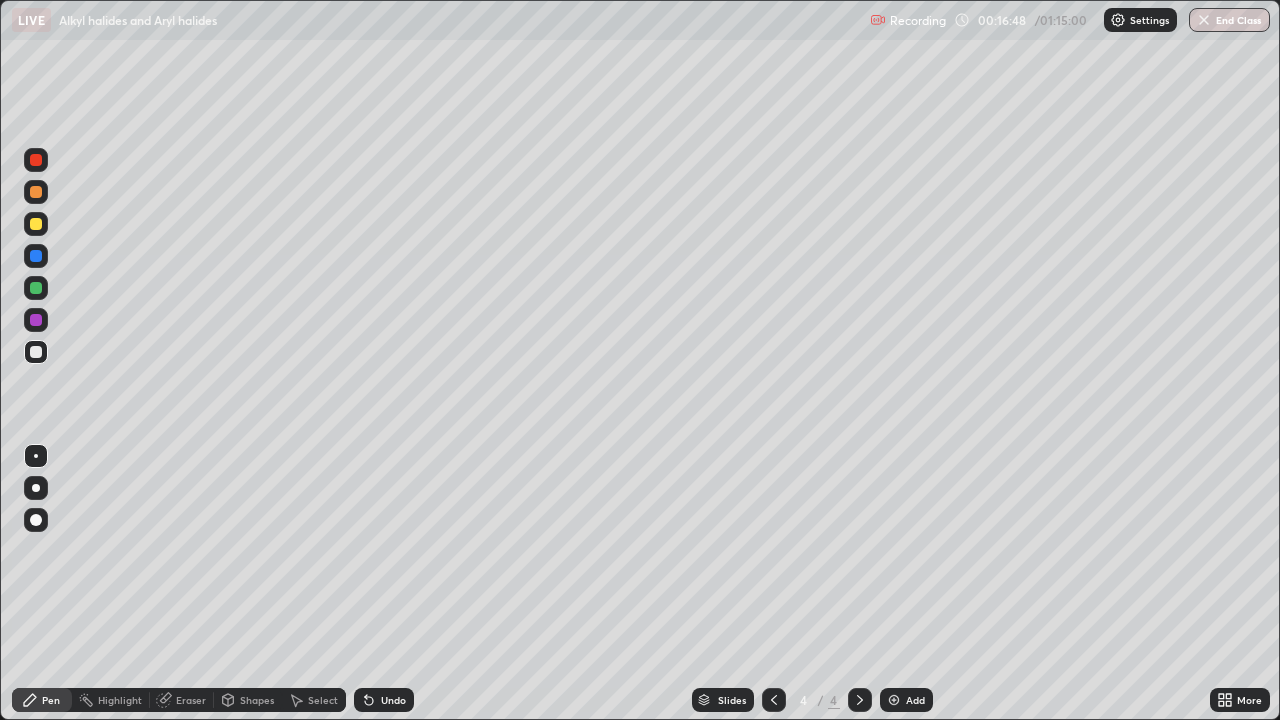 click at bounding box center [36, 352] 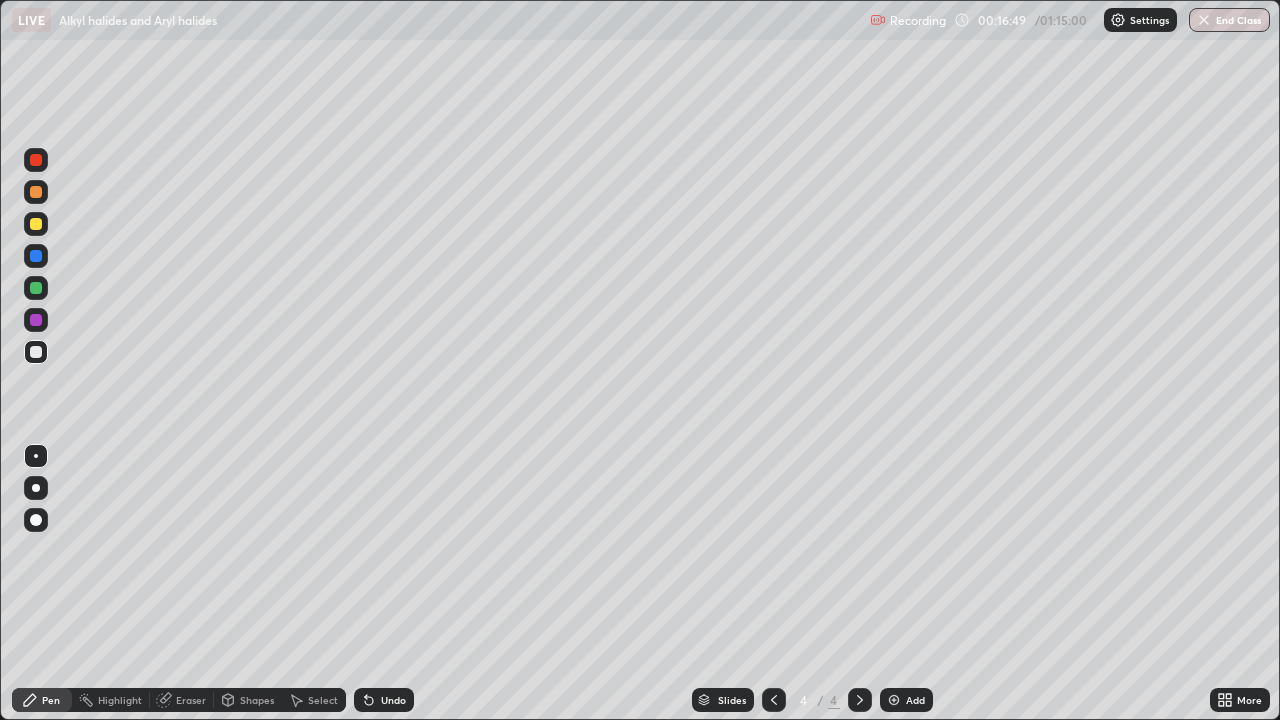 click on "Shapes" at bounding box center (257, 700) 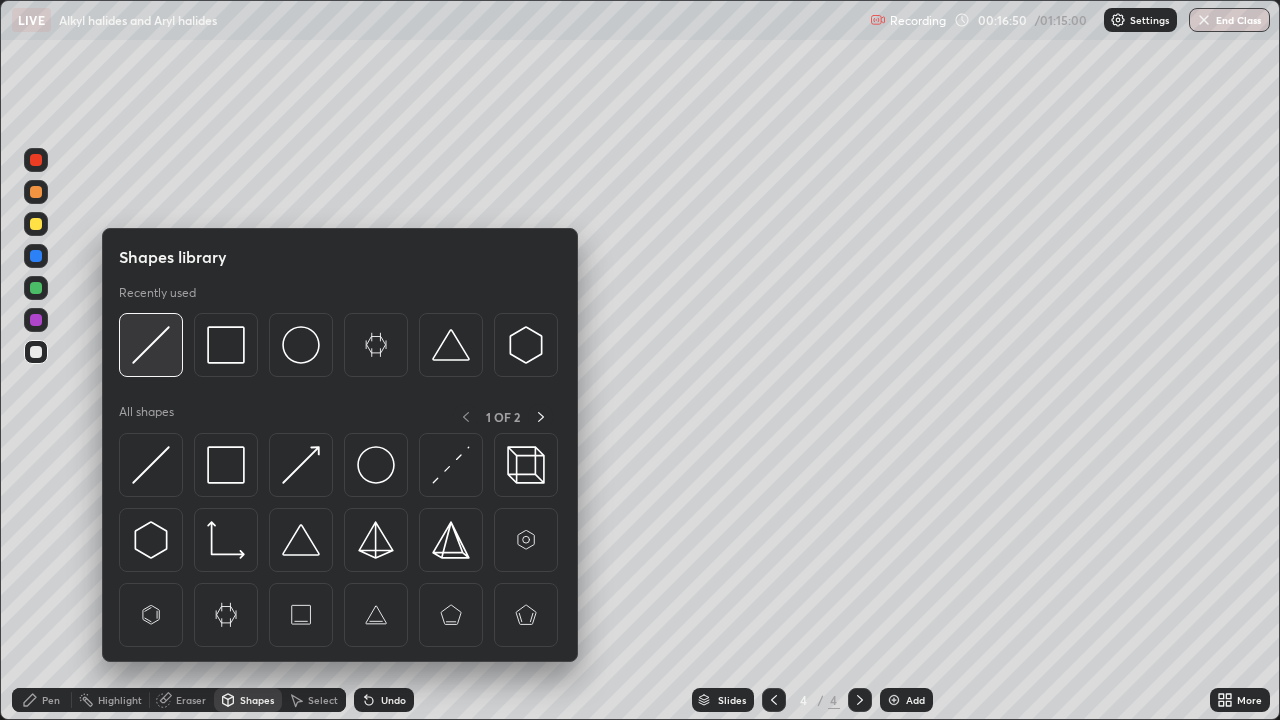 click at bounding box center (151, 345) 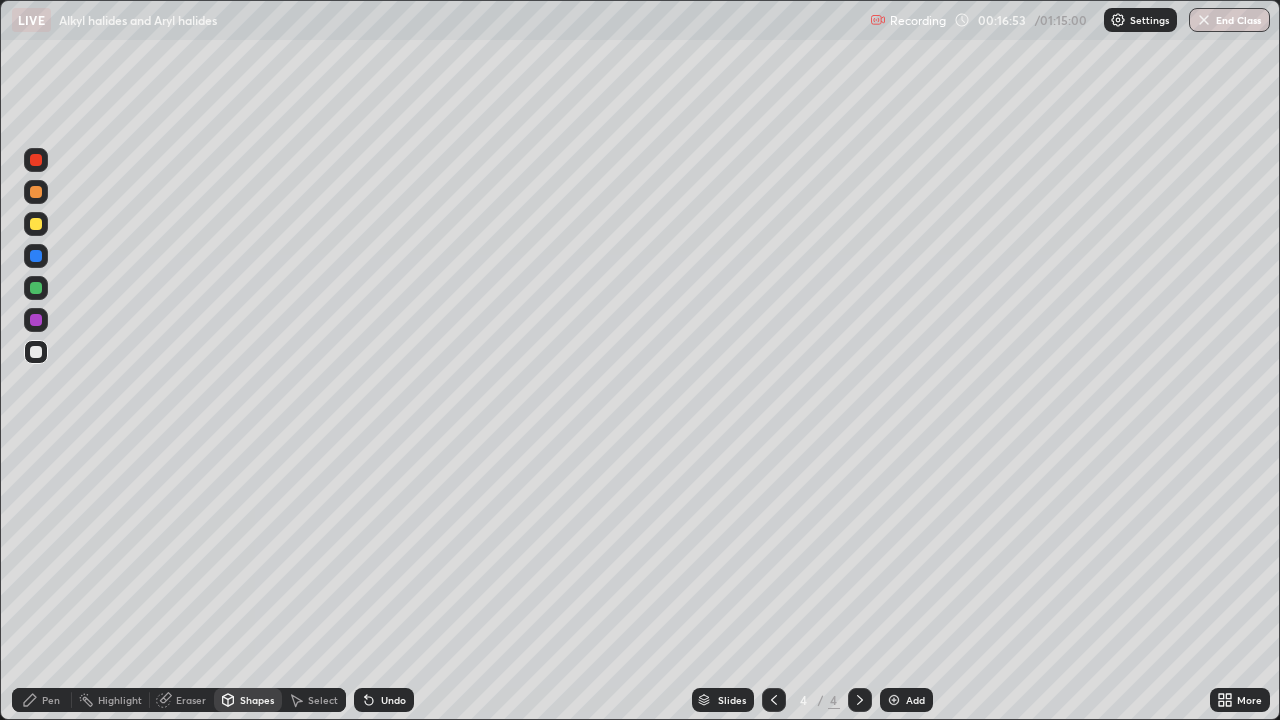 click on "Pen" at bounding box center (51, 700) 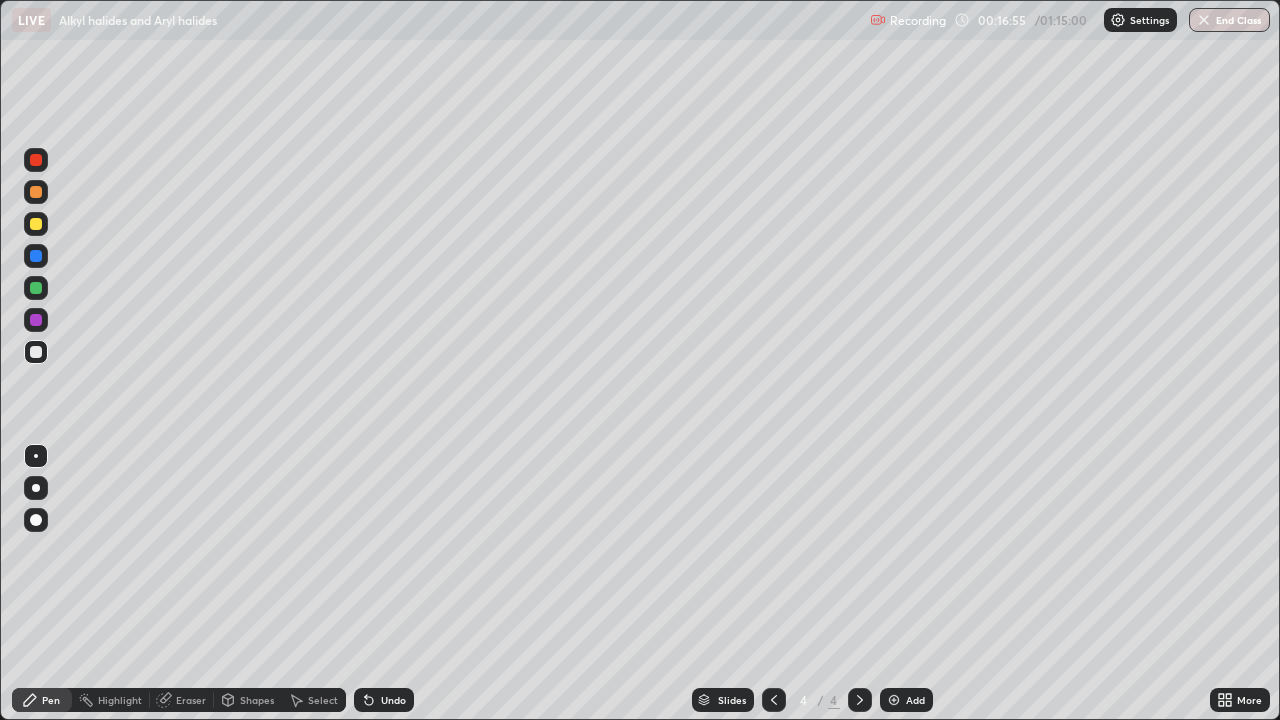 click at bounding box center (36, 224) 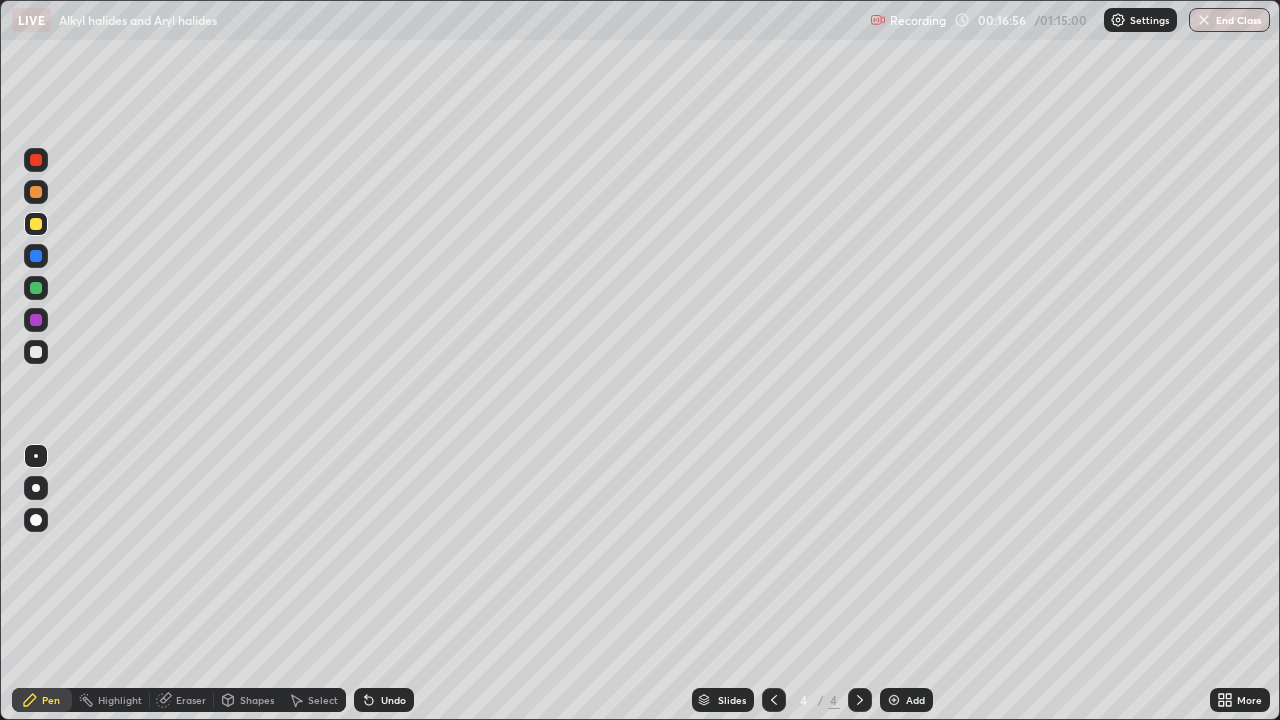 click at bounding box center (36, 352) 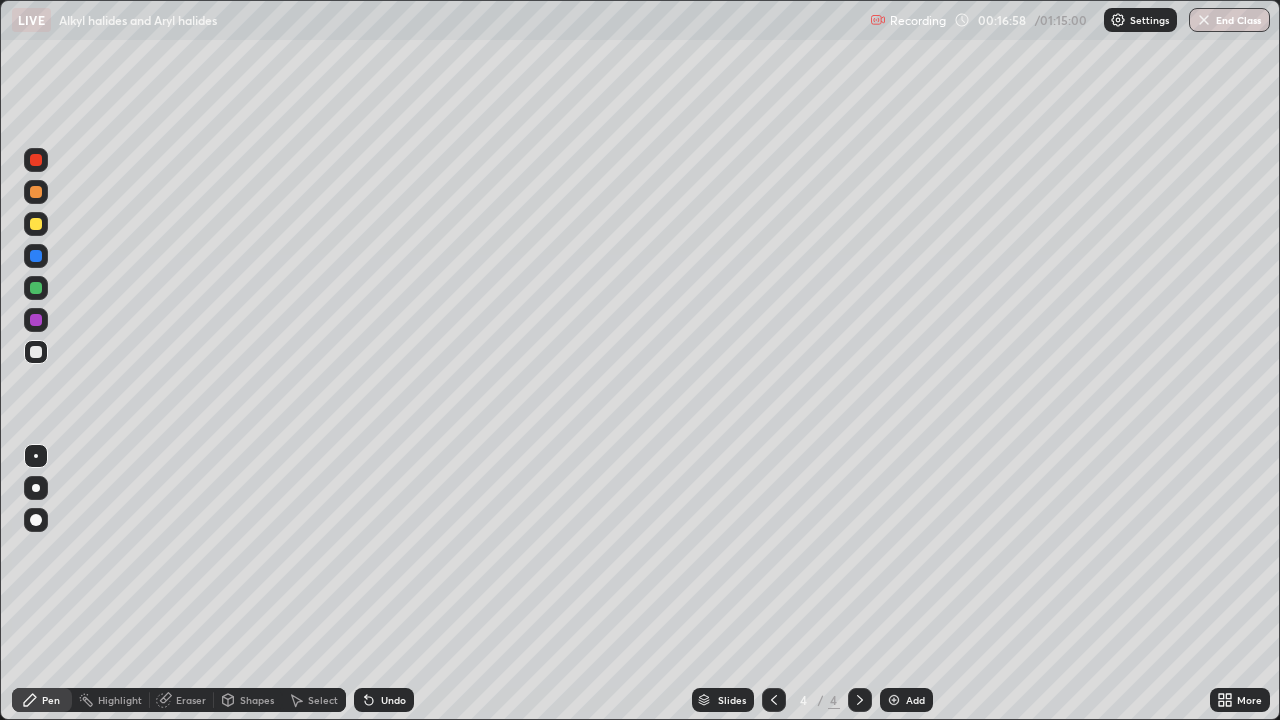 click on "Shapes" at bounding box center [257, 700] 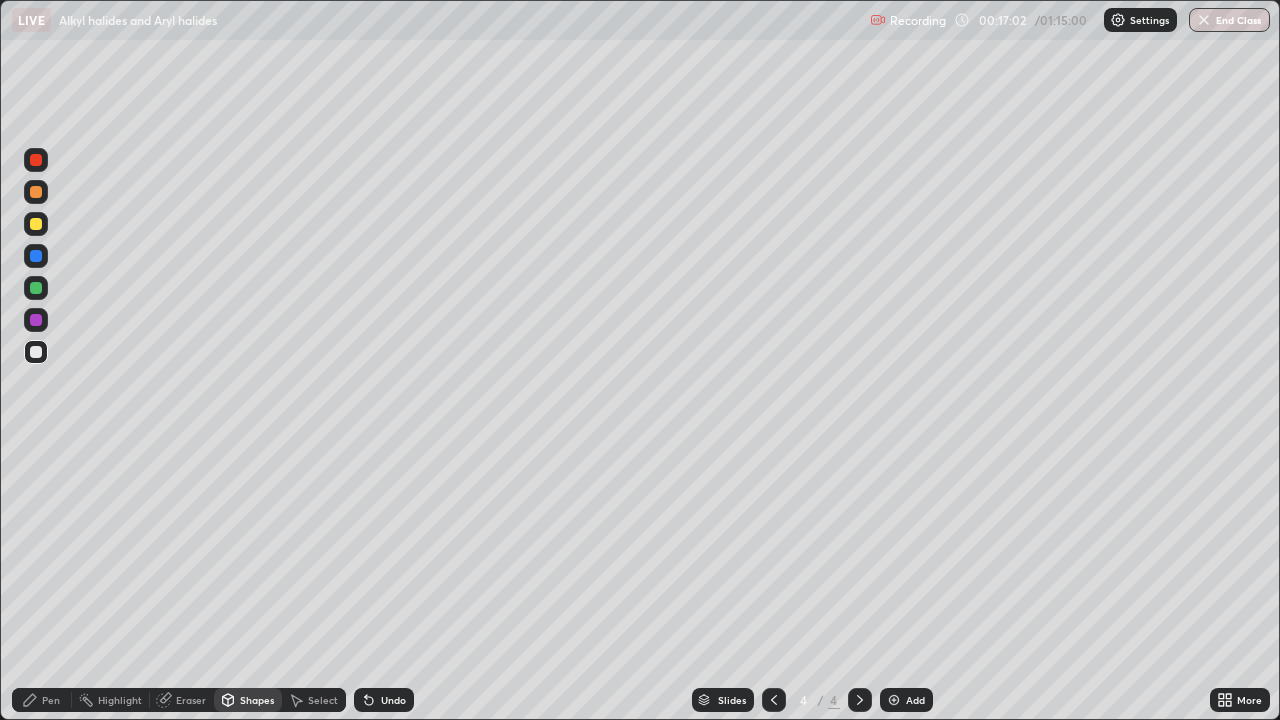 click on "Pen" at bounding box center (42, 700) 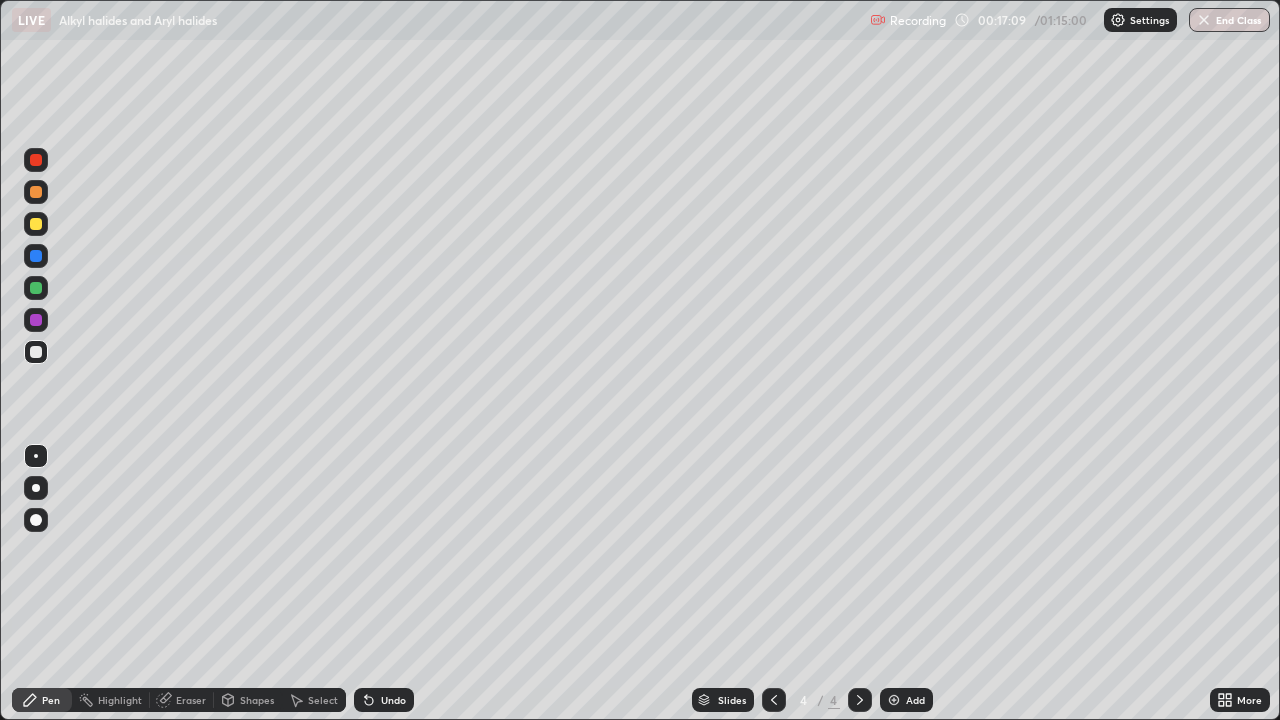 click at bounding box center [894, 700] 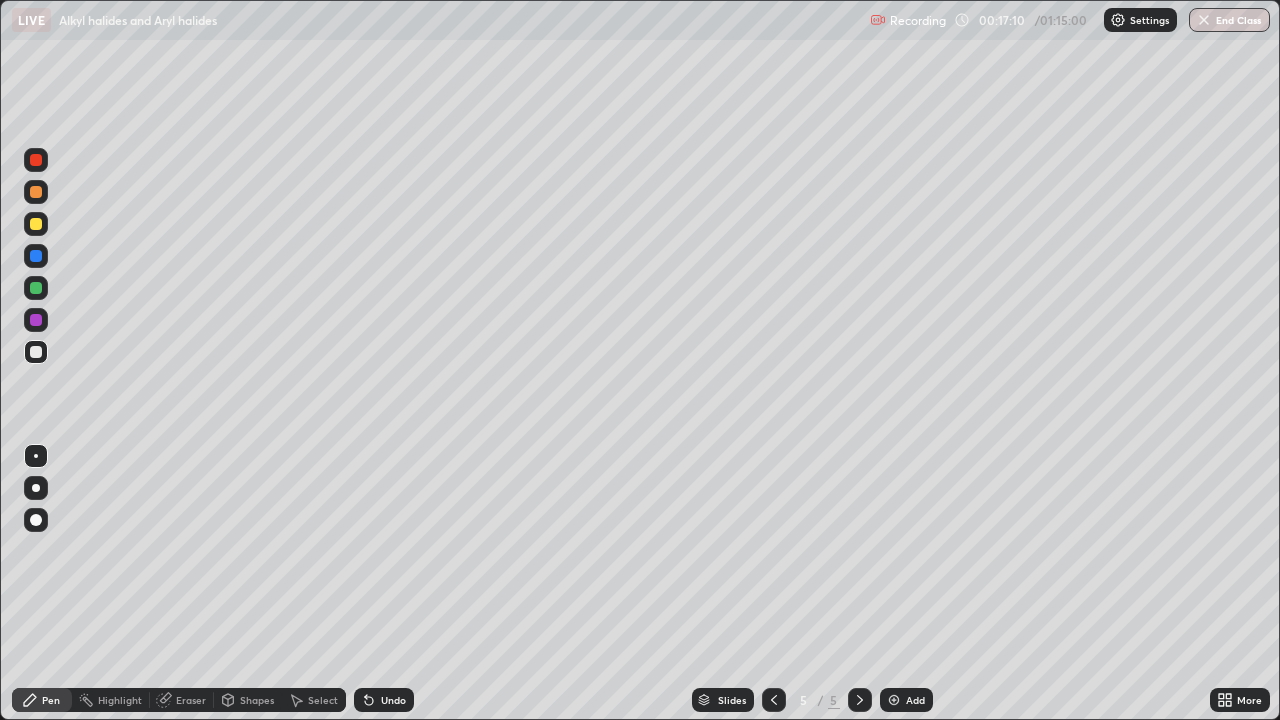 click on "Shapes" at bounding box center (257, 700) 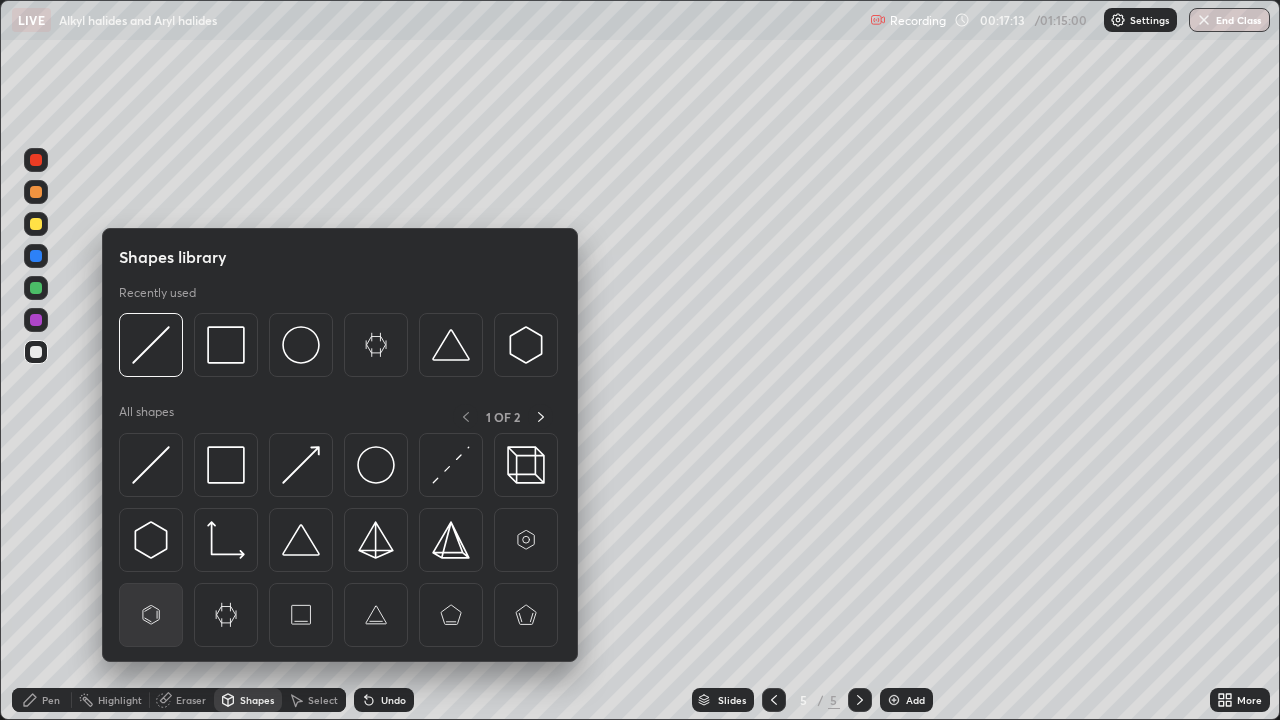 click at bounding box center [151, 615] 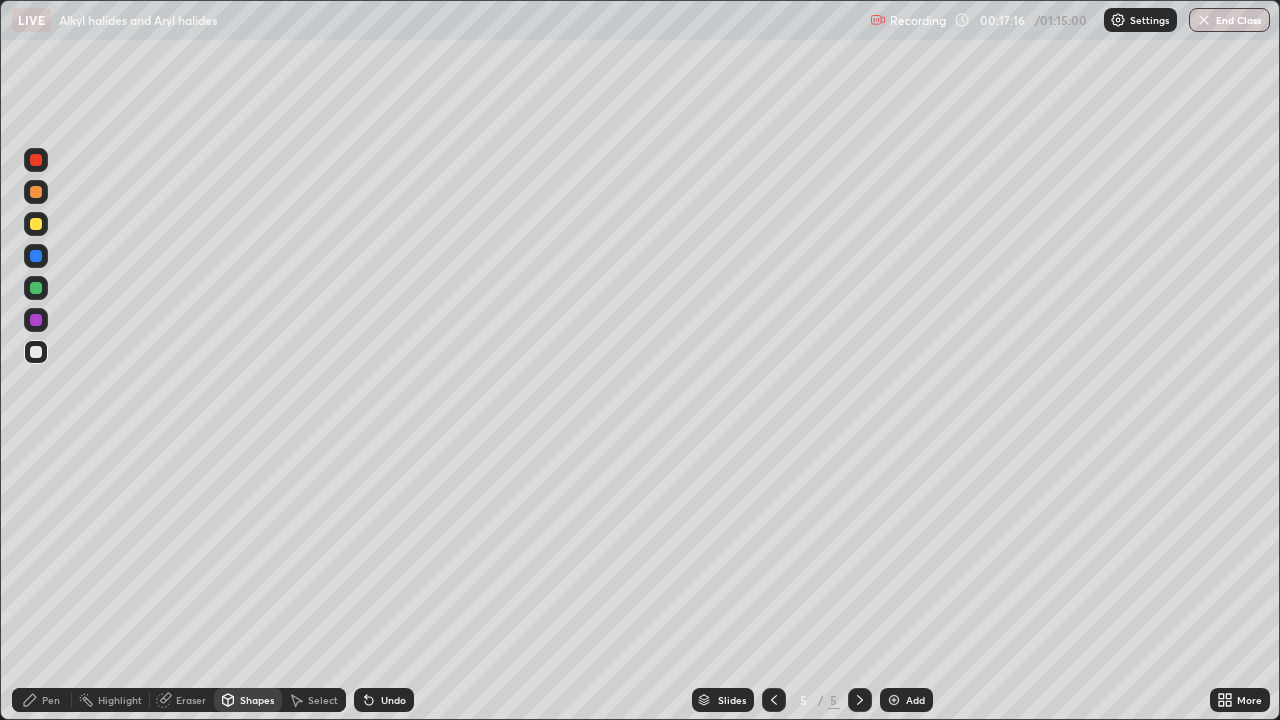 click on "Pen" at bounding box center (51, 700) 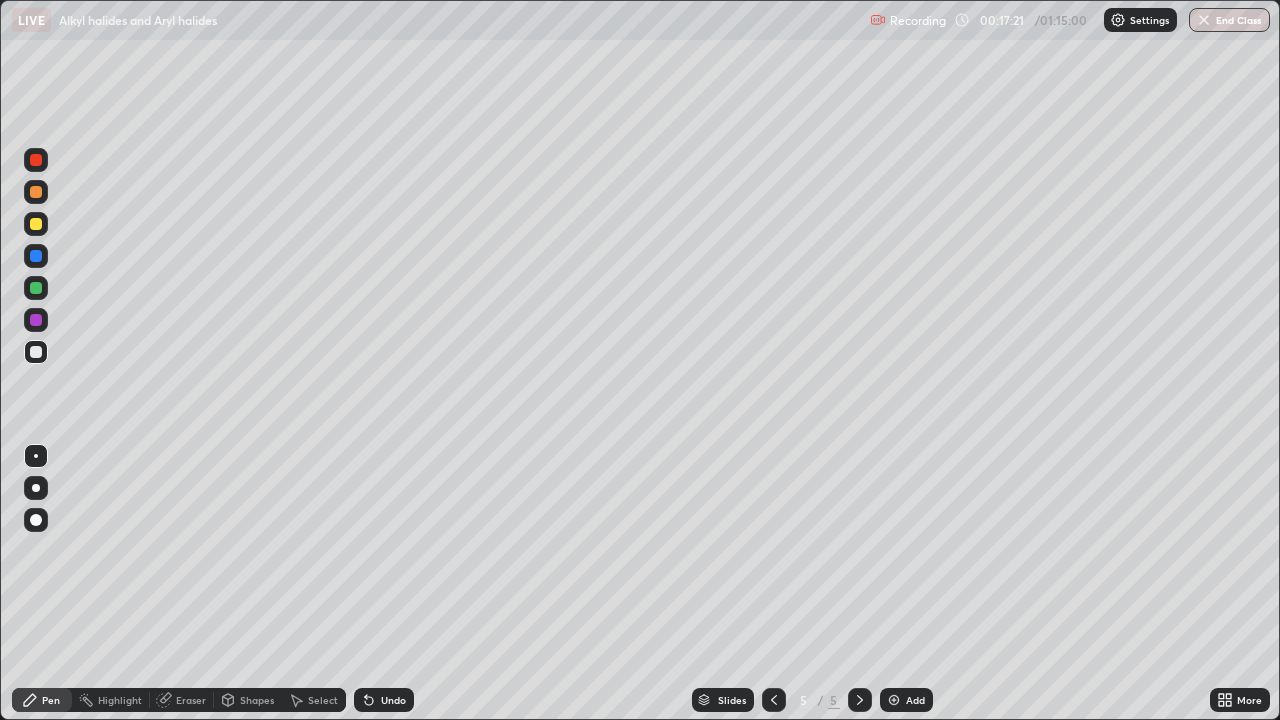 click on "Shapes" at bounding box center (257, 700) 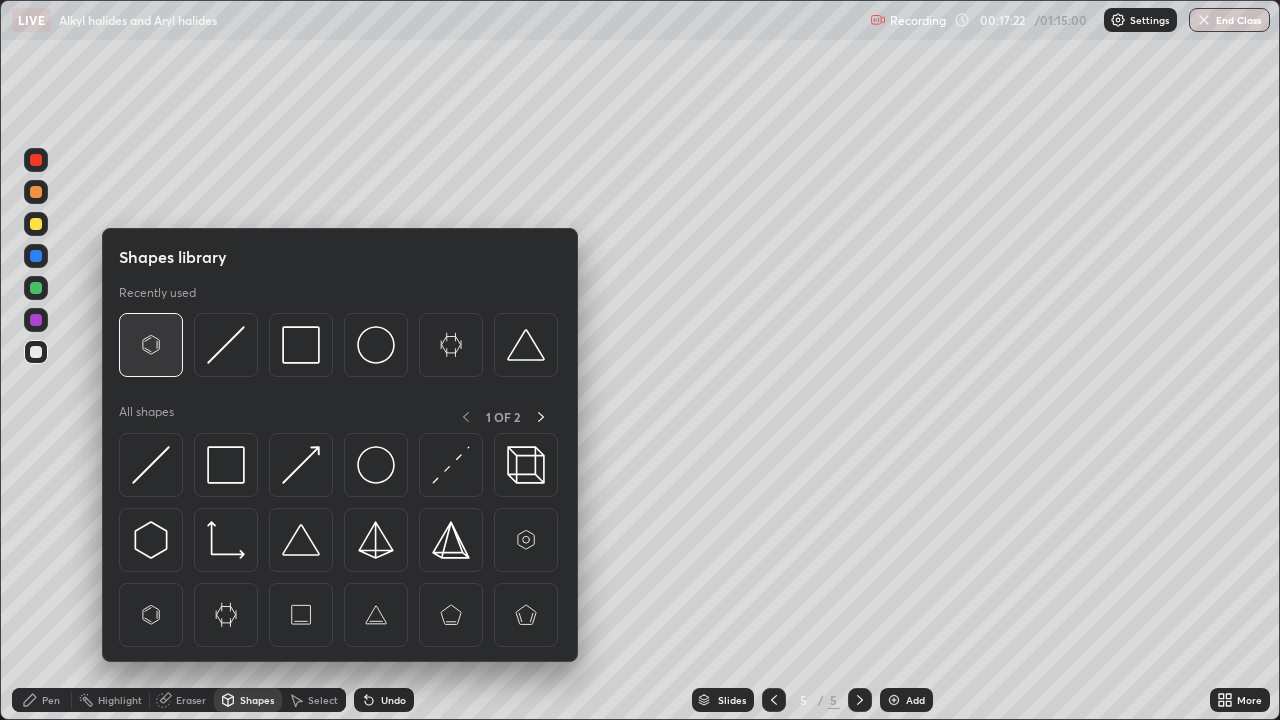 click at bounding box center [151, 345] 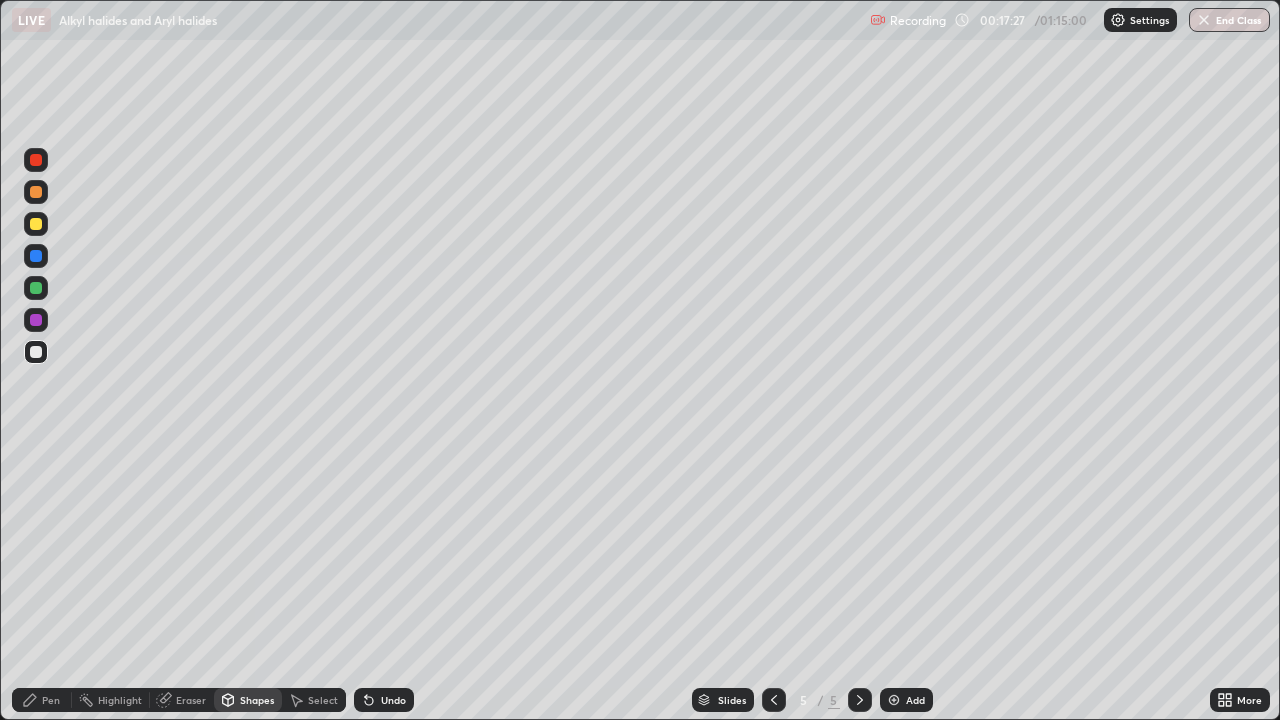 click on "Pen" at bounding box center (51, 700) 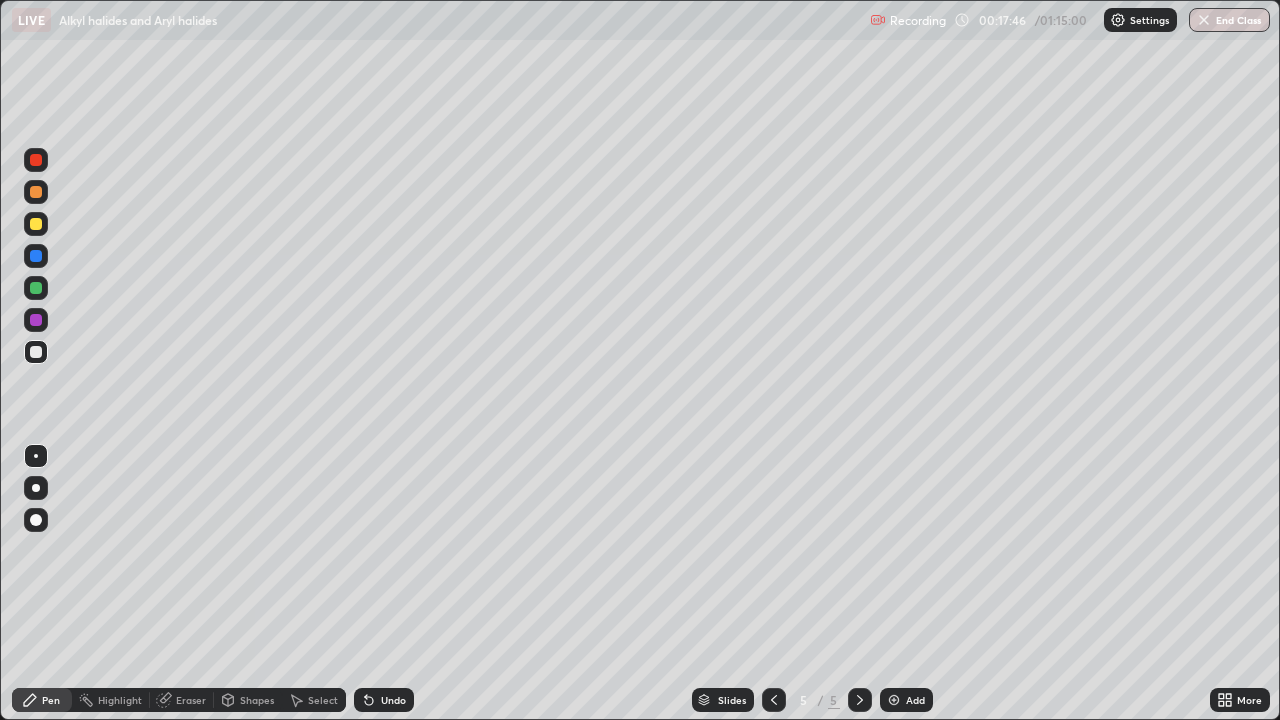 click on "Eraser" at bounding box center [191, 700] 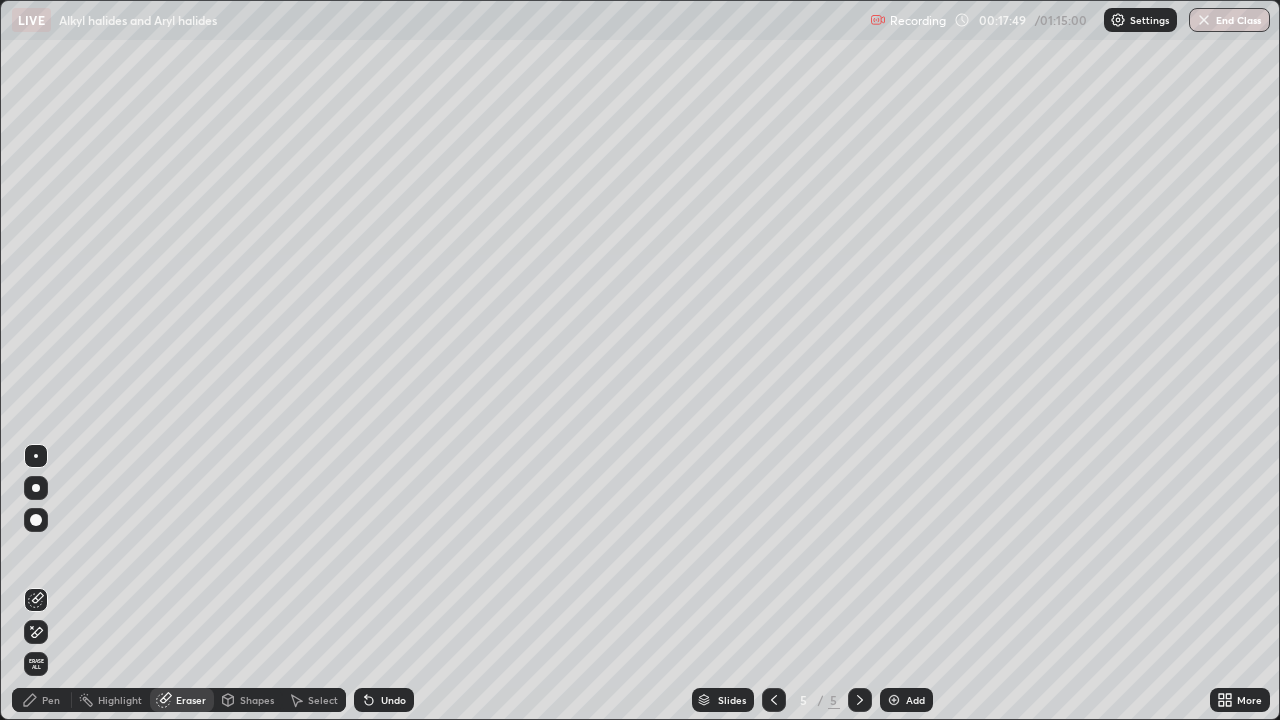 click on "Pen" at bounding box center (51, 700) 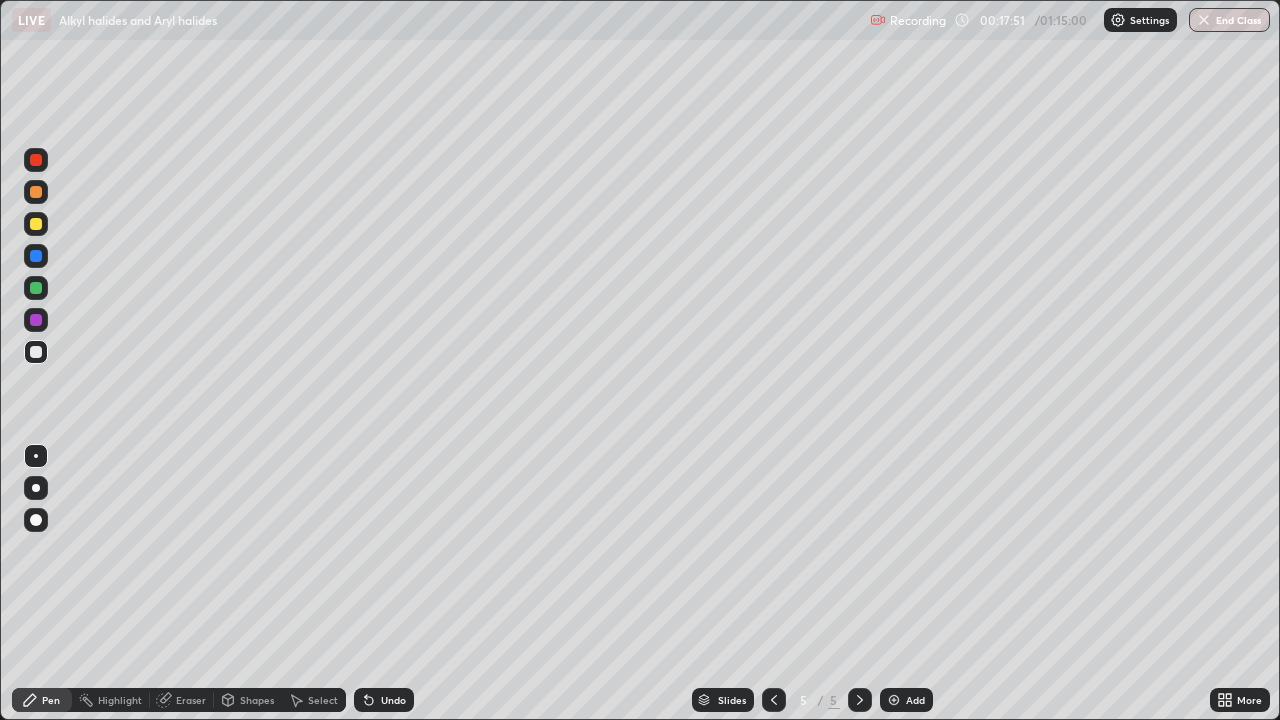 click 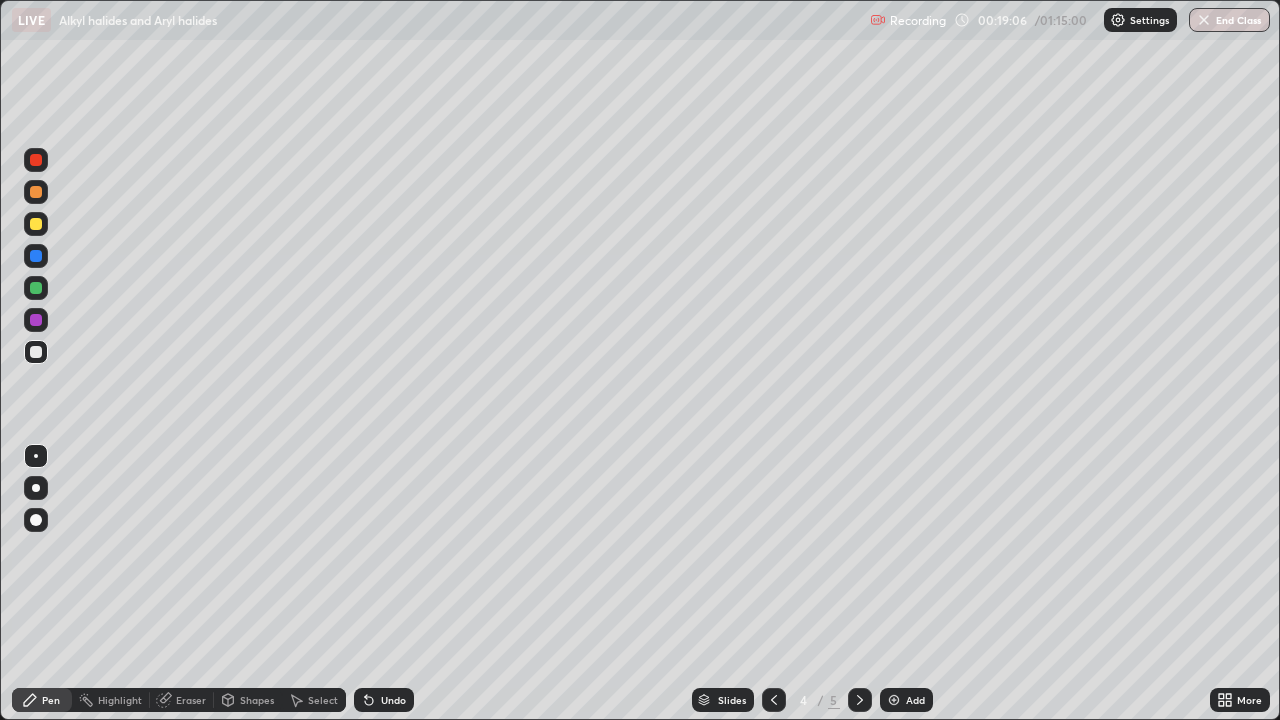 click 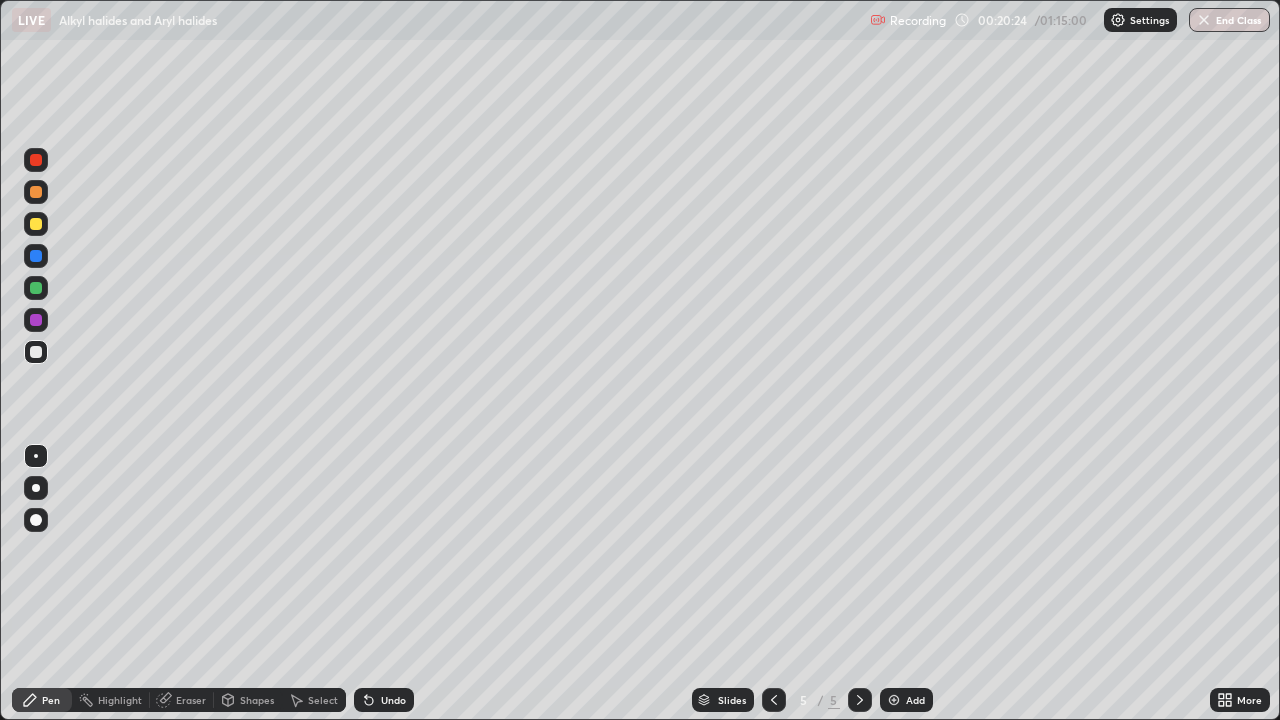 click at bounding box center (36, 224) 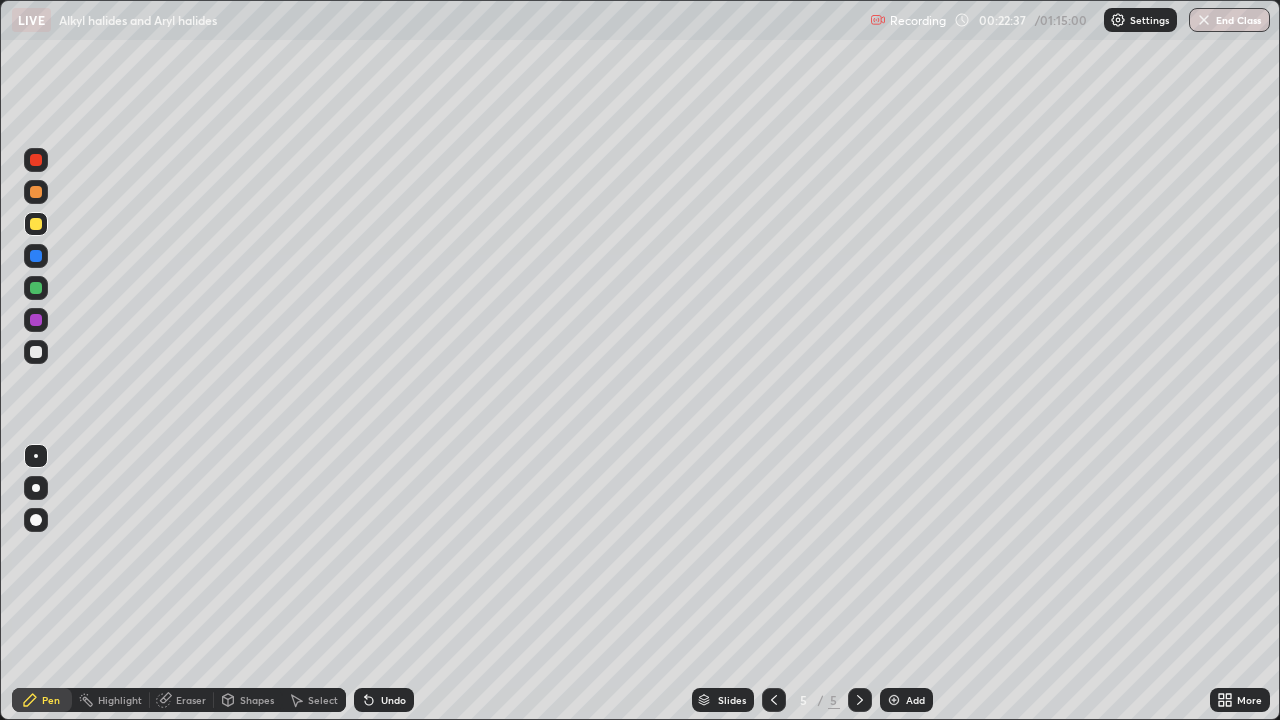 click at bounding box center (36, 160) 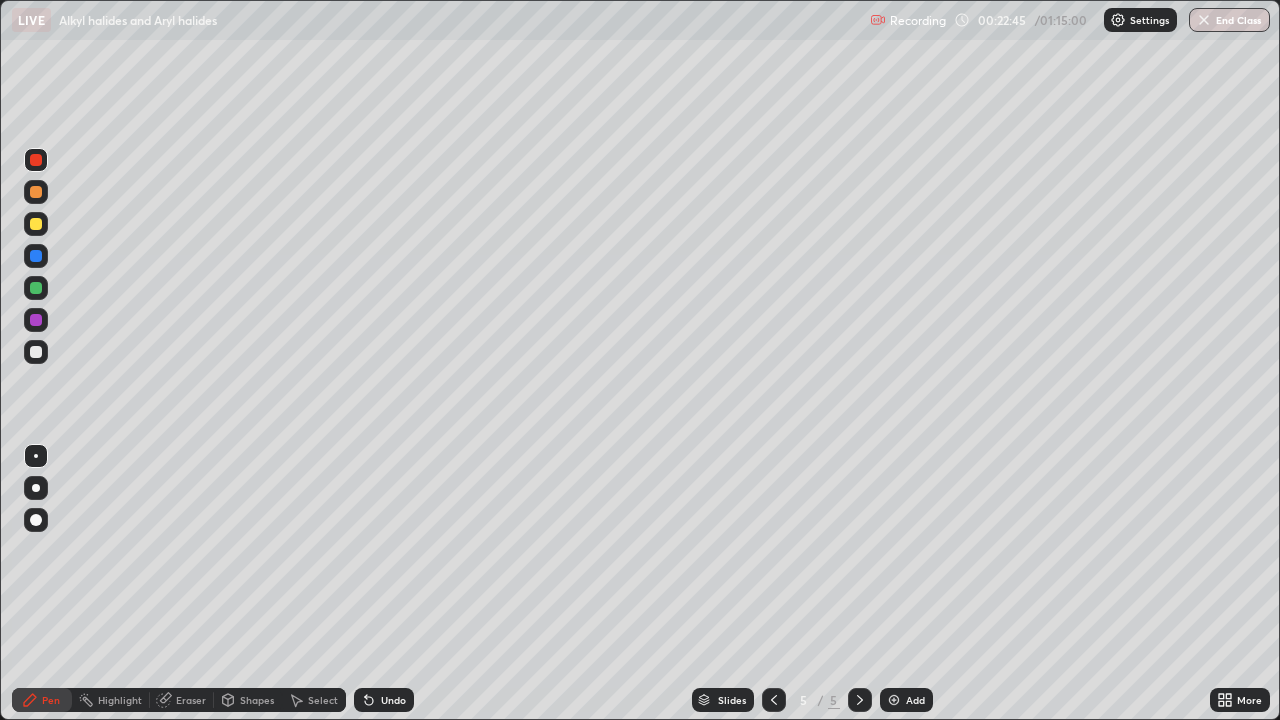 click on "Shapes" at bounding box center (248, 700) 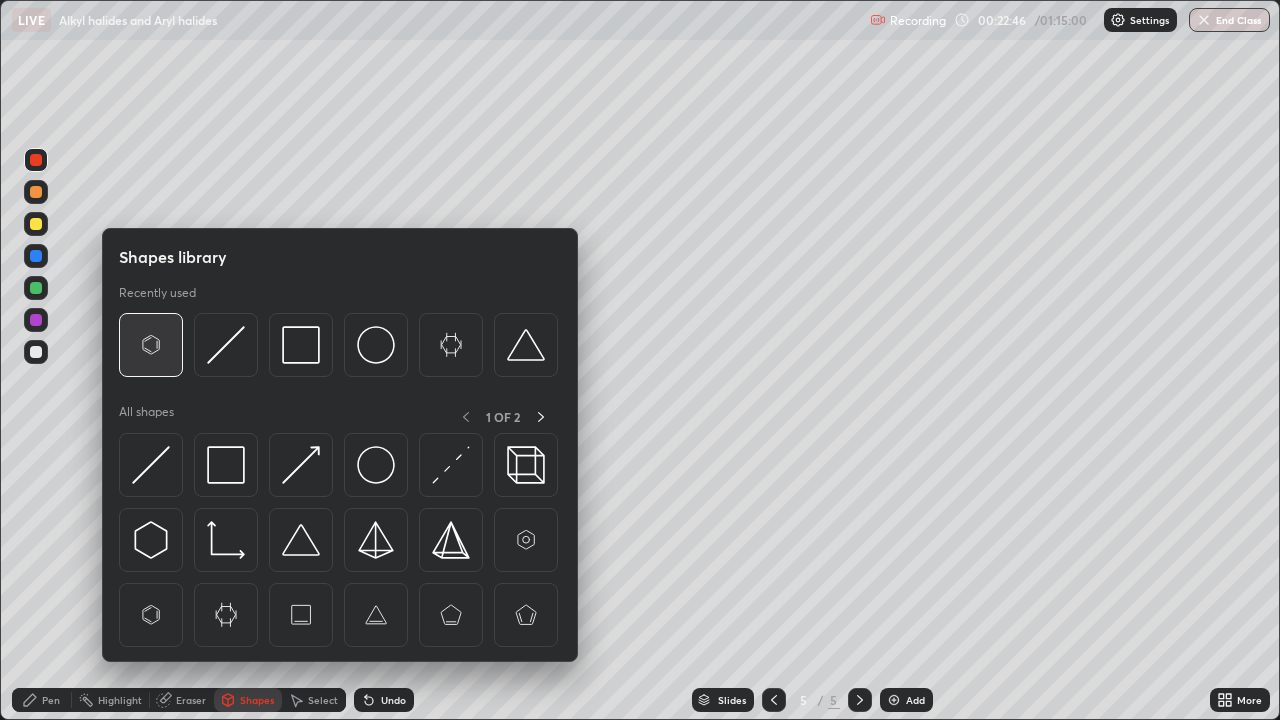 click at bounding box center [151, 345] 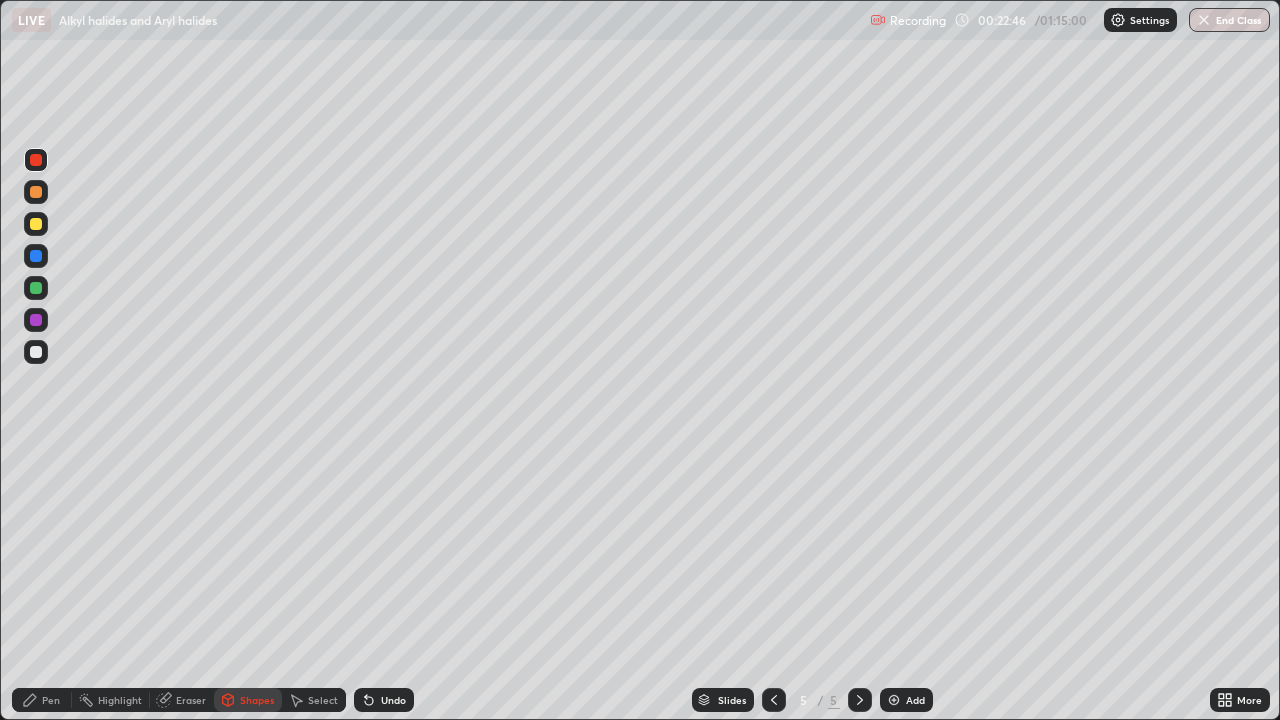 click at bounding box center (36, 352) 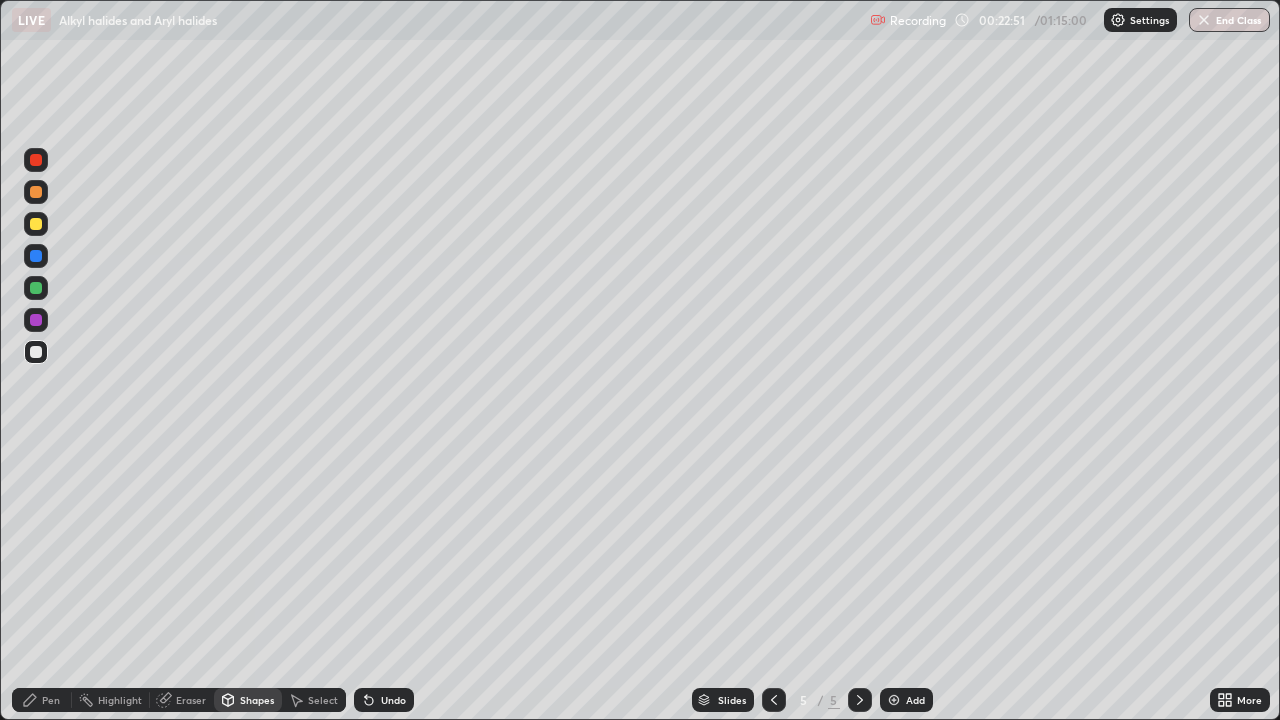 click on "Pen" at bounding box center [42, 700] 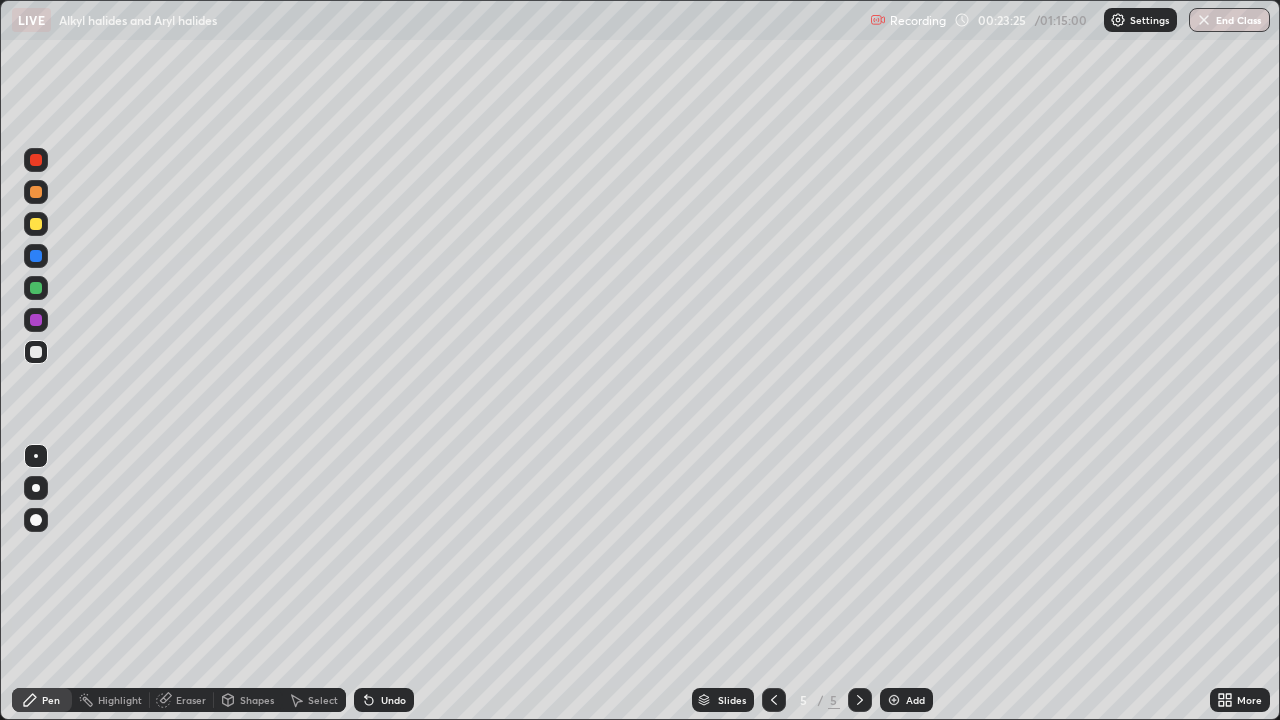 click at bounding box center [36, 224] 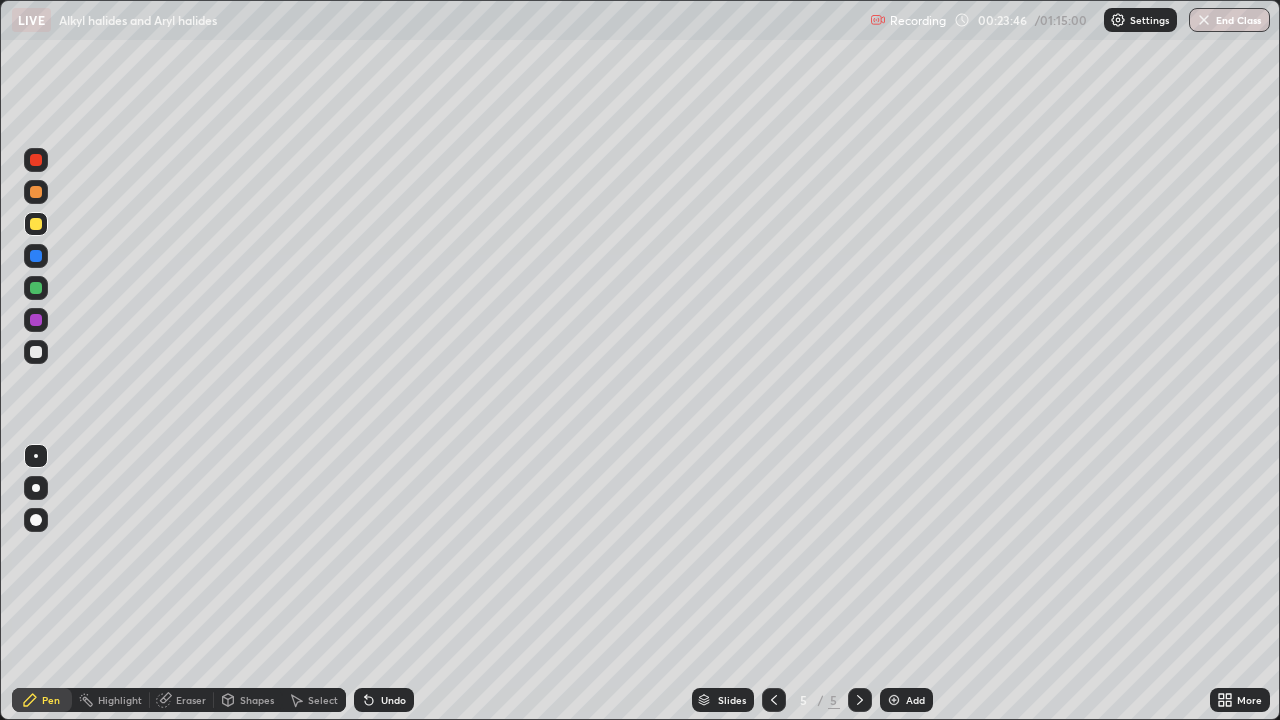 click at bounding box center [36, 320] 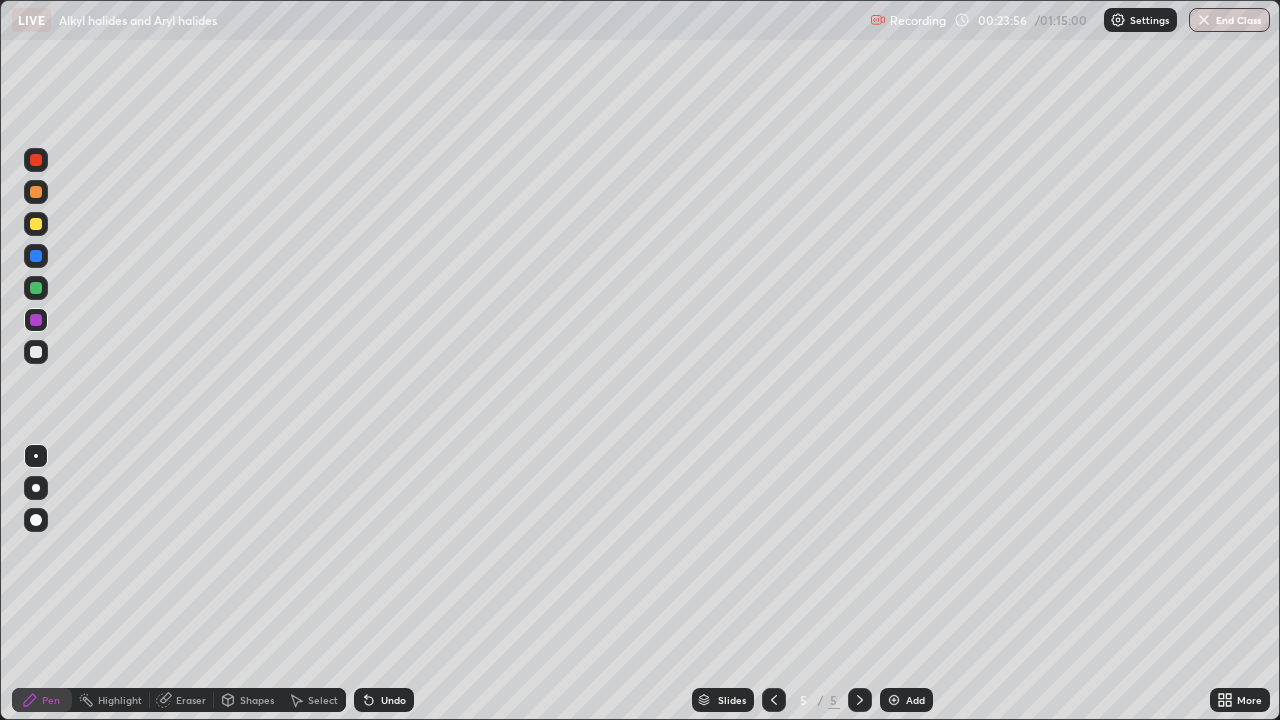 click at bounding box center (36, 352) 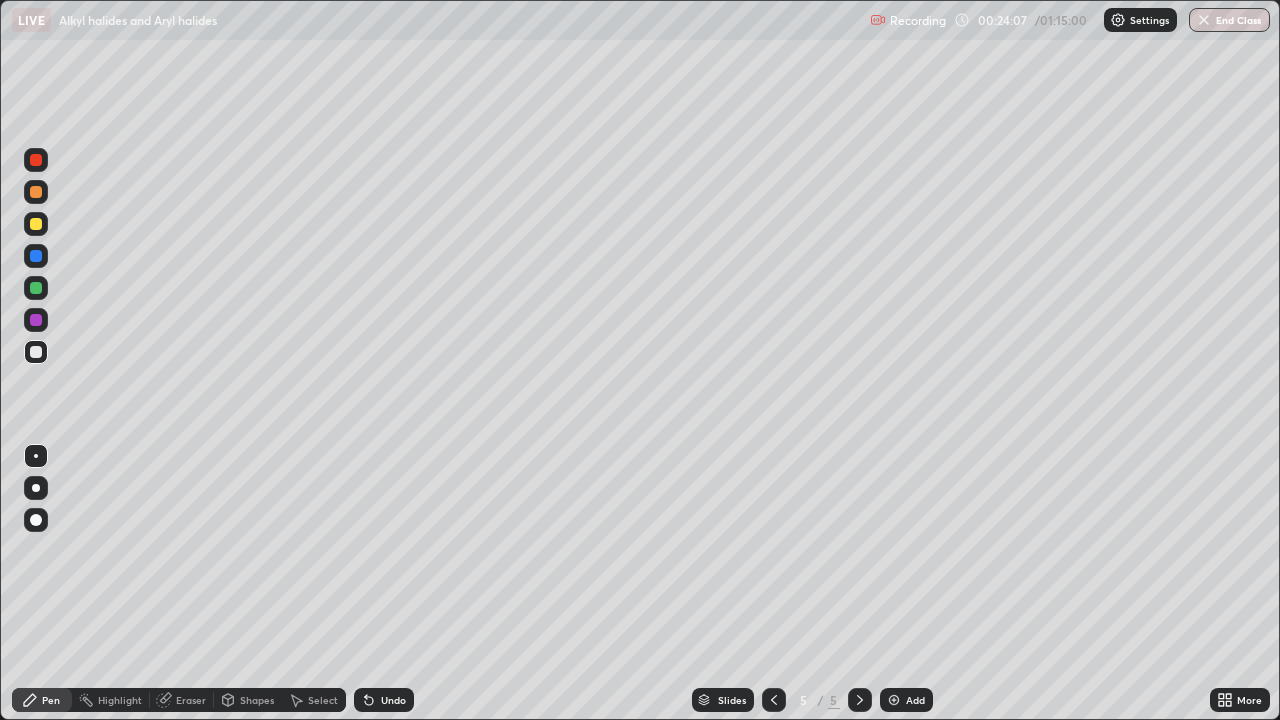 click at bounding box center [36, 288] 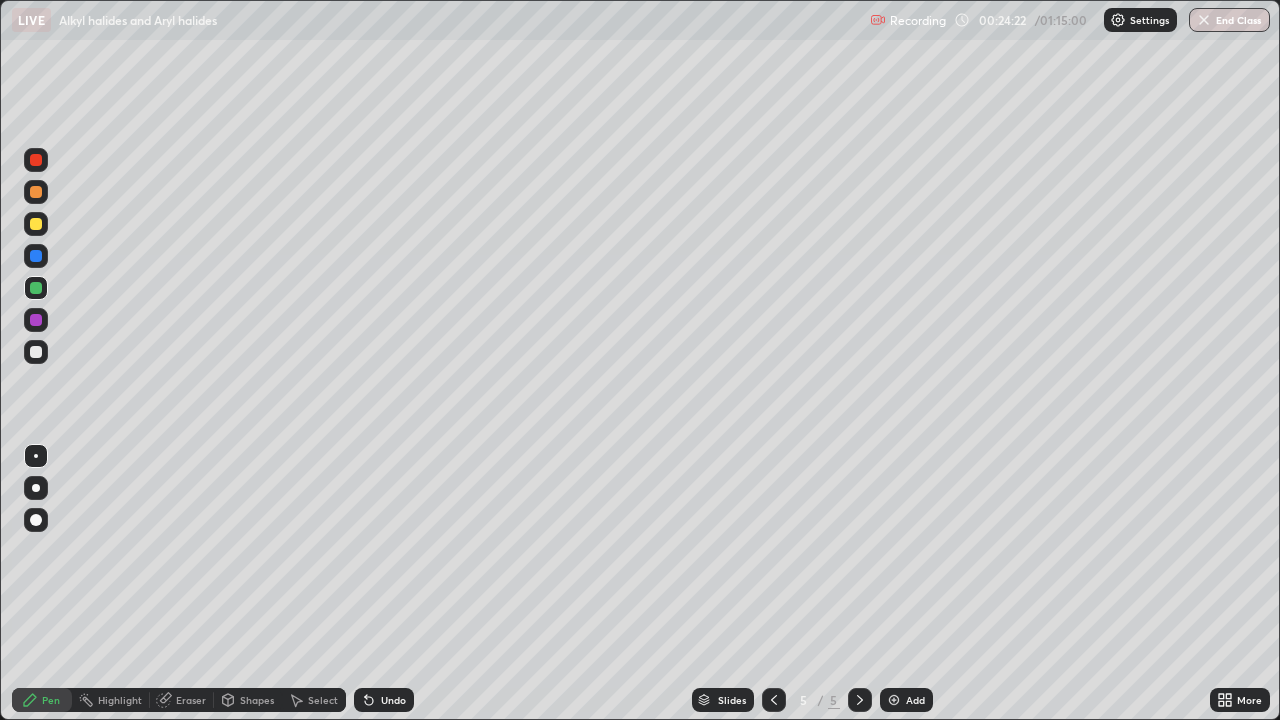 click at bounding box center [36, 320] 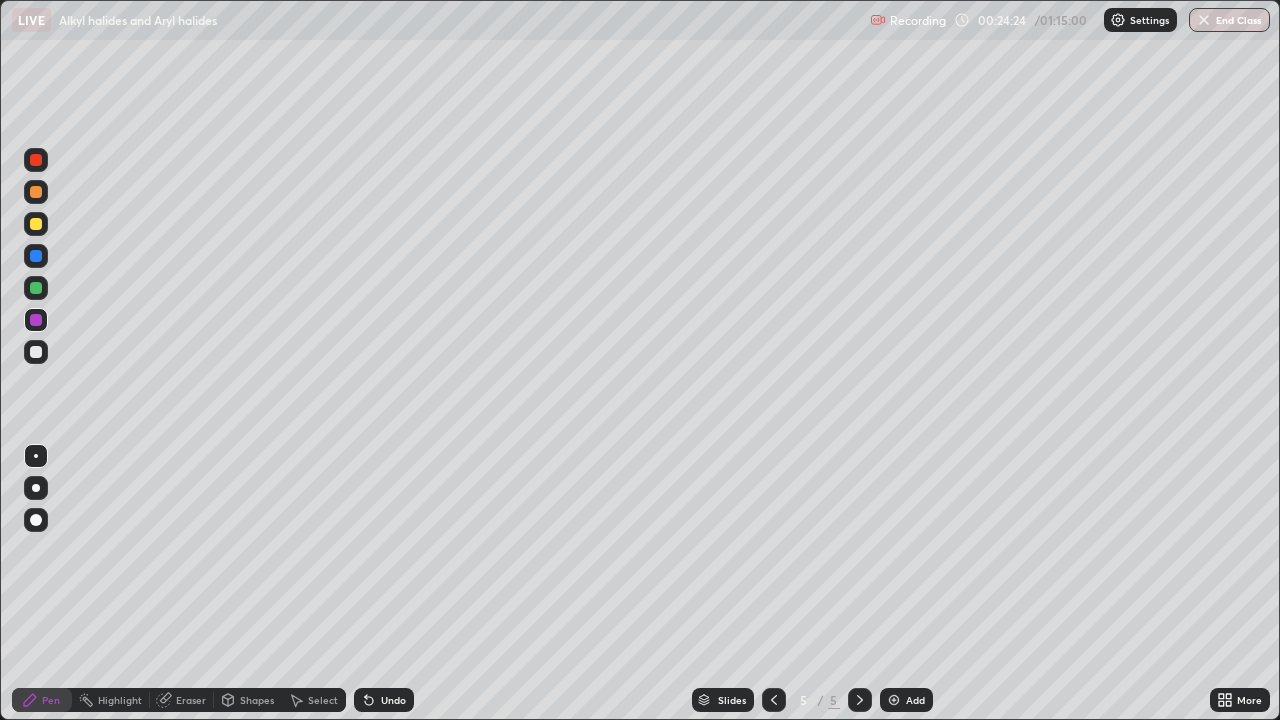 click at bounding box center (36, 160) 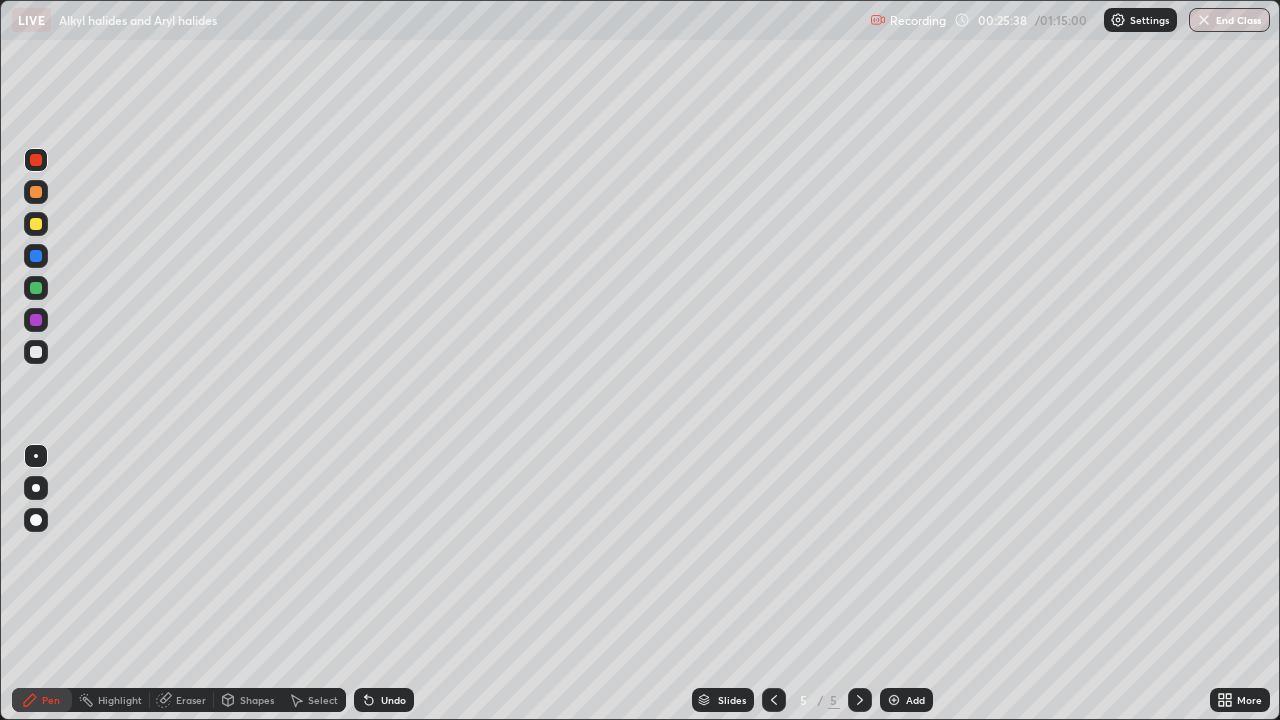 click on "Shapes" at bounding box center [257, 700] 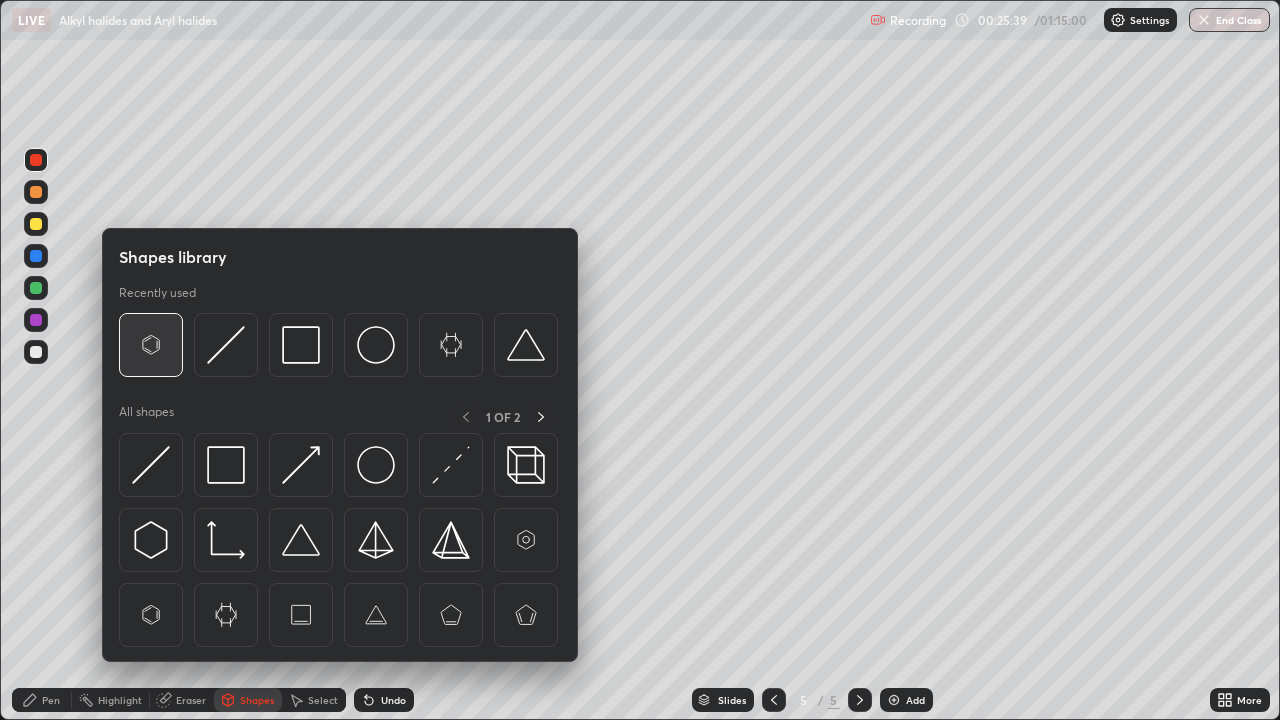 click at bounding box center (151, 345) 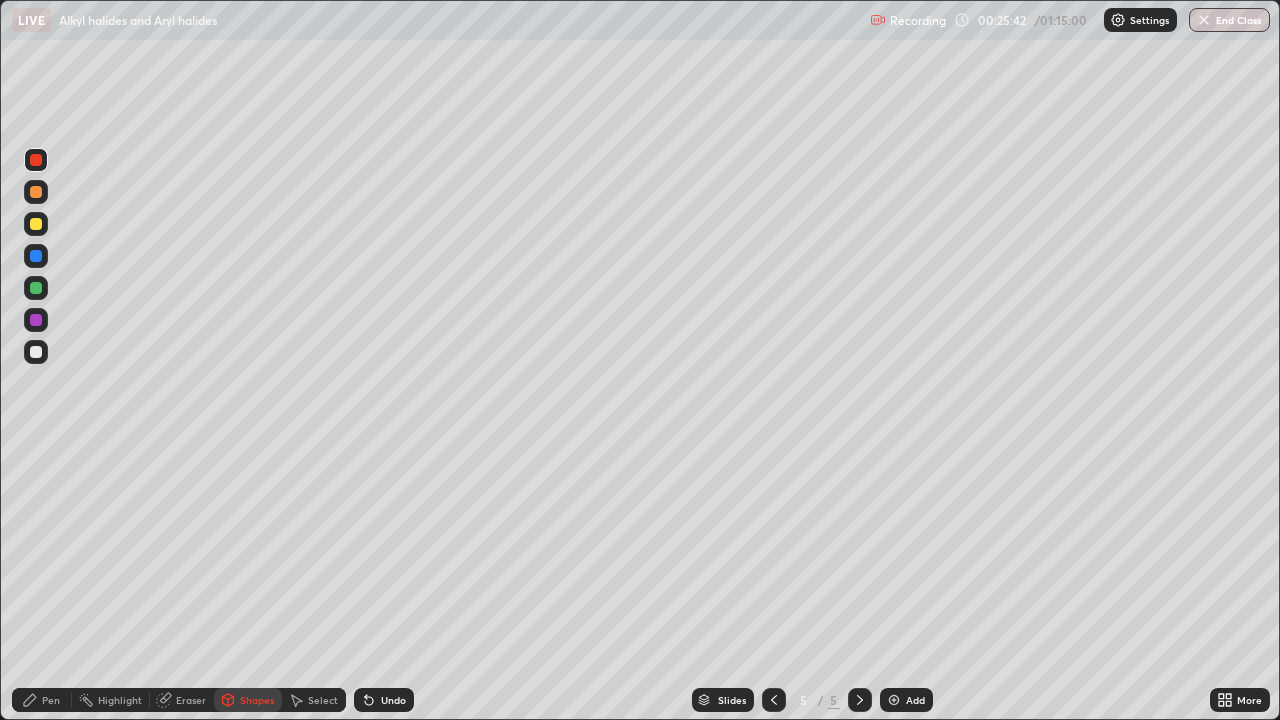 click on "Pen" at bounding box center [51, 700] 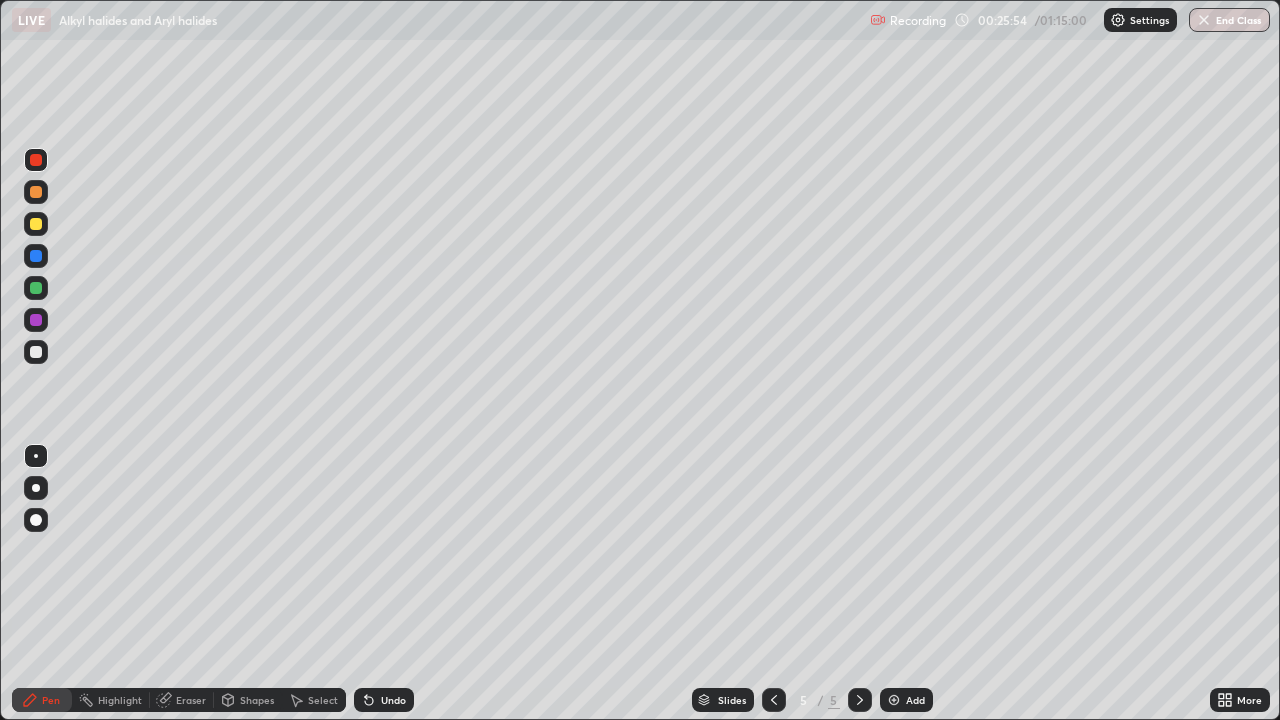 click at bounding box center [36, 352] 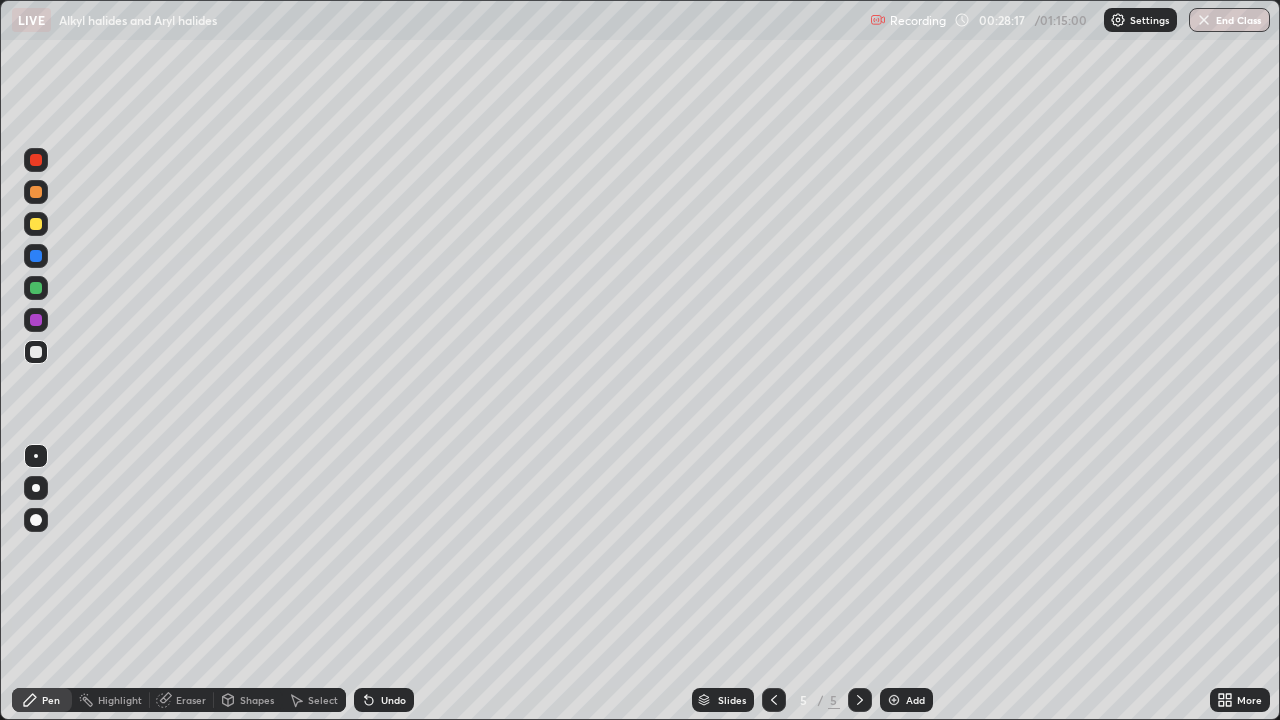 click on "Eraser" at bounding box center [191, 700] 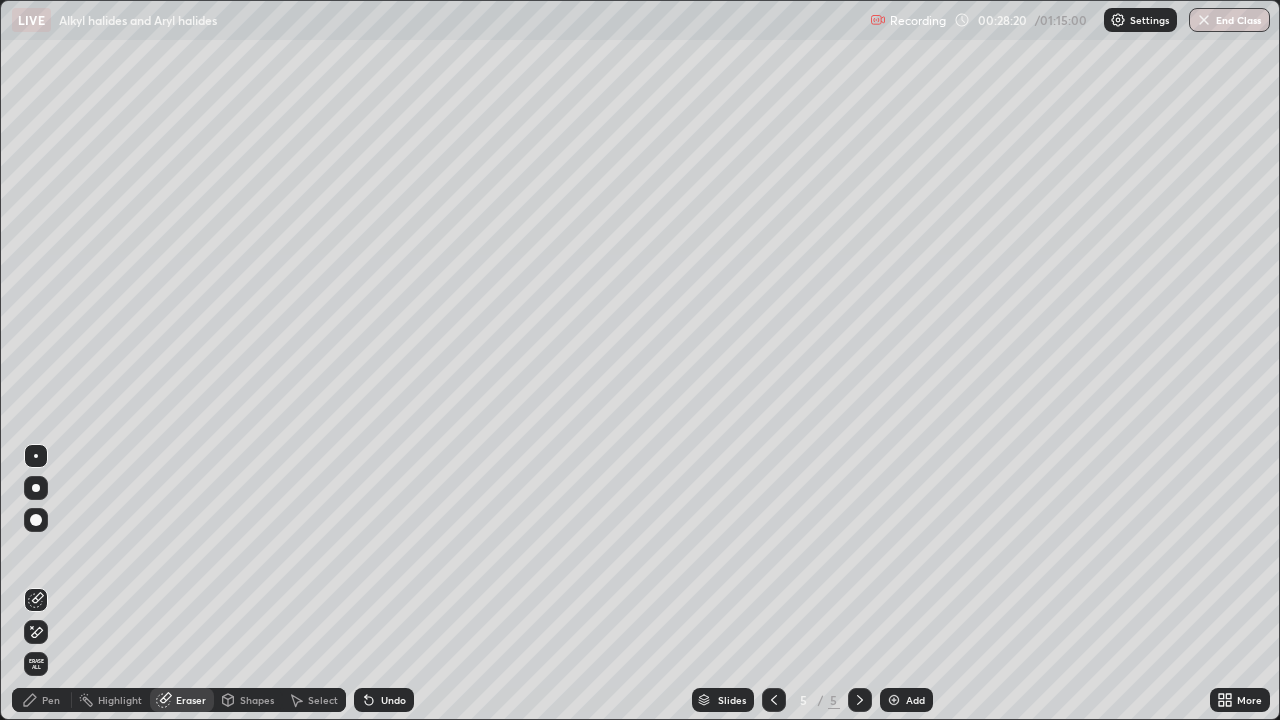 click on "Pen" at bounding box center (51, 700) 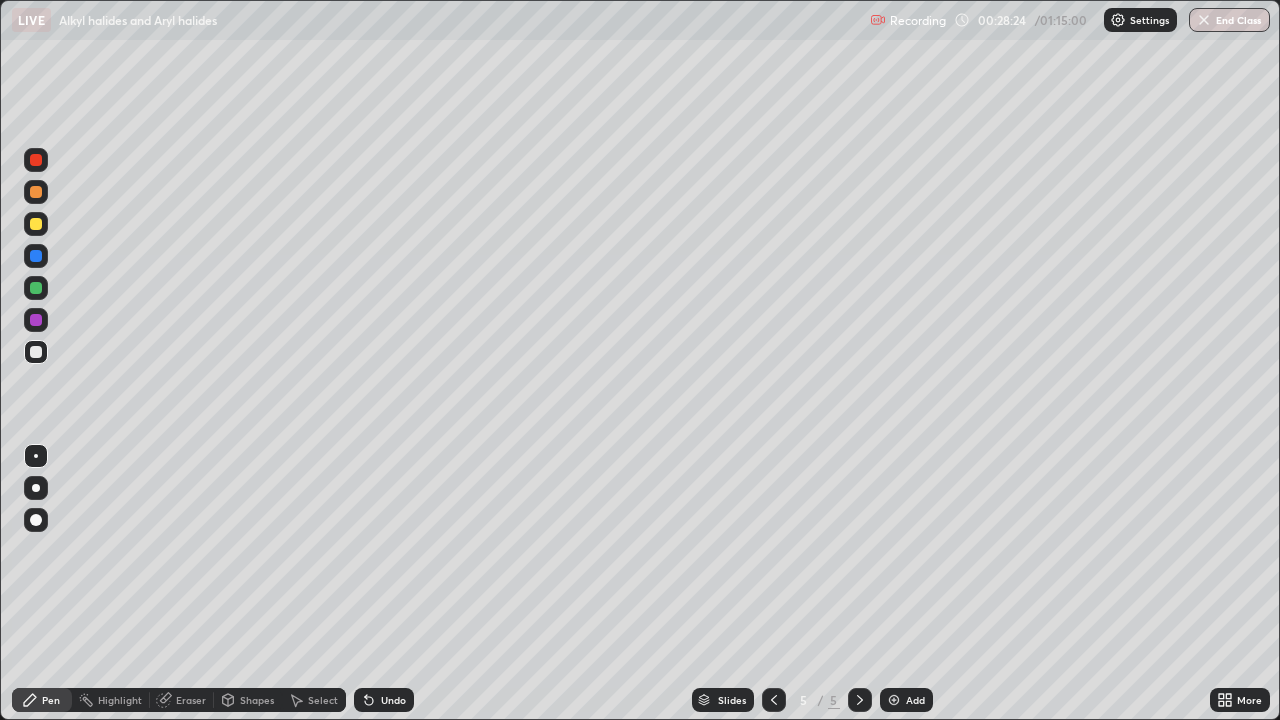 click 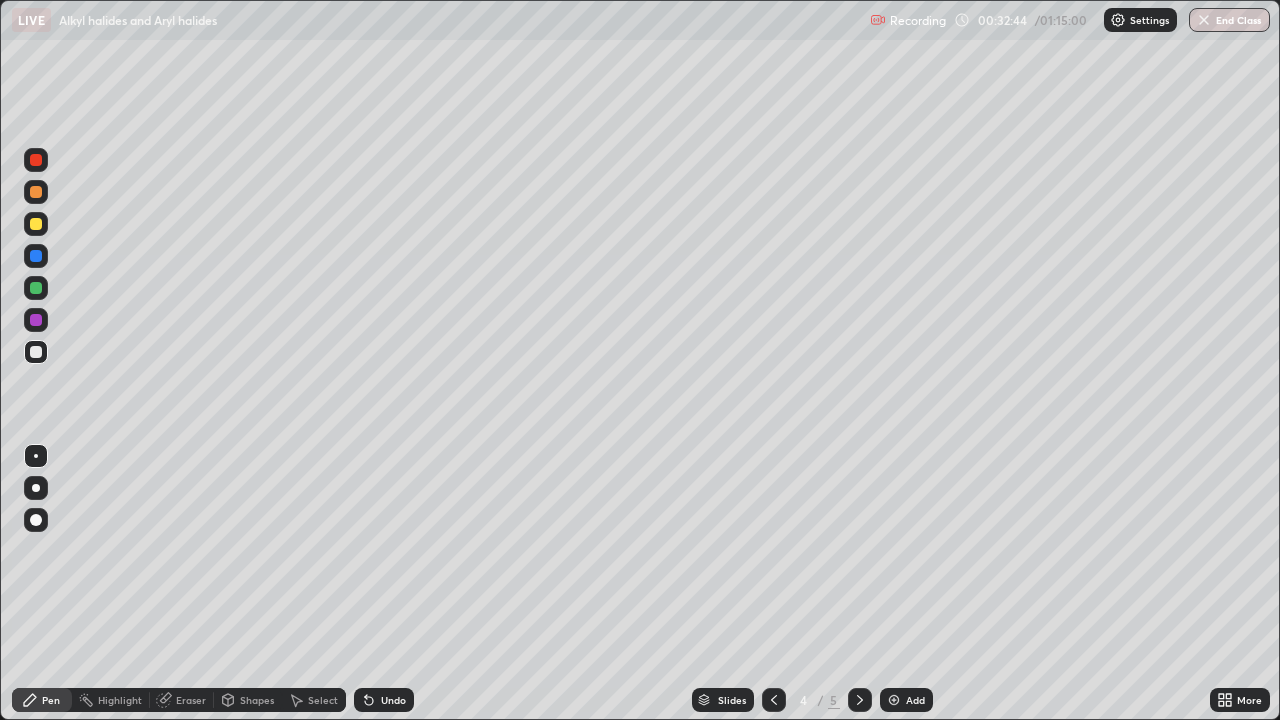 click 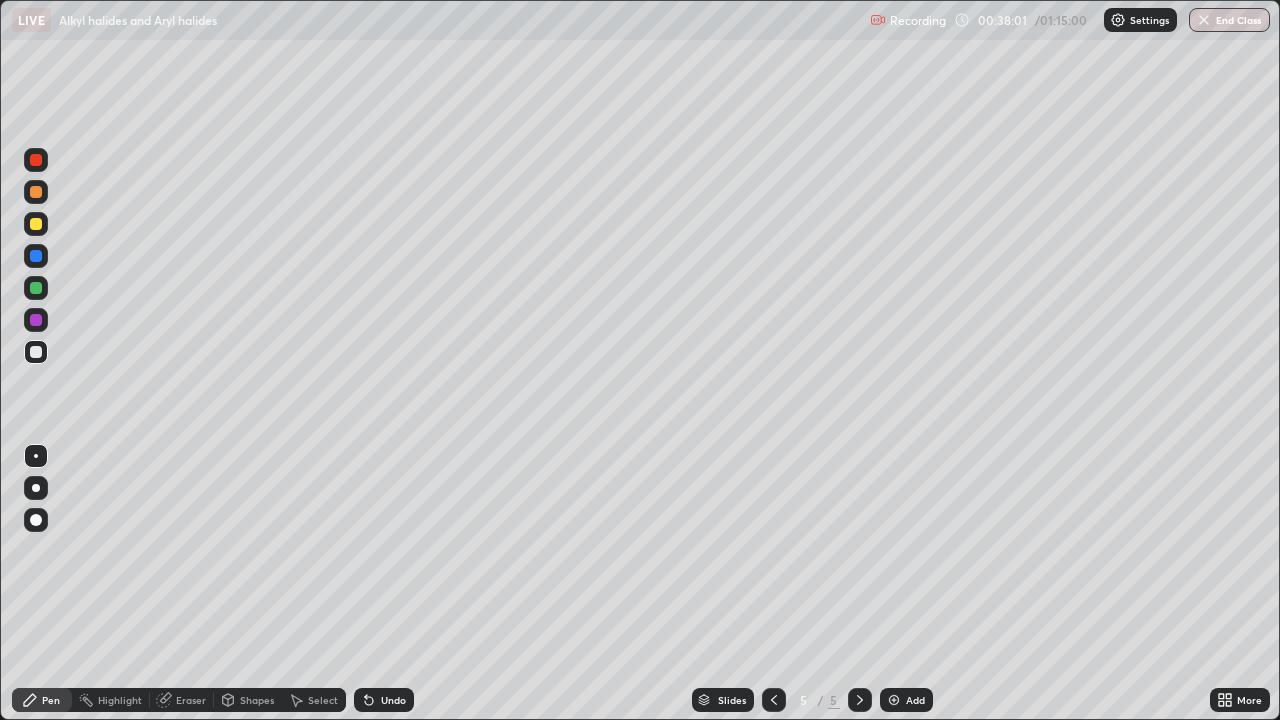 click at bounding box center [36, 256] 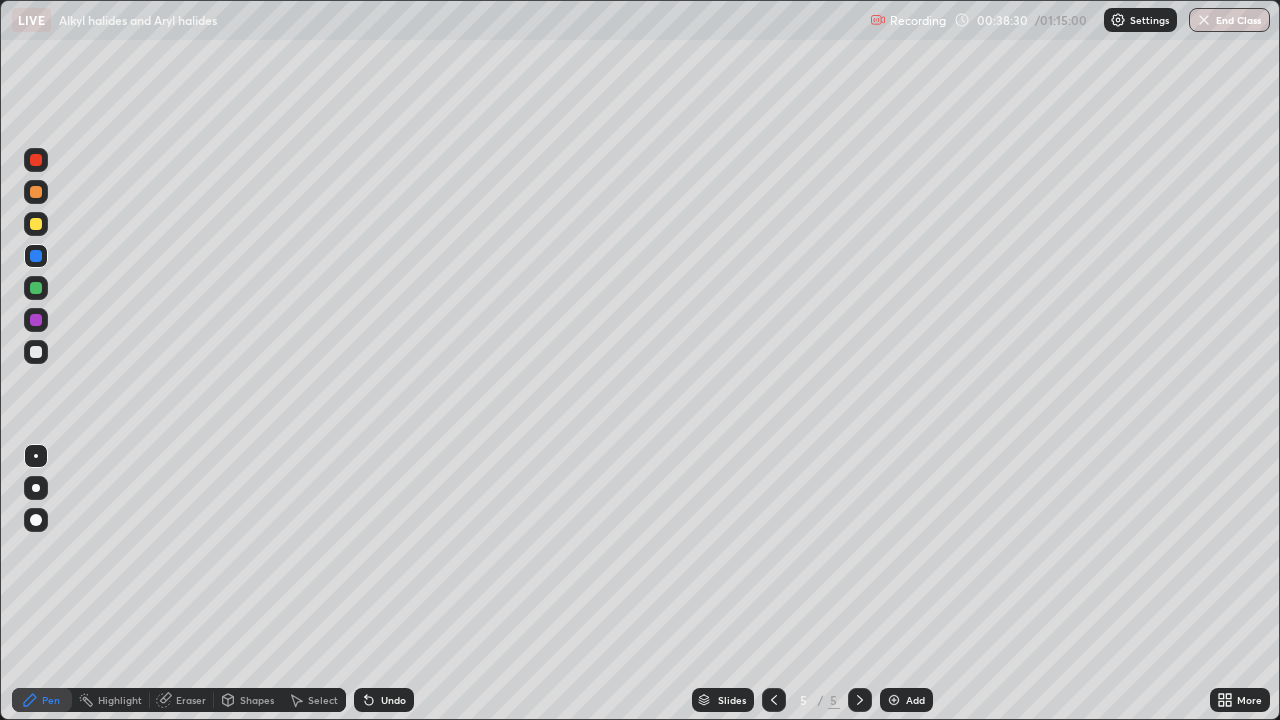 click at bounding box center (894, 700) 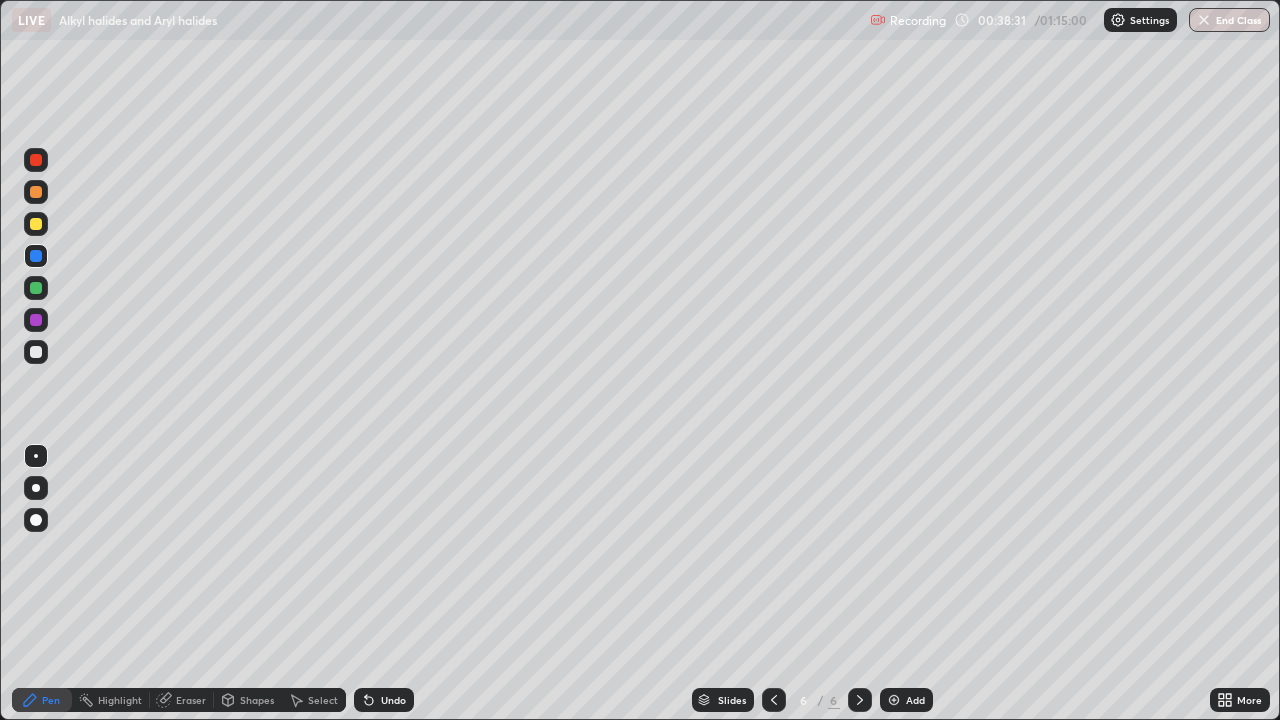 click at bounding box center [36, 352] 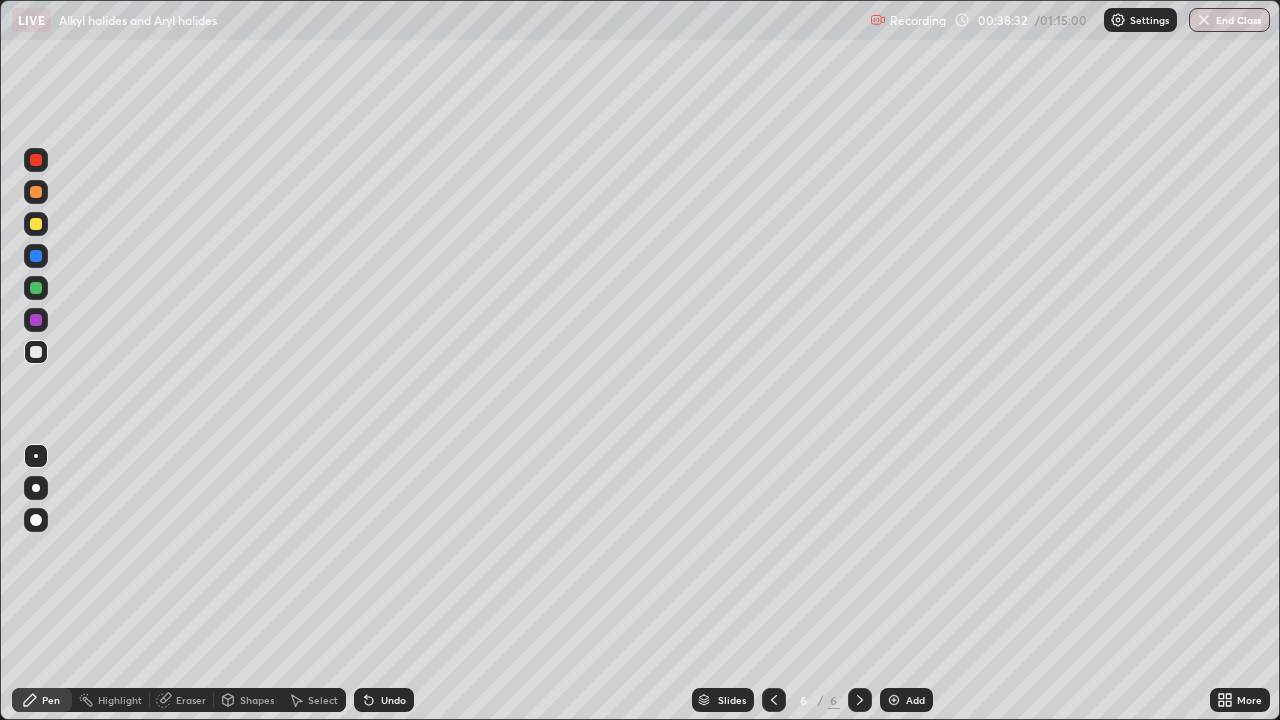 click on "Shapes" at bounding box center (257, 700) 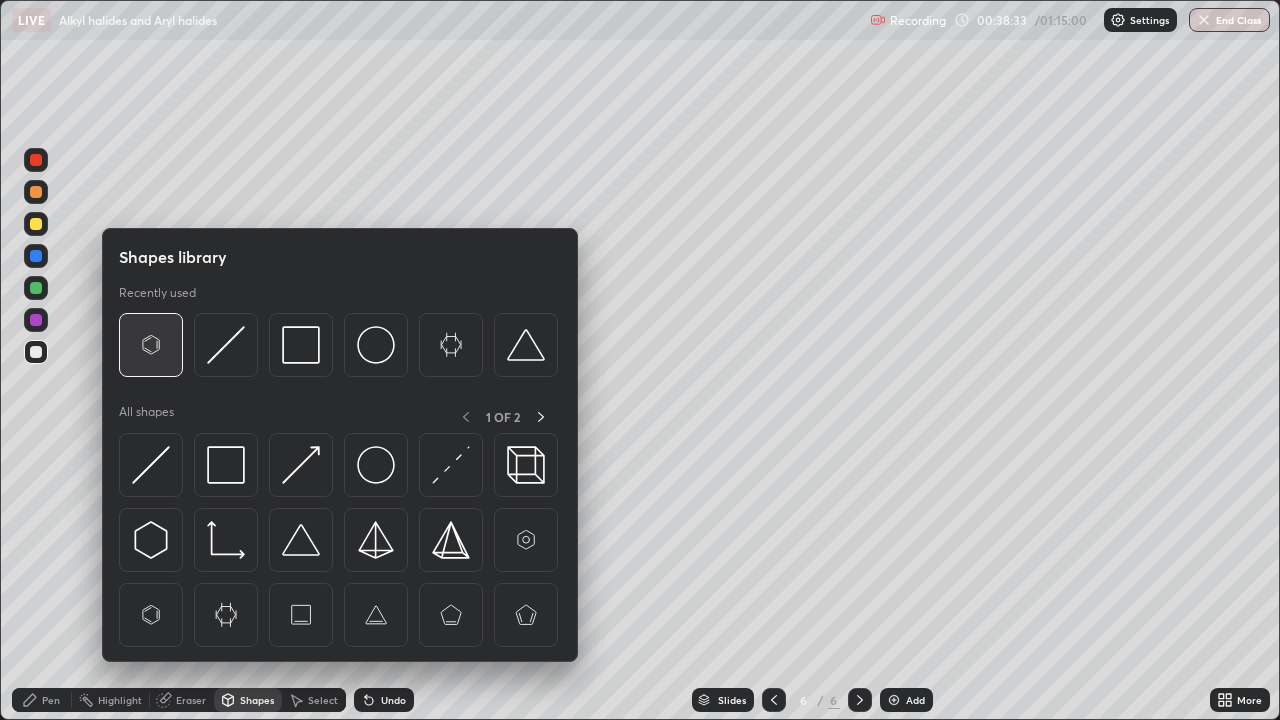 click at bounding box center [151, 345] 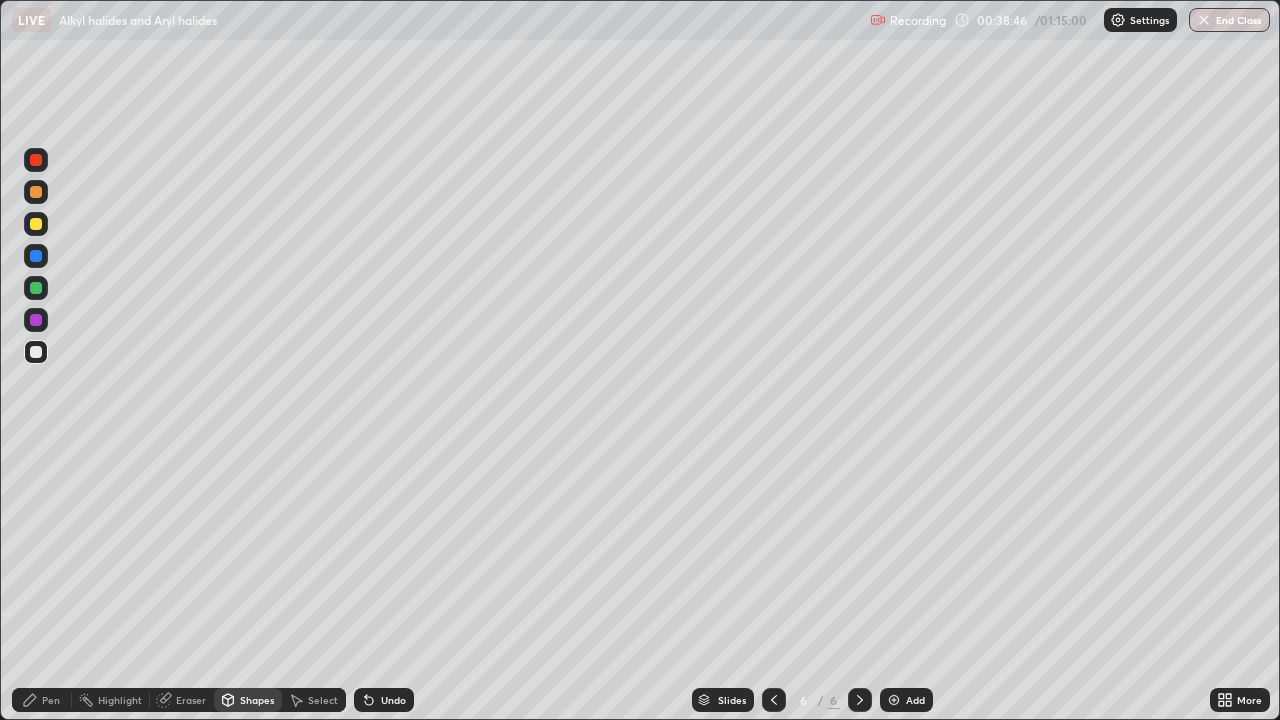 click on "Shapes" at bounding box center [257, 700] 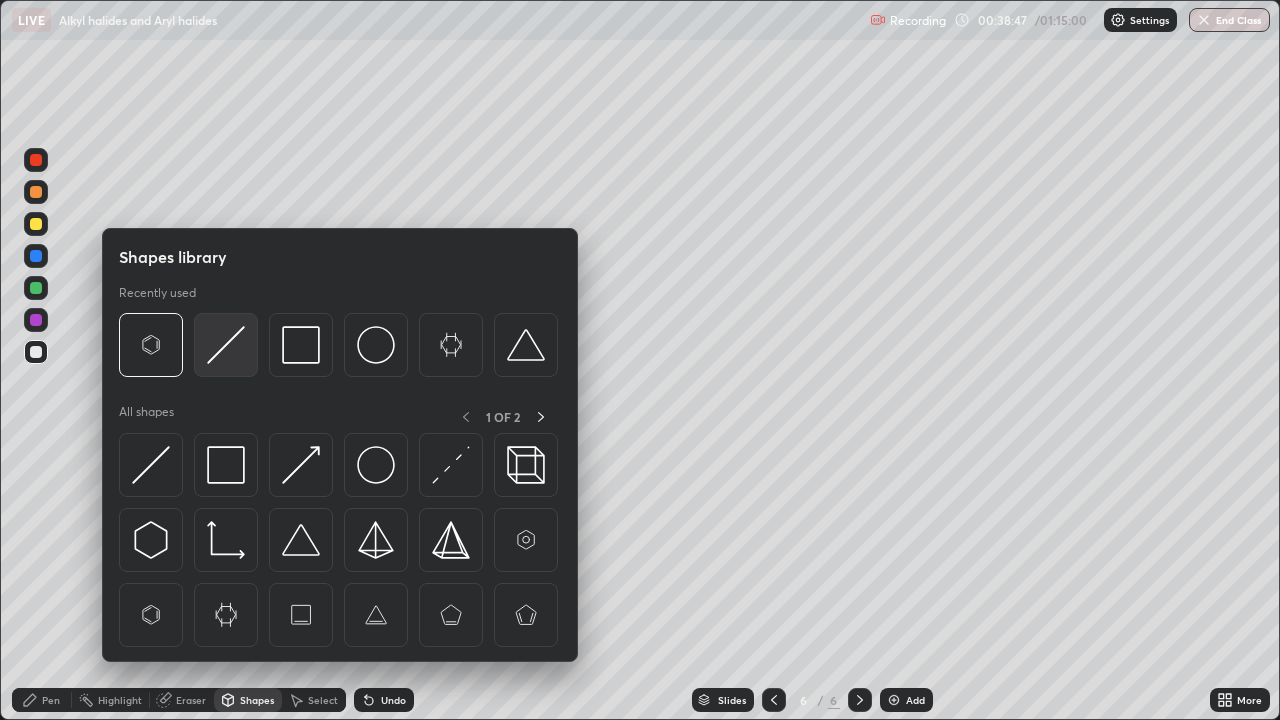 click at bounding box center (226, 345) 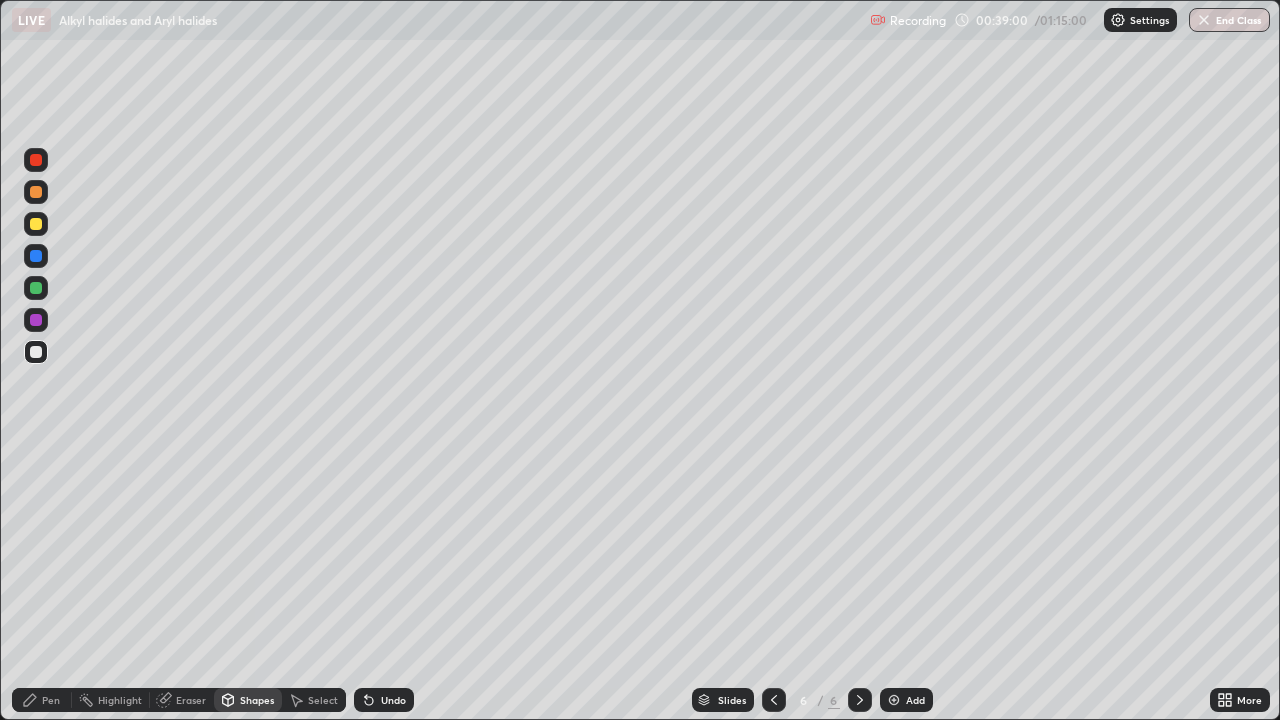 click on "Pen" at bounding box center (51, 700) 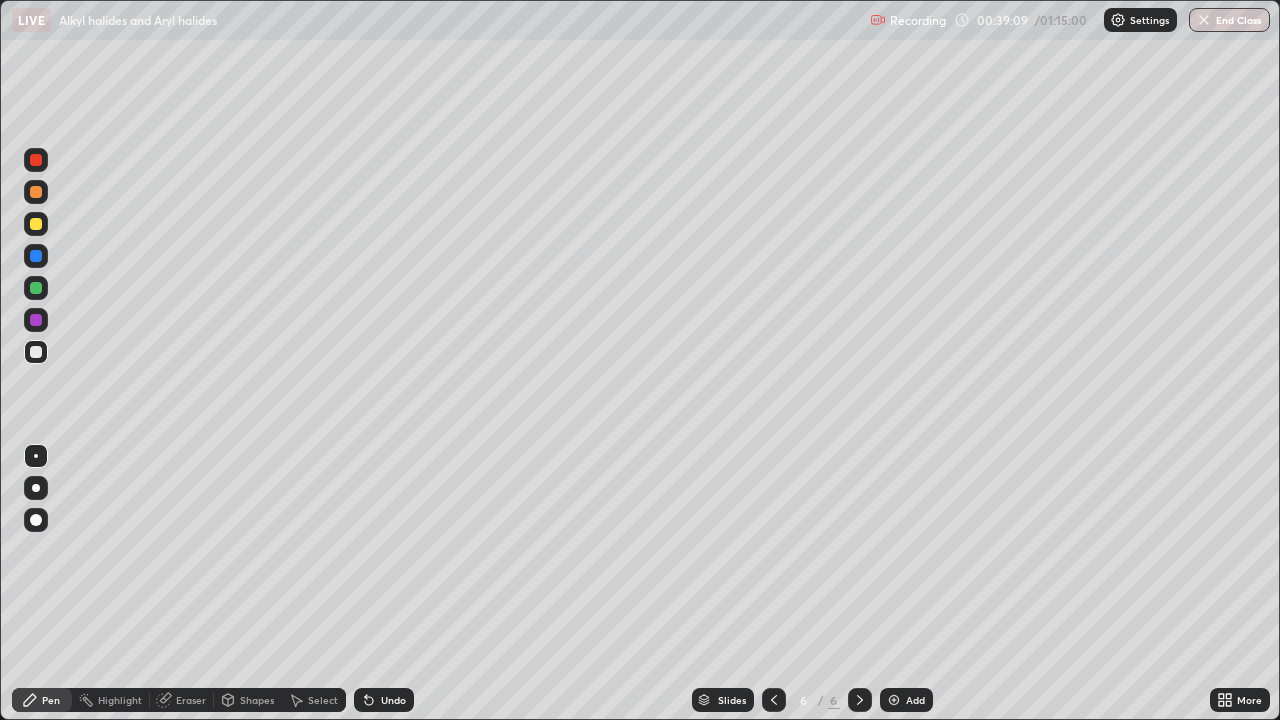click at bounding box center [36, 160] 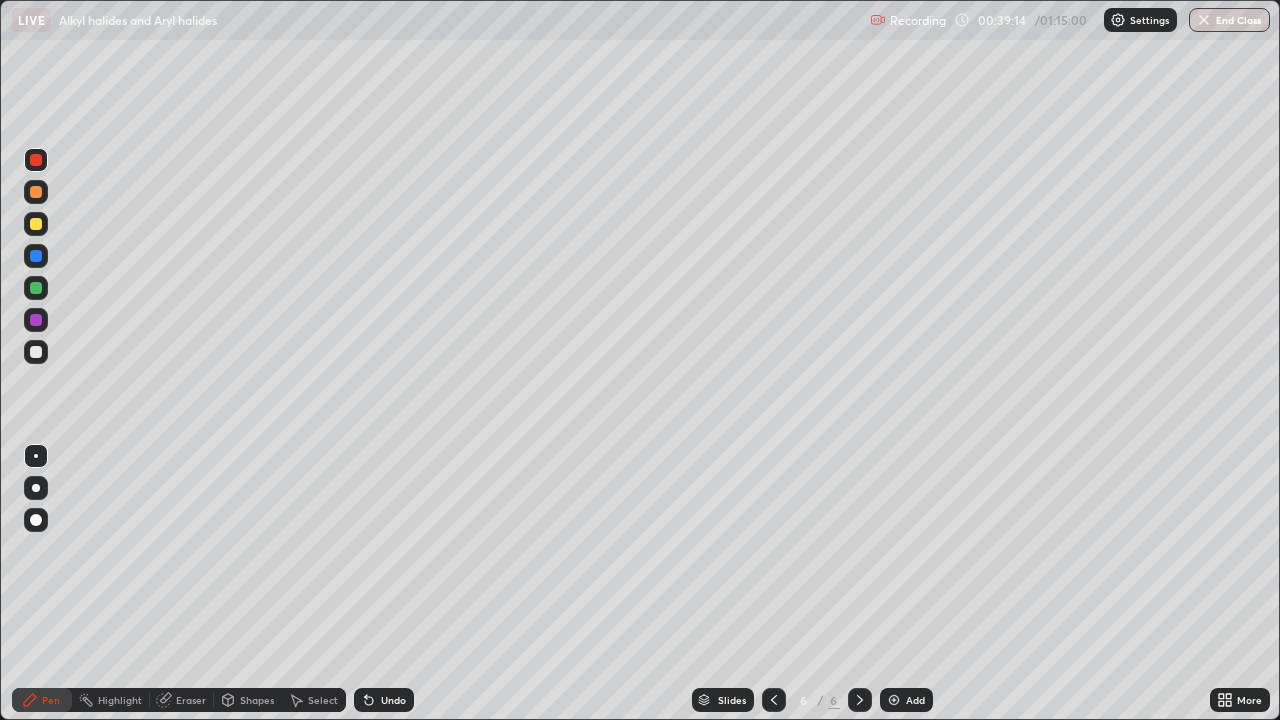 click at bounding box center (36, 288) 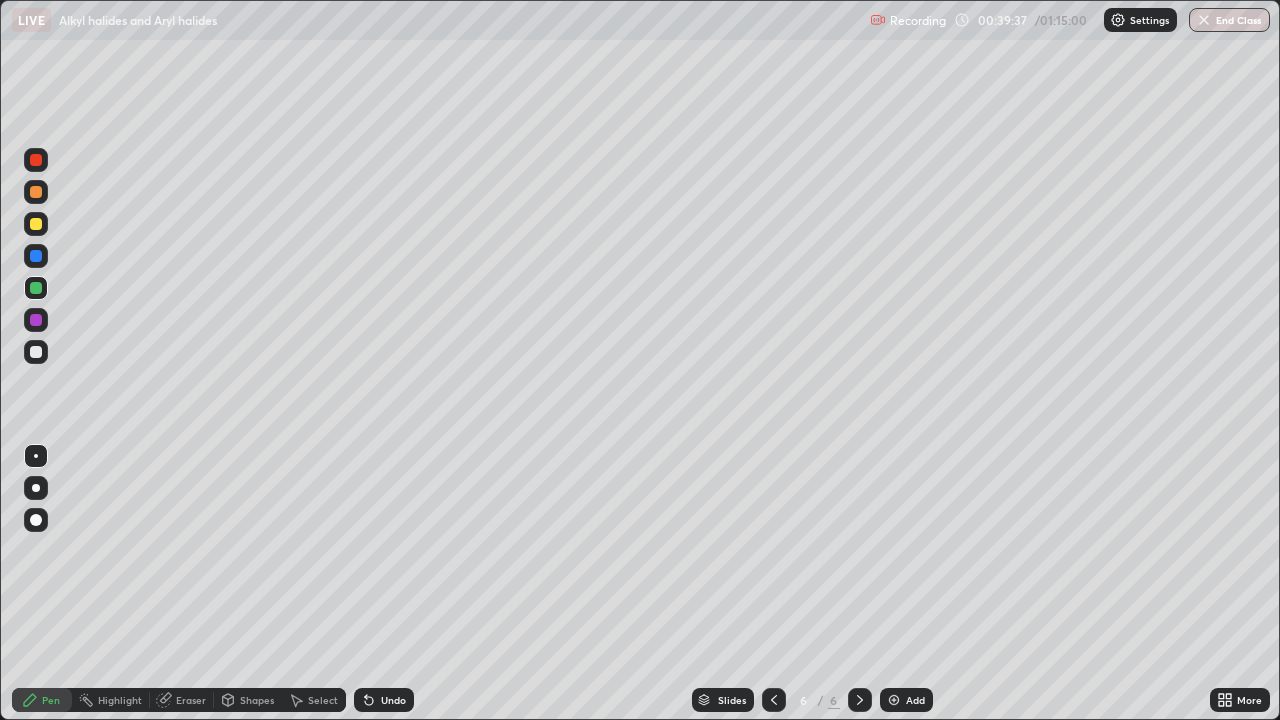 click at bounding box center [36, 352] 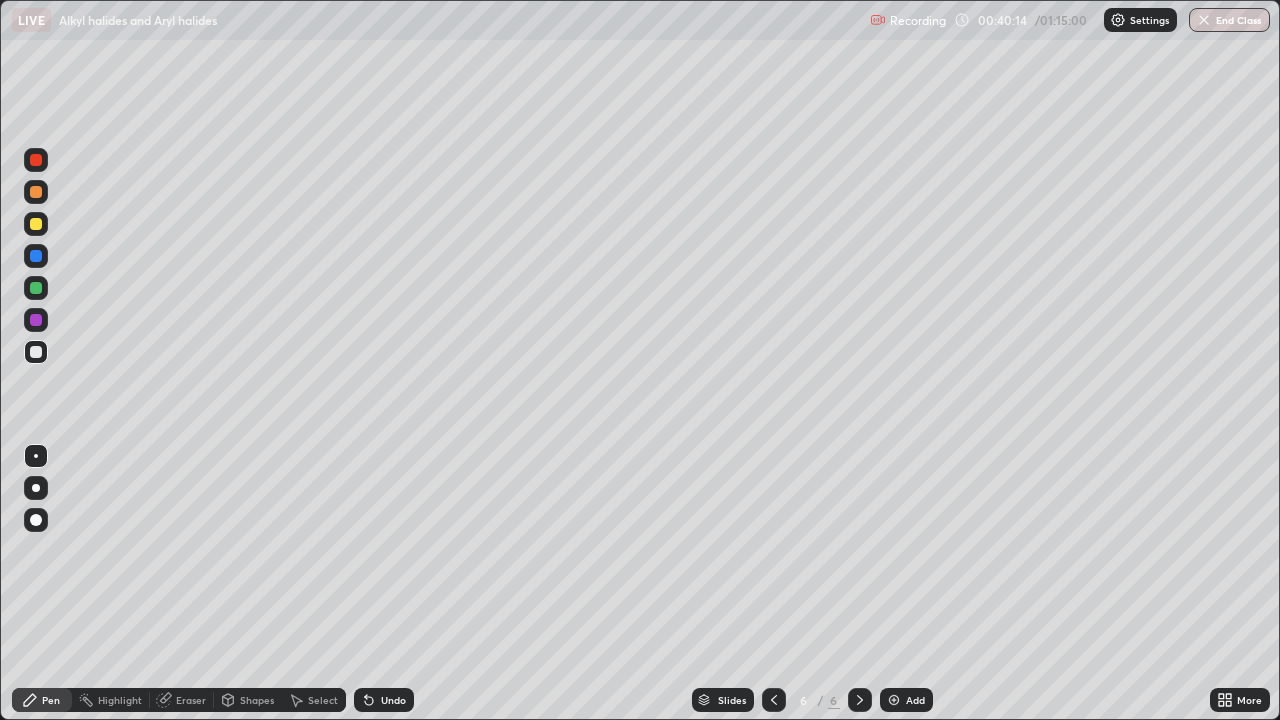 click at bounding box center [36, 224] 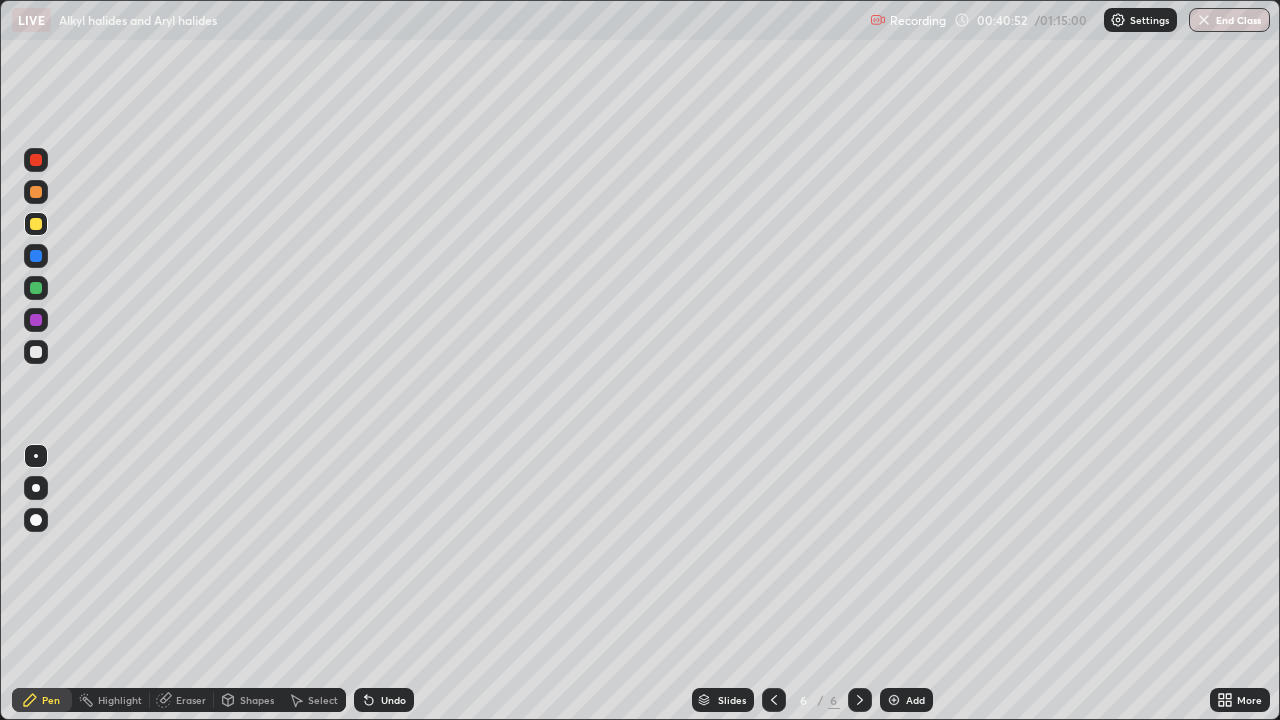 click at bounding box center (36, 320) 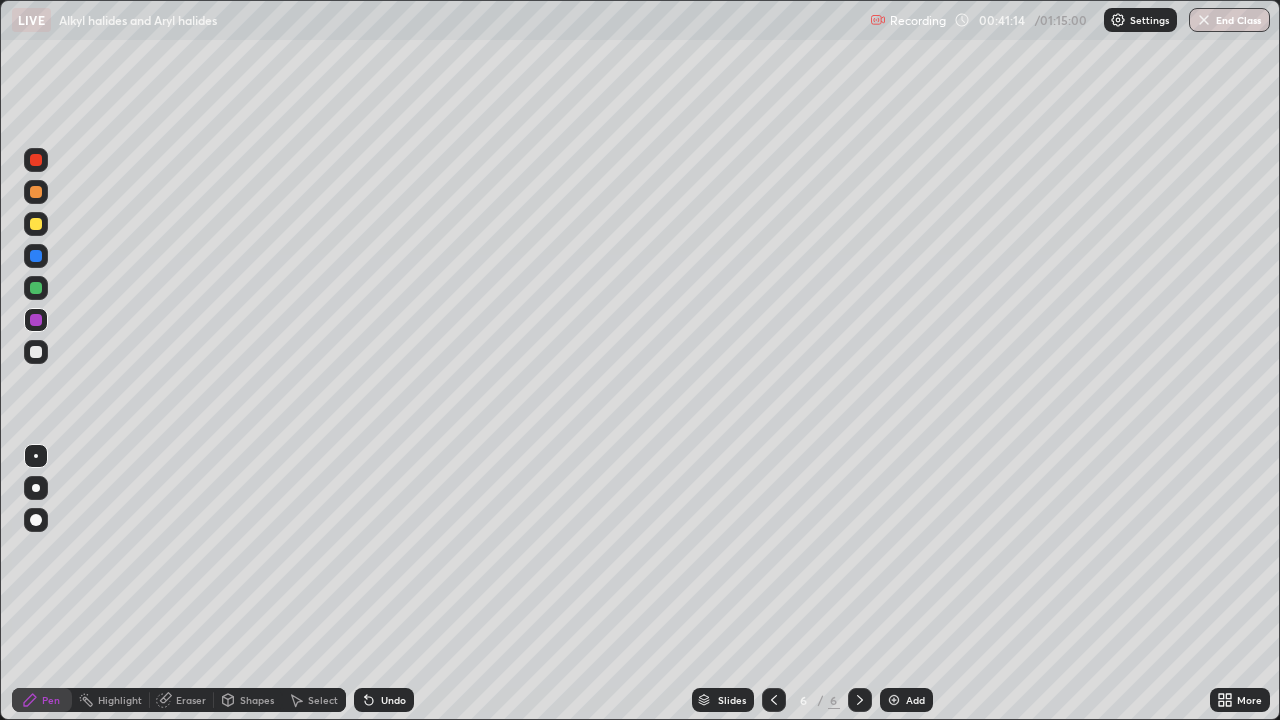 click at bounding box center (36, 352) 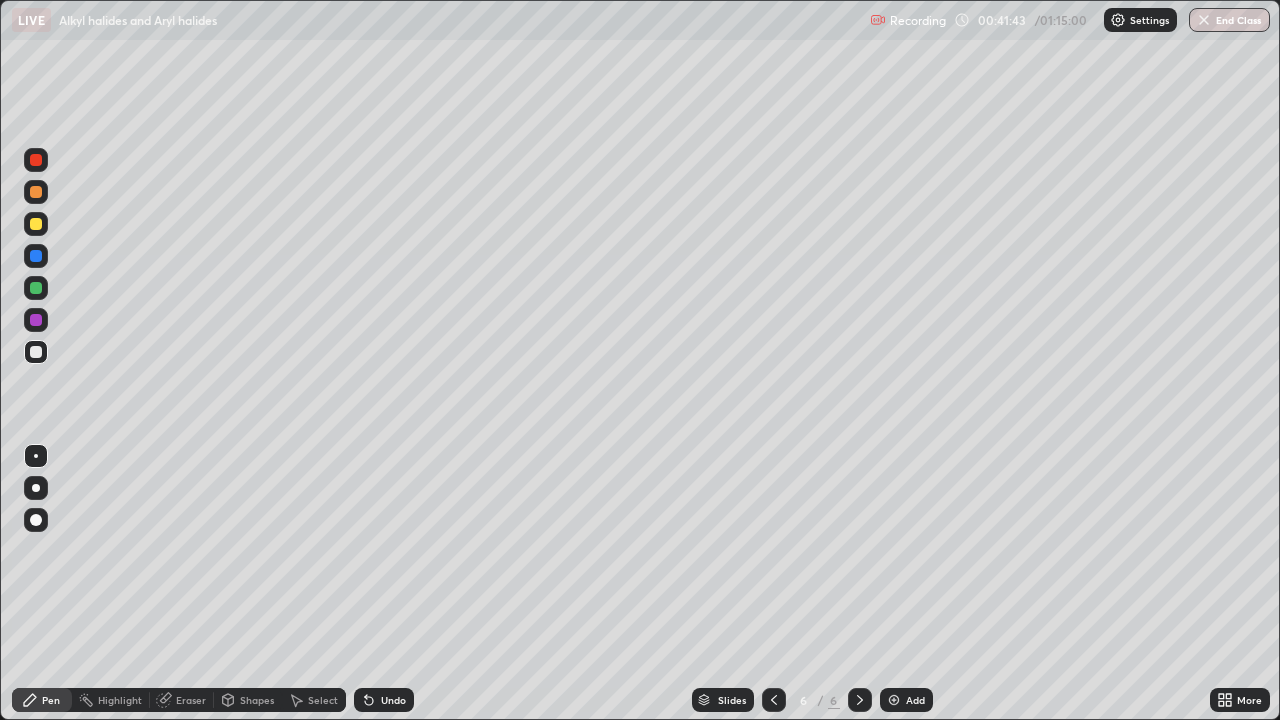 click at bounding box center (36, 320) 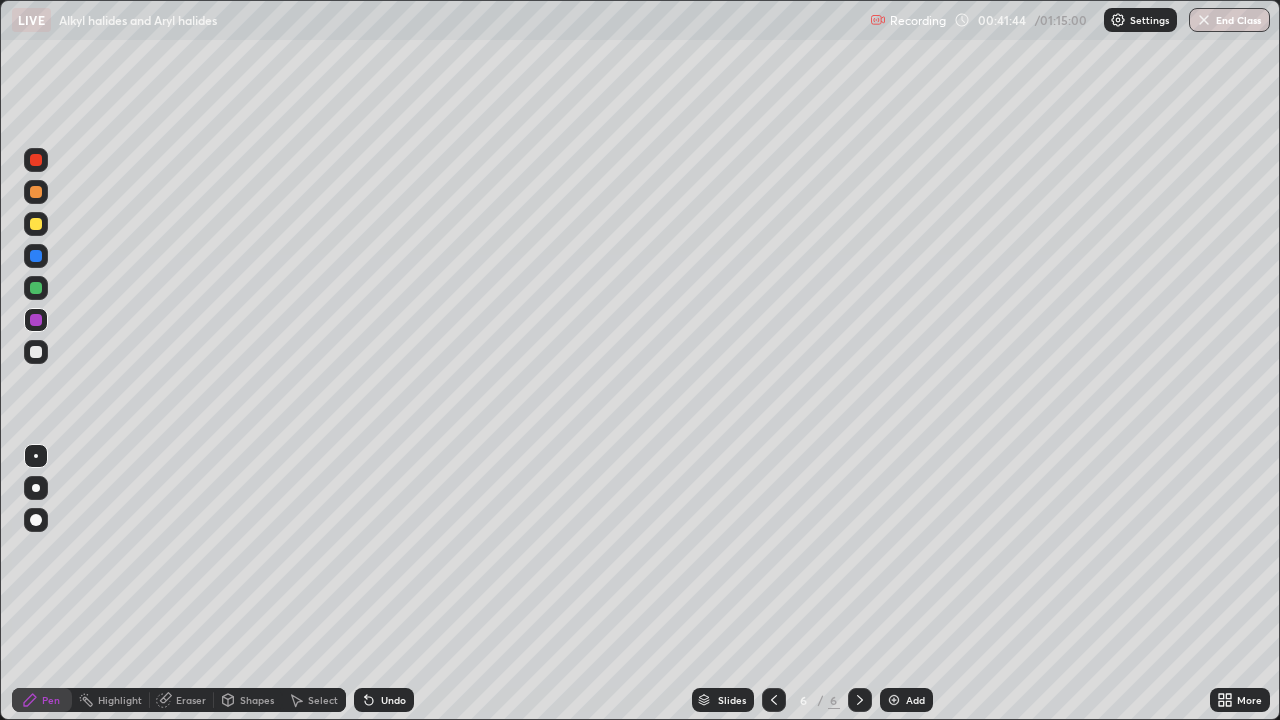 click at bounding box center [36, 224] 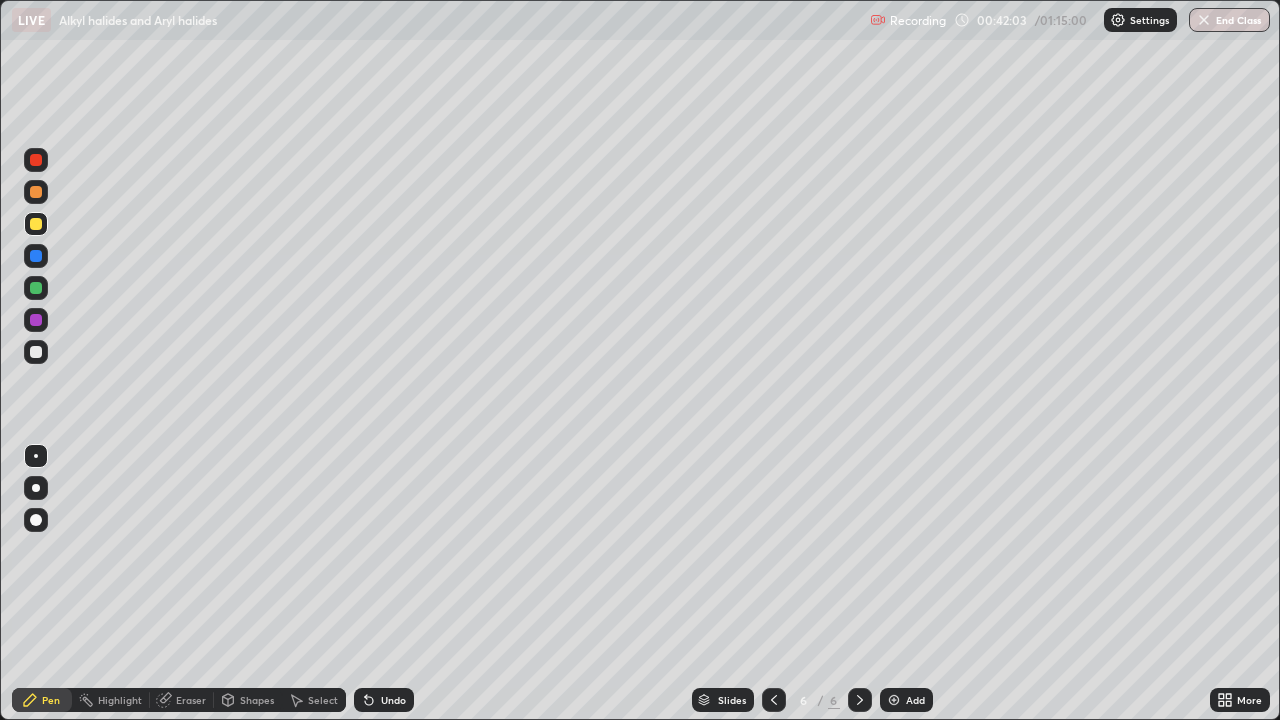 click at bounding box center [36, 352] 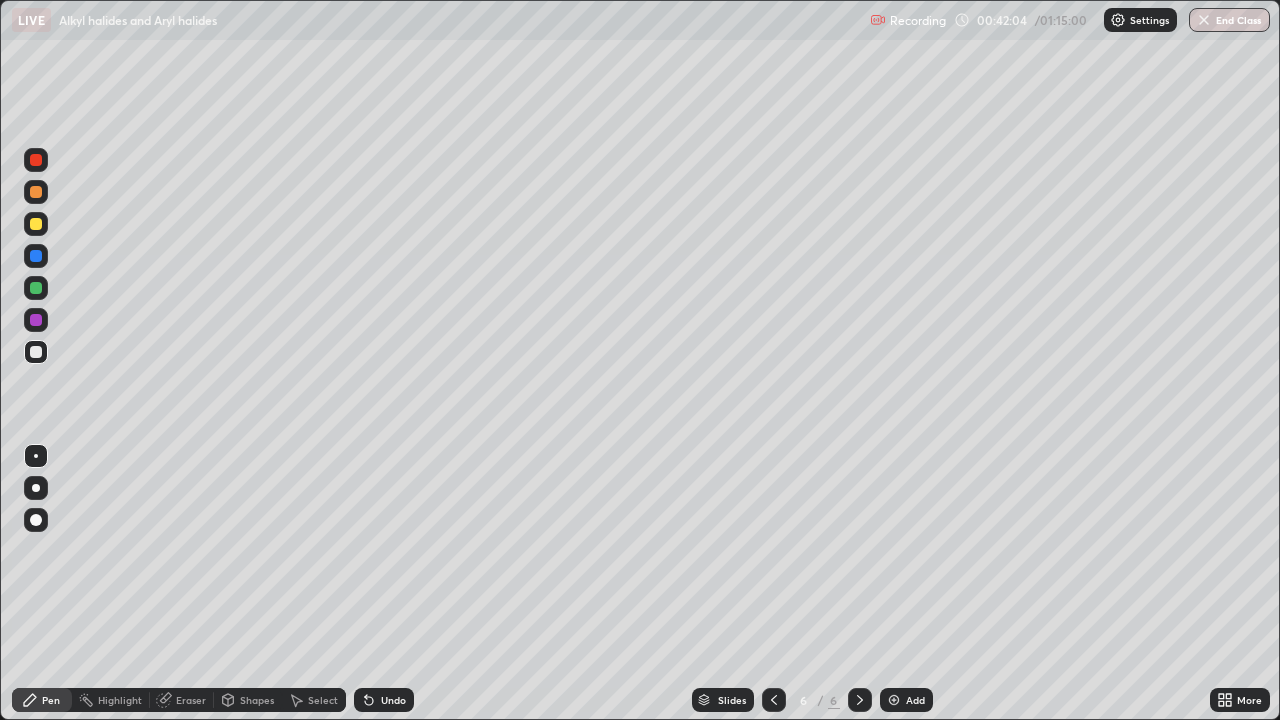 click on "Eraser" at bounding box center [191, 700] 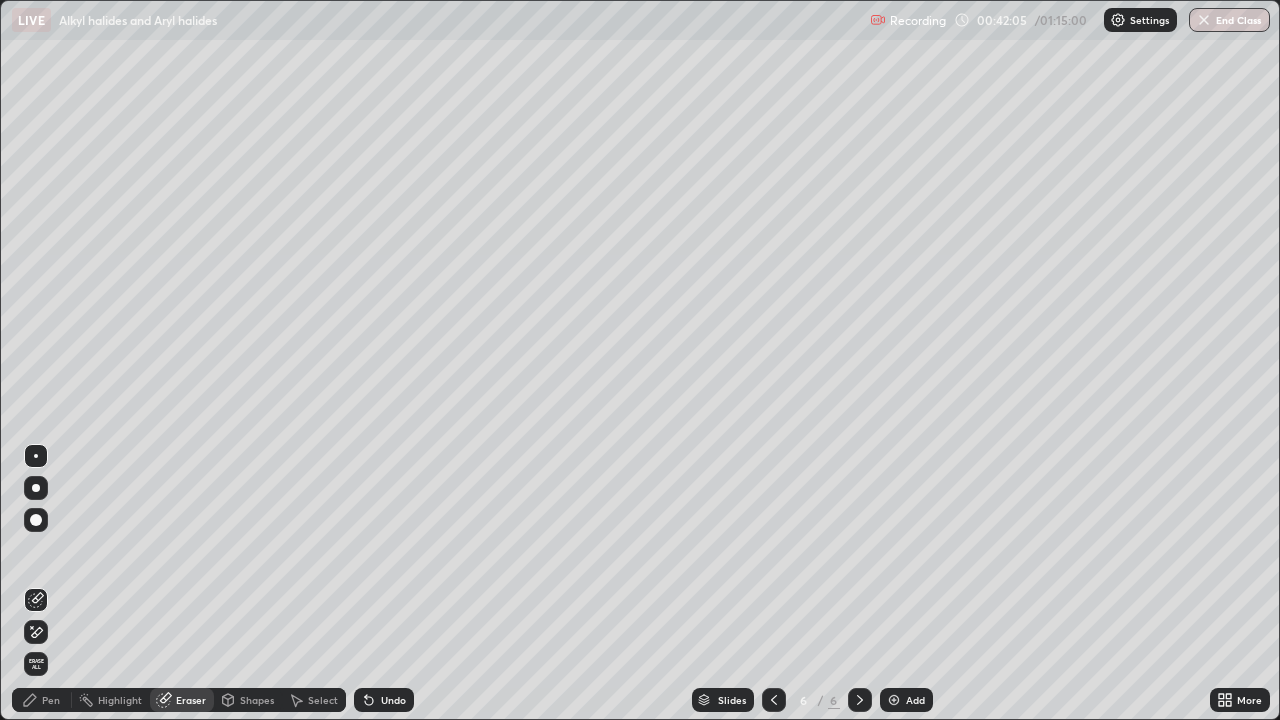 click on "Pen" at bounding box center (51, 700) 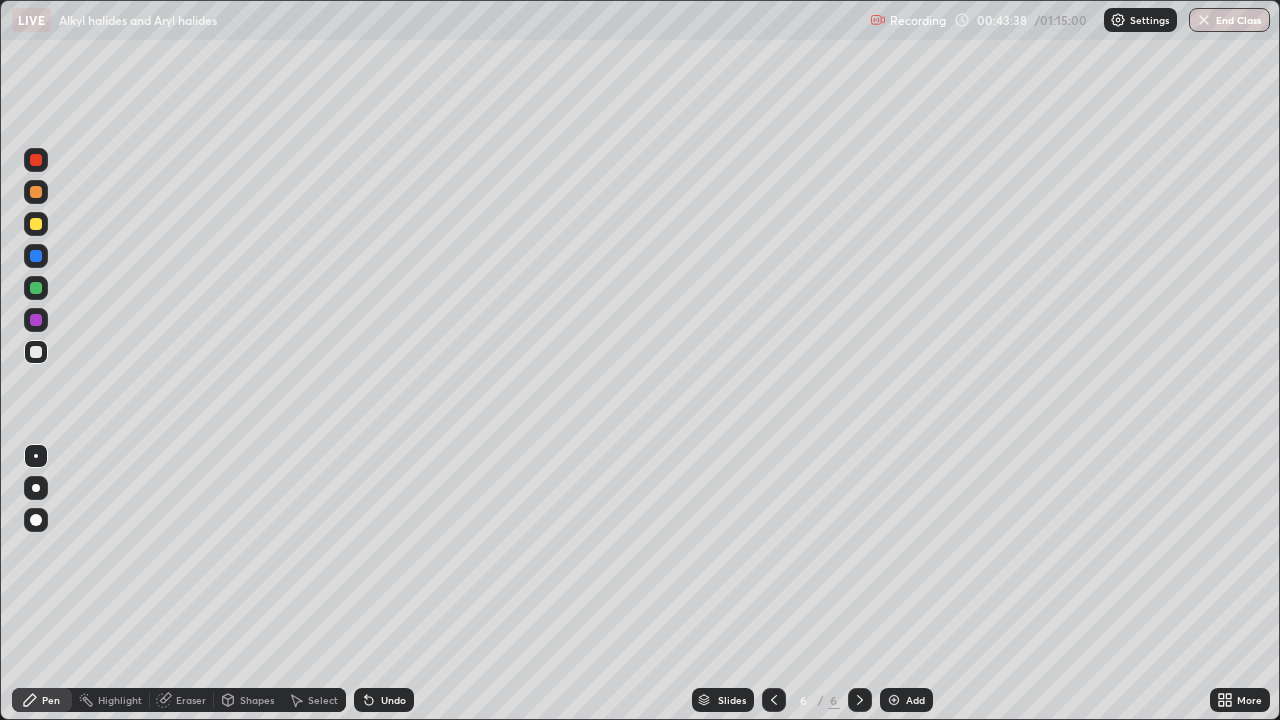 click at bounding box center (36, 320) 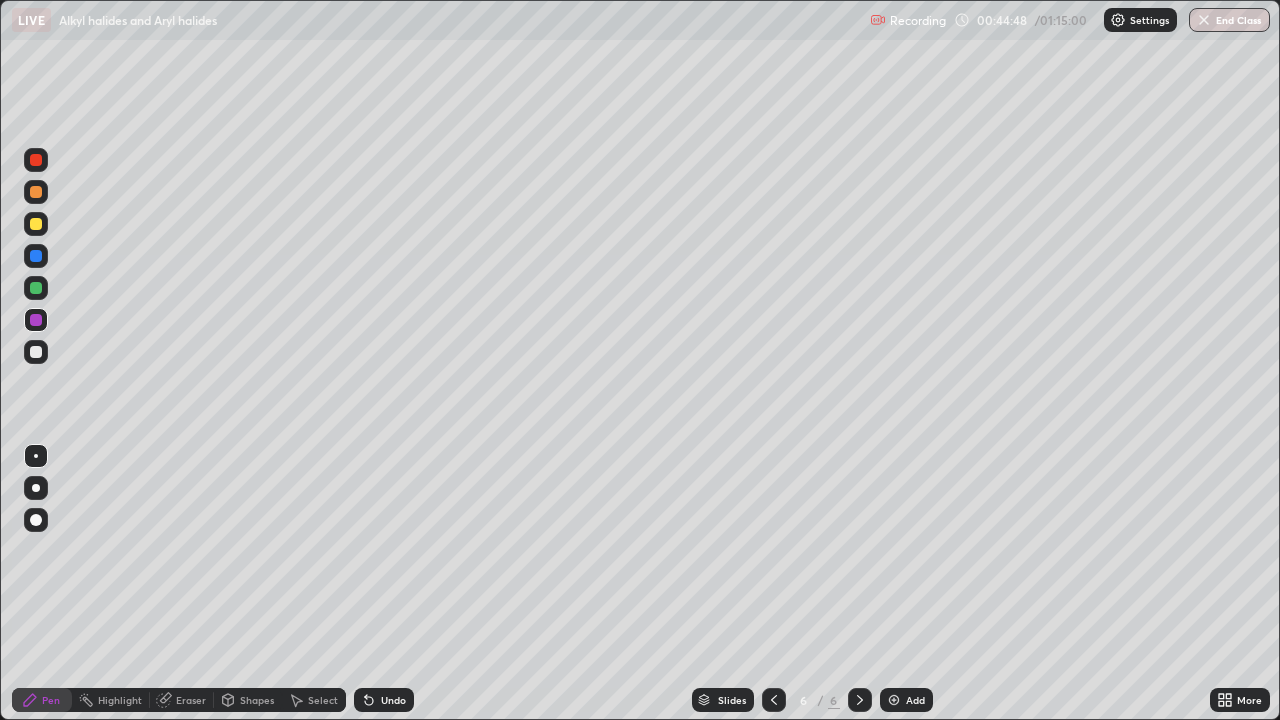 click at bounding box center (36, 352) 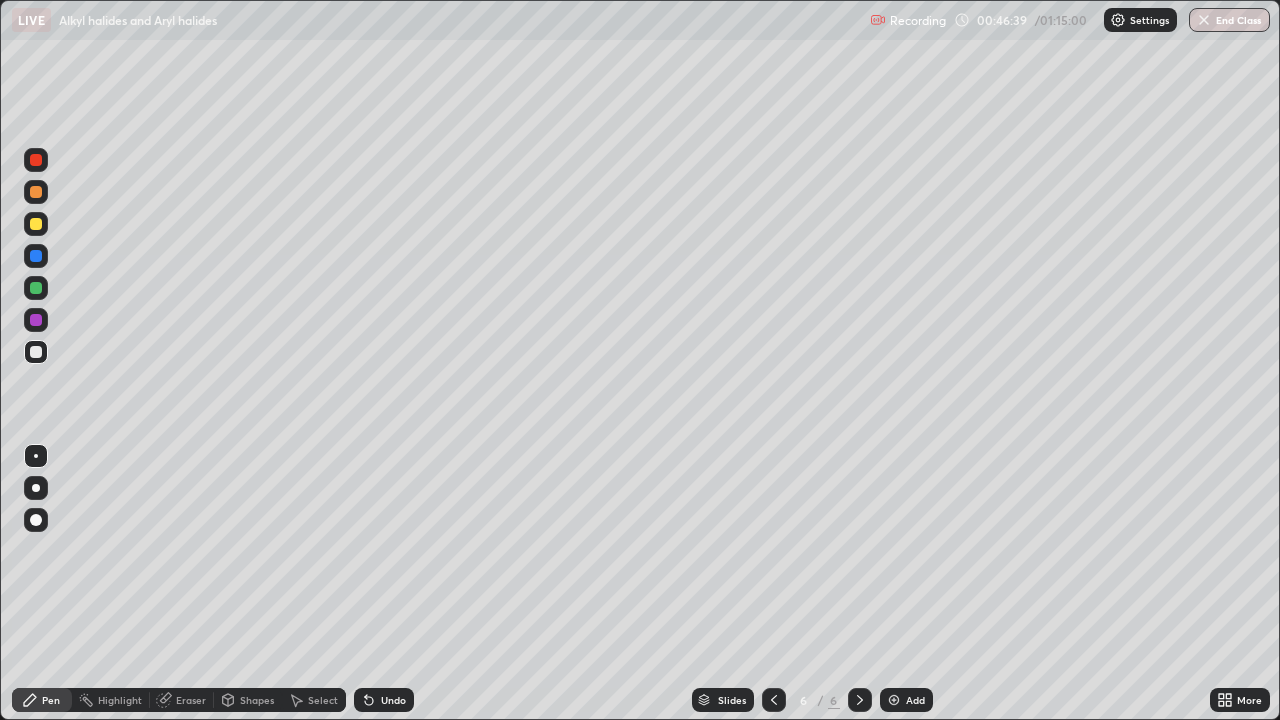 click on "Eraser" at bounding box center [182, 700] 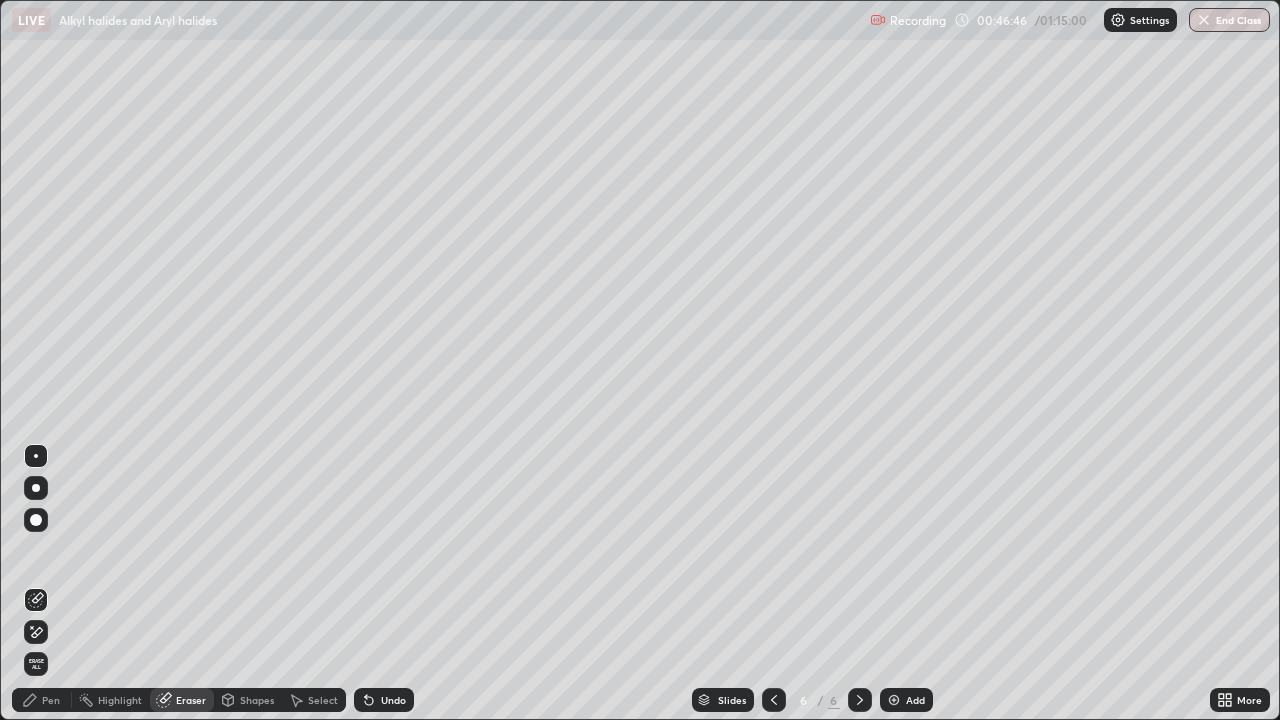 click on "Pen" at bounding box center (51, 700) 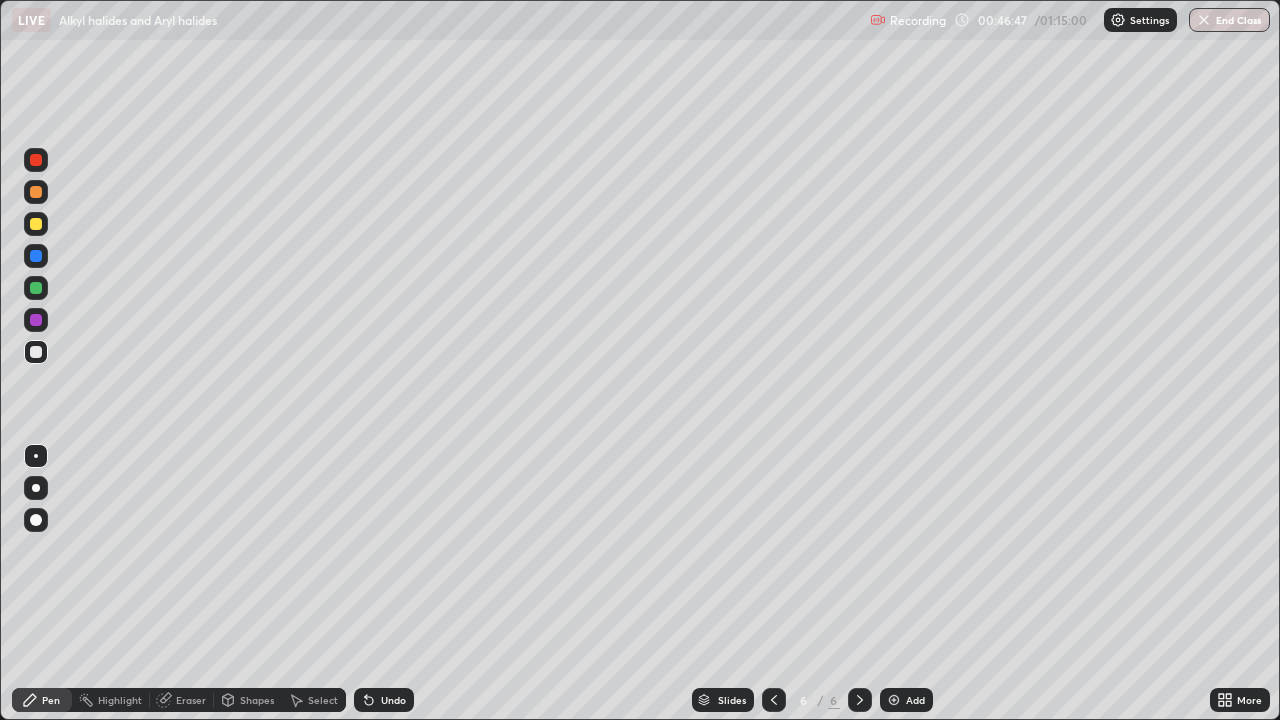 click at bounding box center [36, 288] 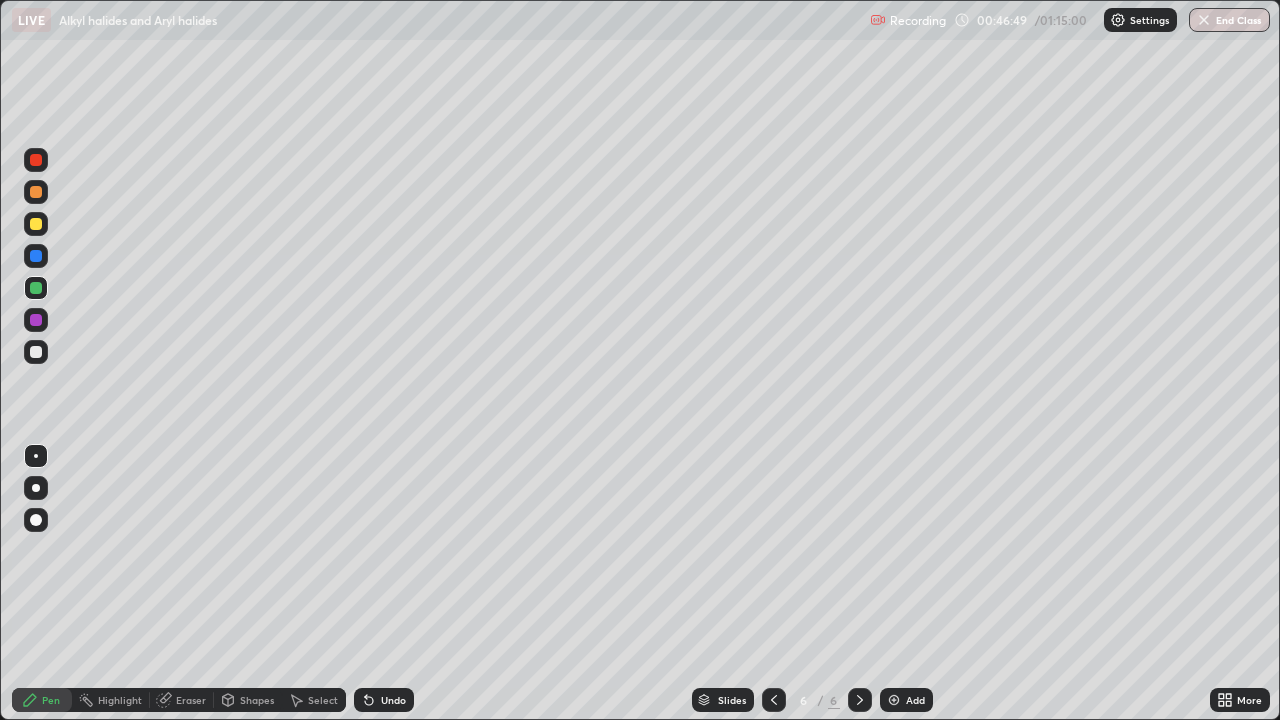 click at bounding box center [36, 224] 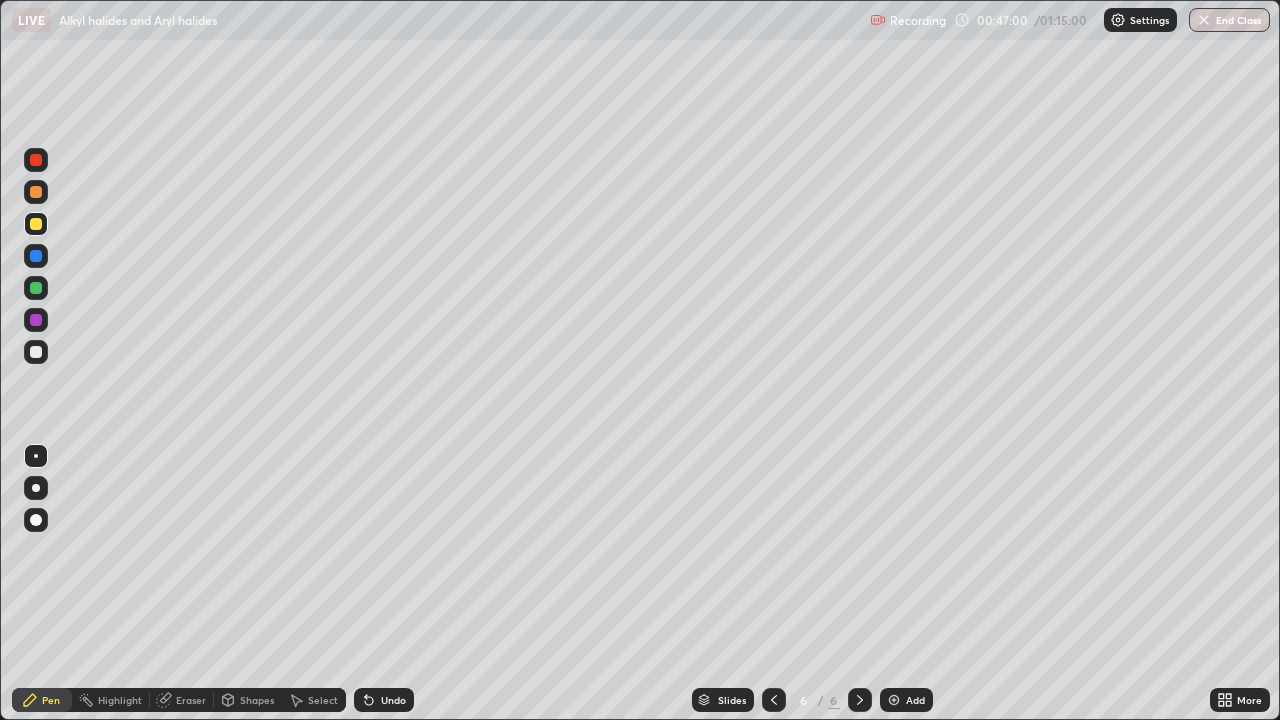 click at bounding box center [36, 352] 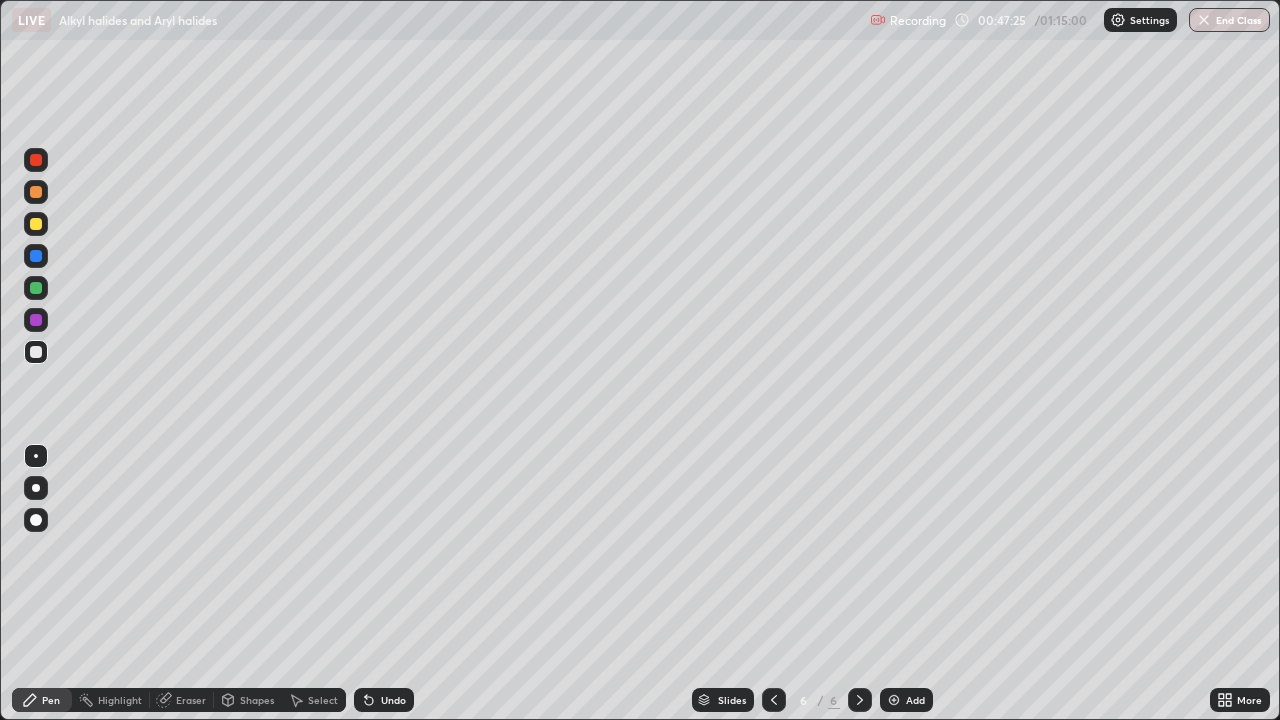 click at bounding box center (36, 288) 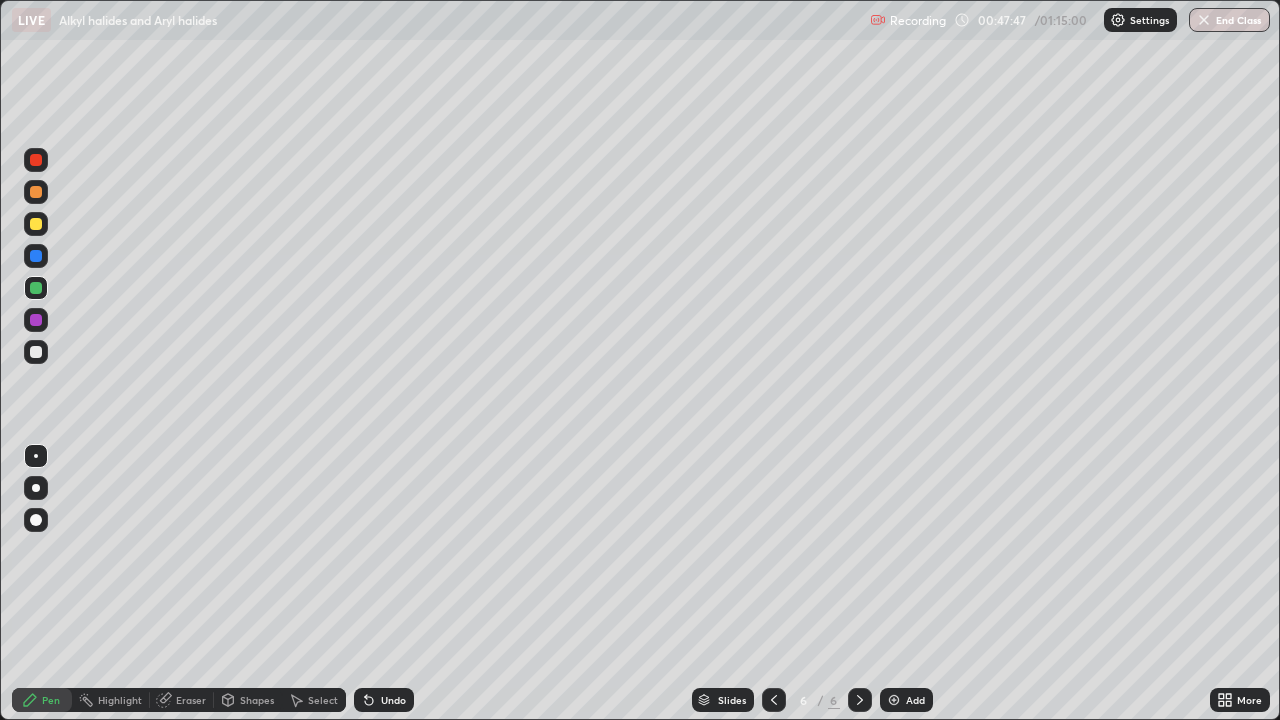 click at bounding box center (36, 352) 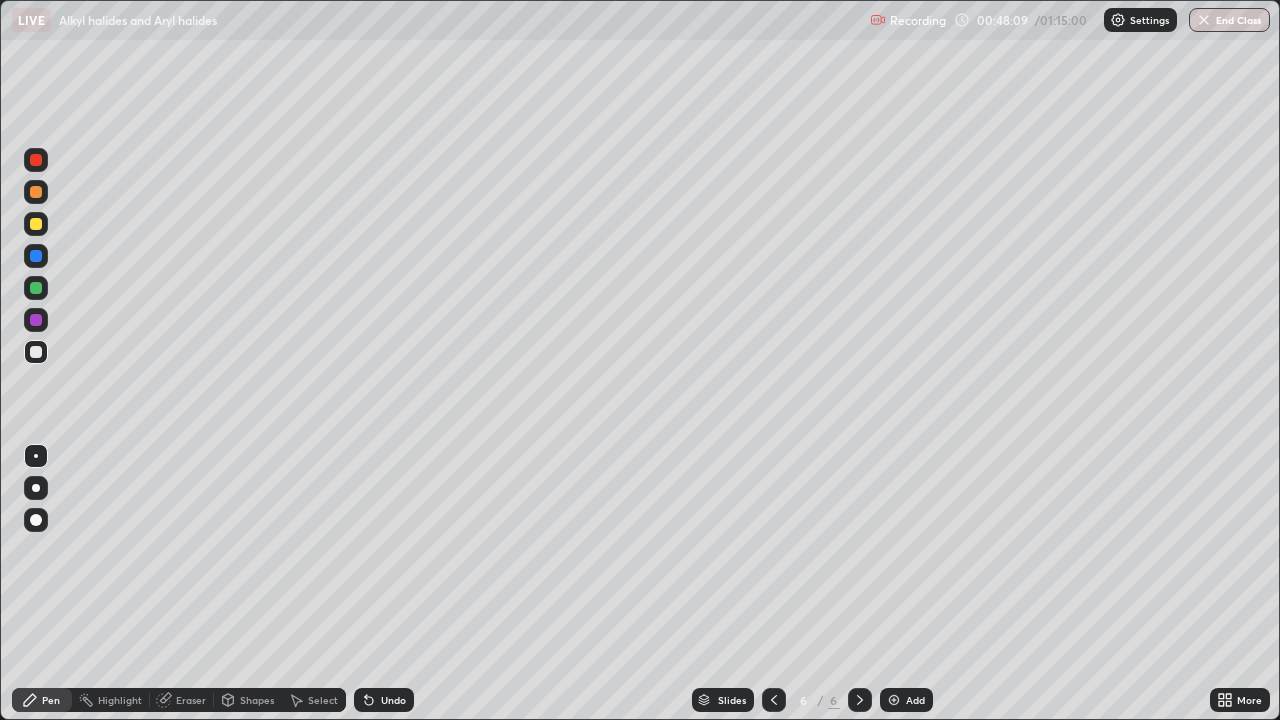 click at bounding box center [36, 288] 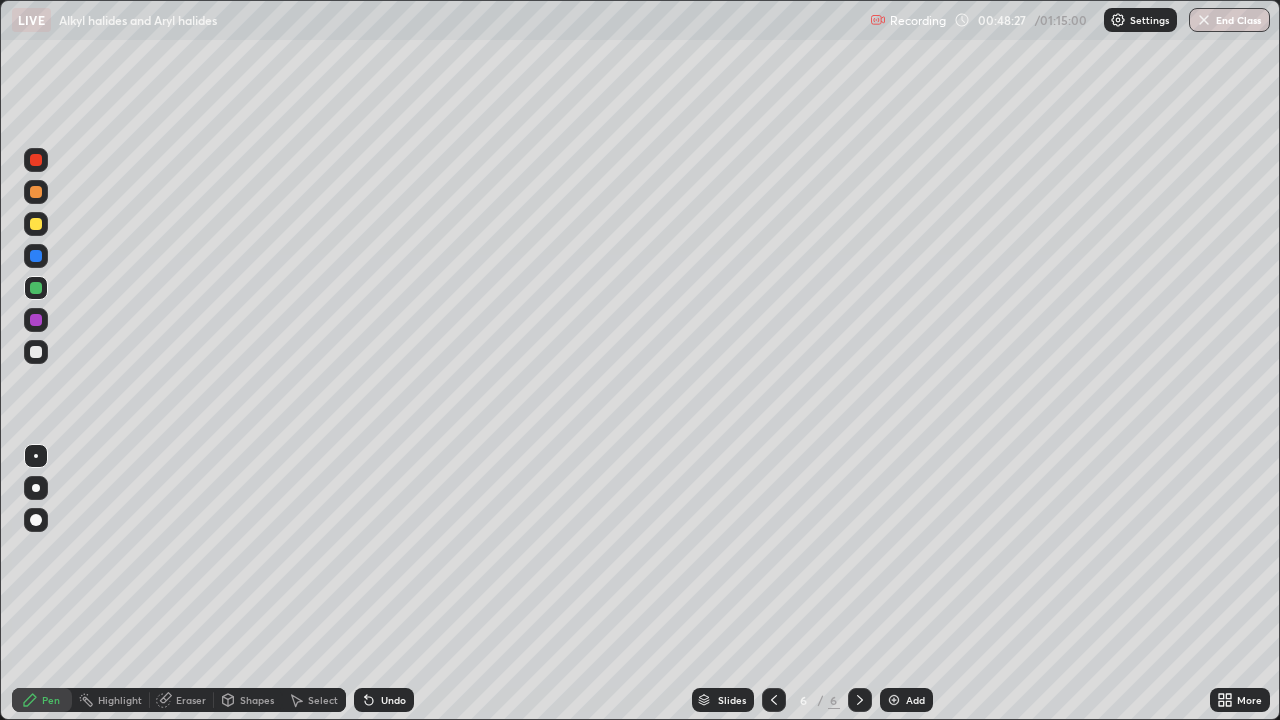 click at bounding box center [36, 352] 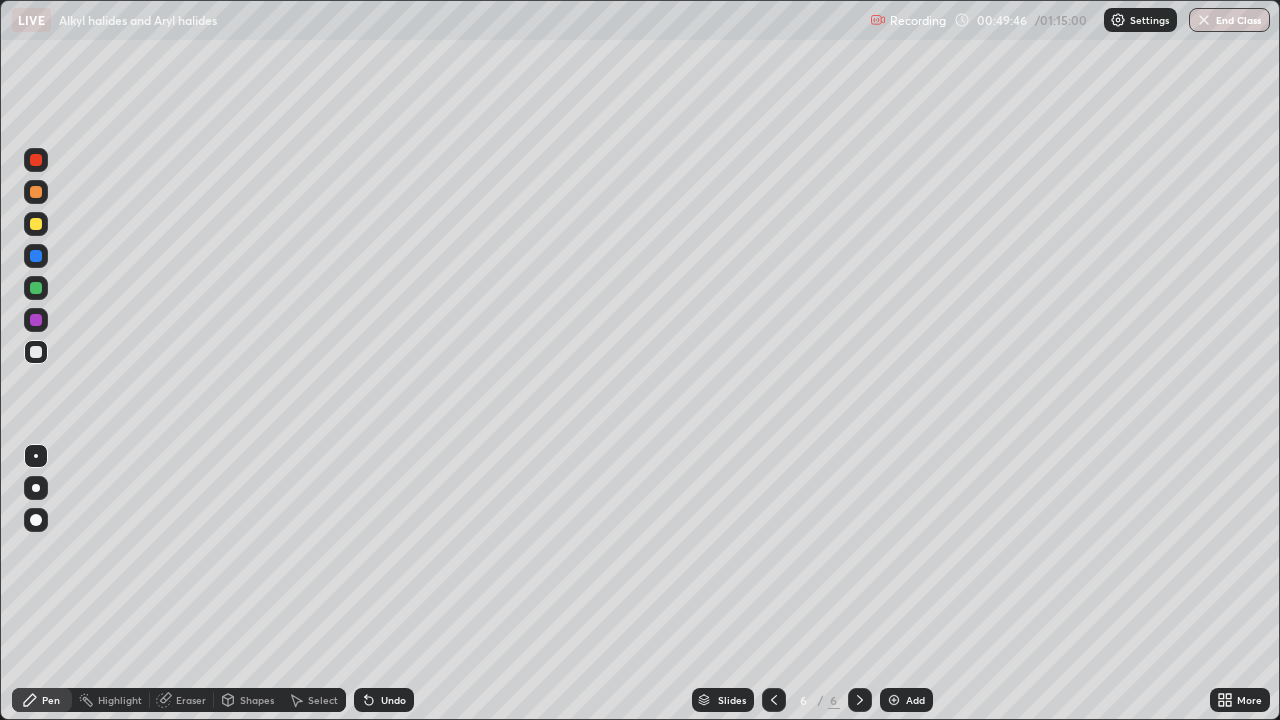 click at bounding box center [894, 700] 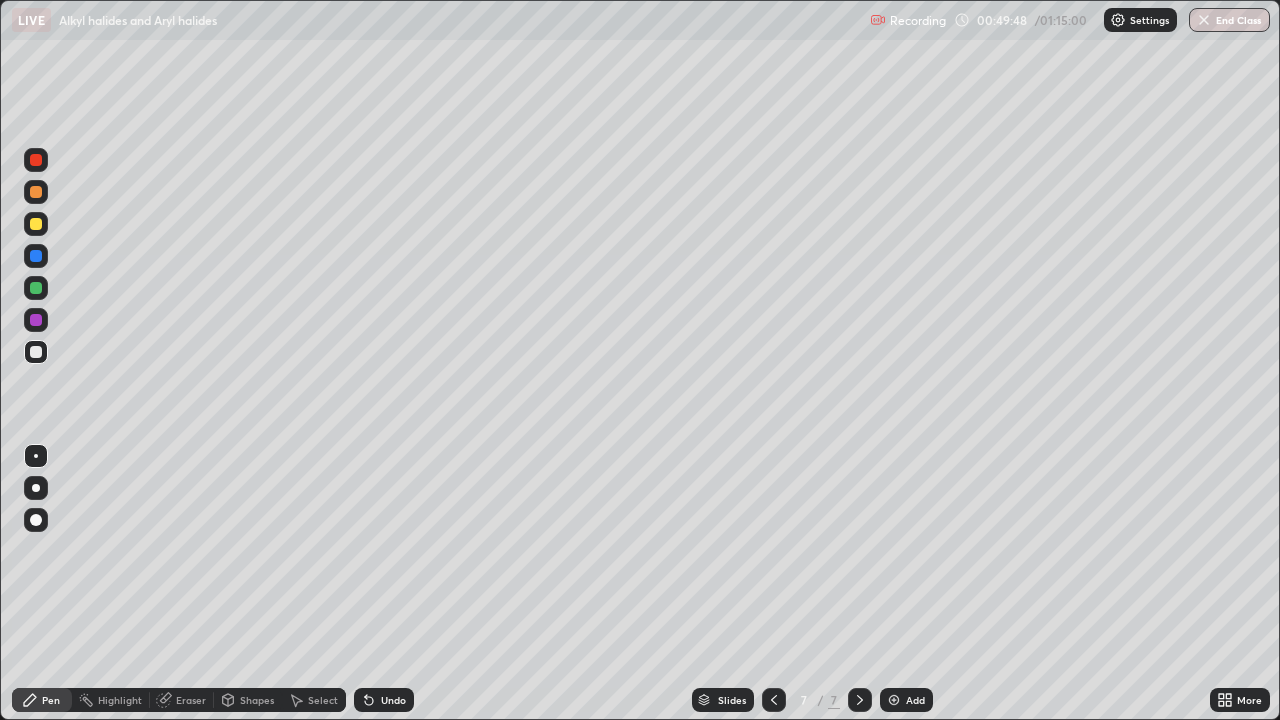 click on "Shapes" at bounding box center [257, 700] 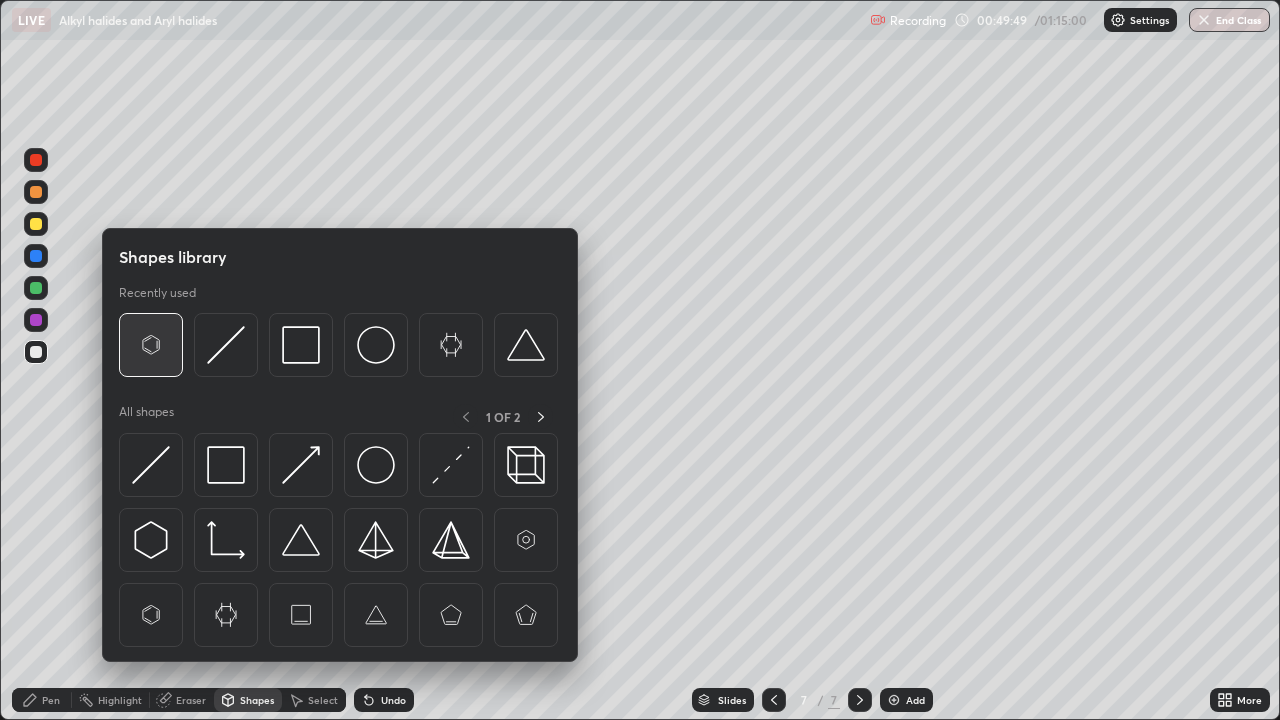 click at bounding box center [151, 345] 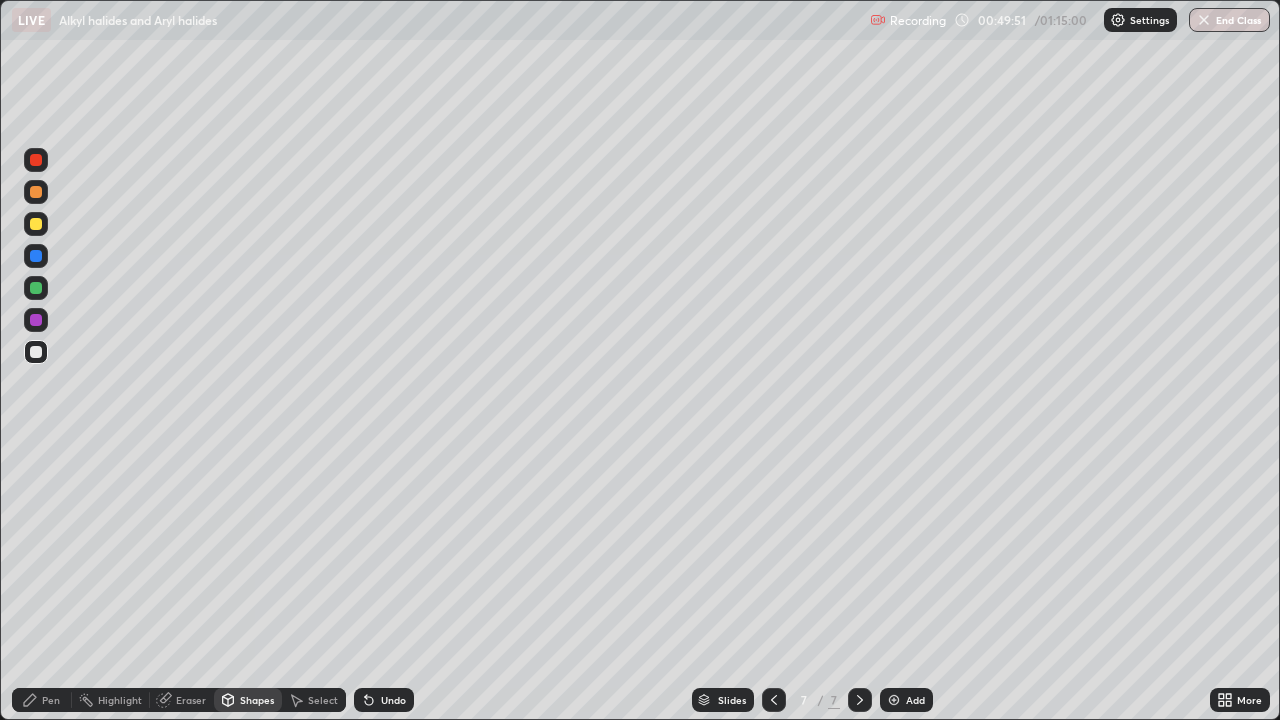 click on "Pen" at bounding box center (51, 700) 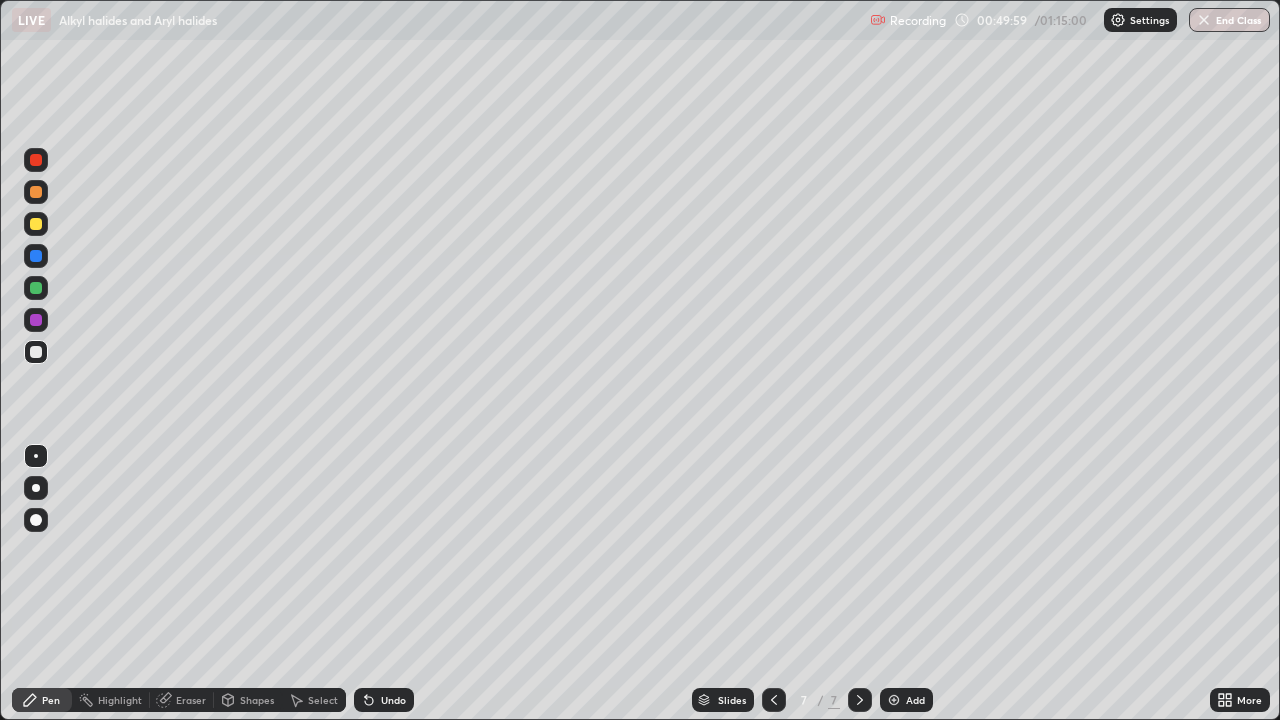 click at bounding box center [36, 224] 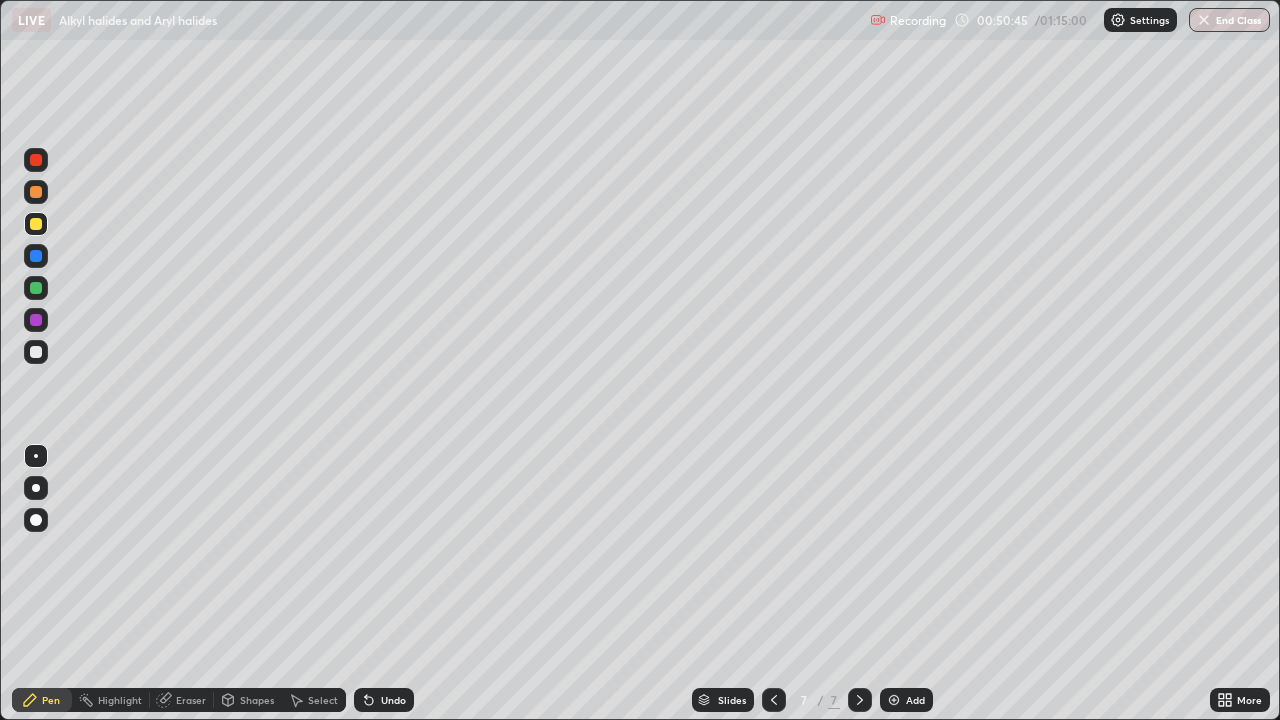 click on "Eraser" at bounding box center (182, 700) 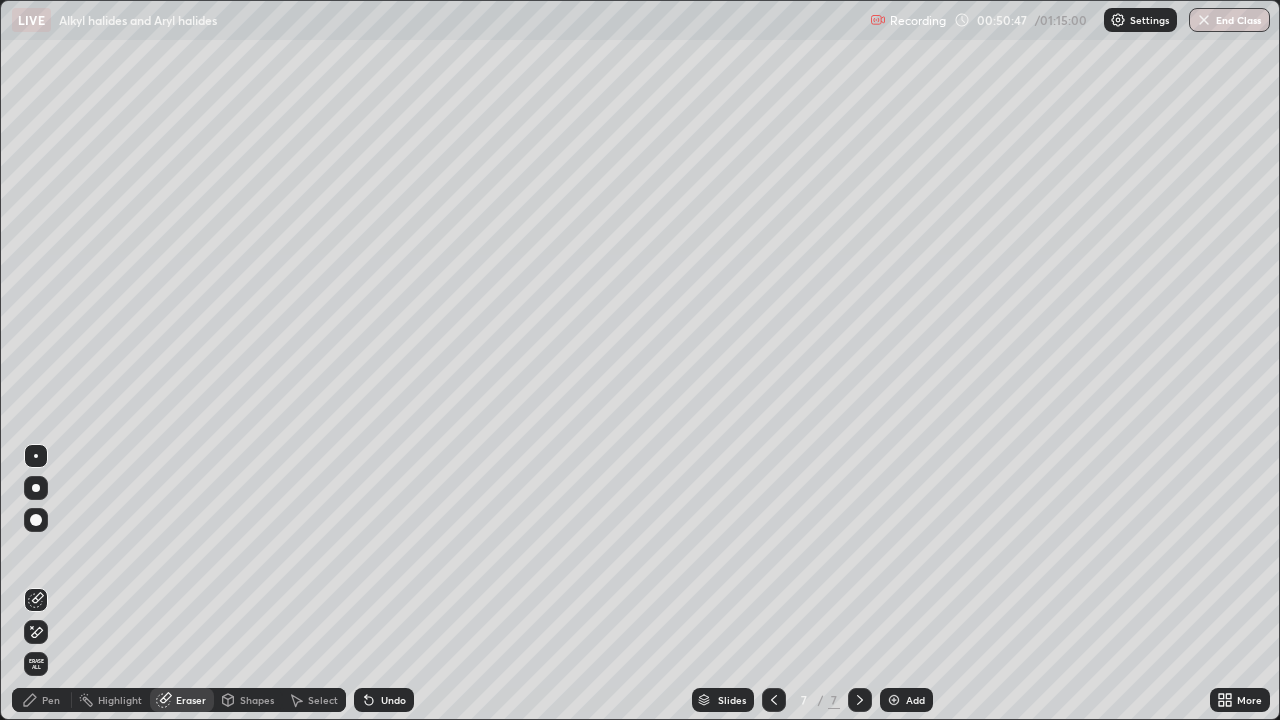 click on "Pen" at bounding box center [42, 700] 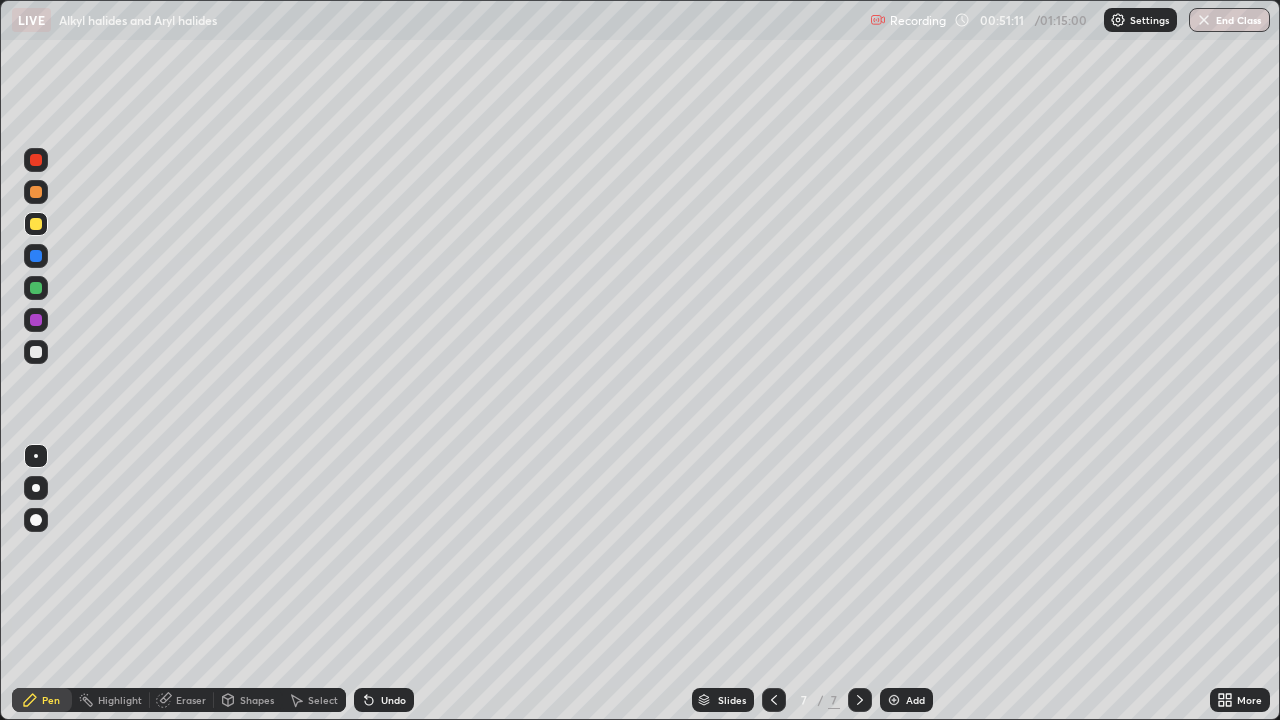 click at bounding box center [36, 352] 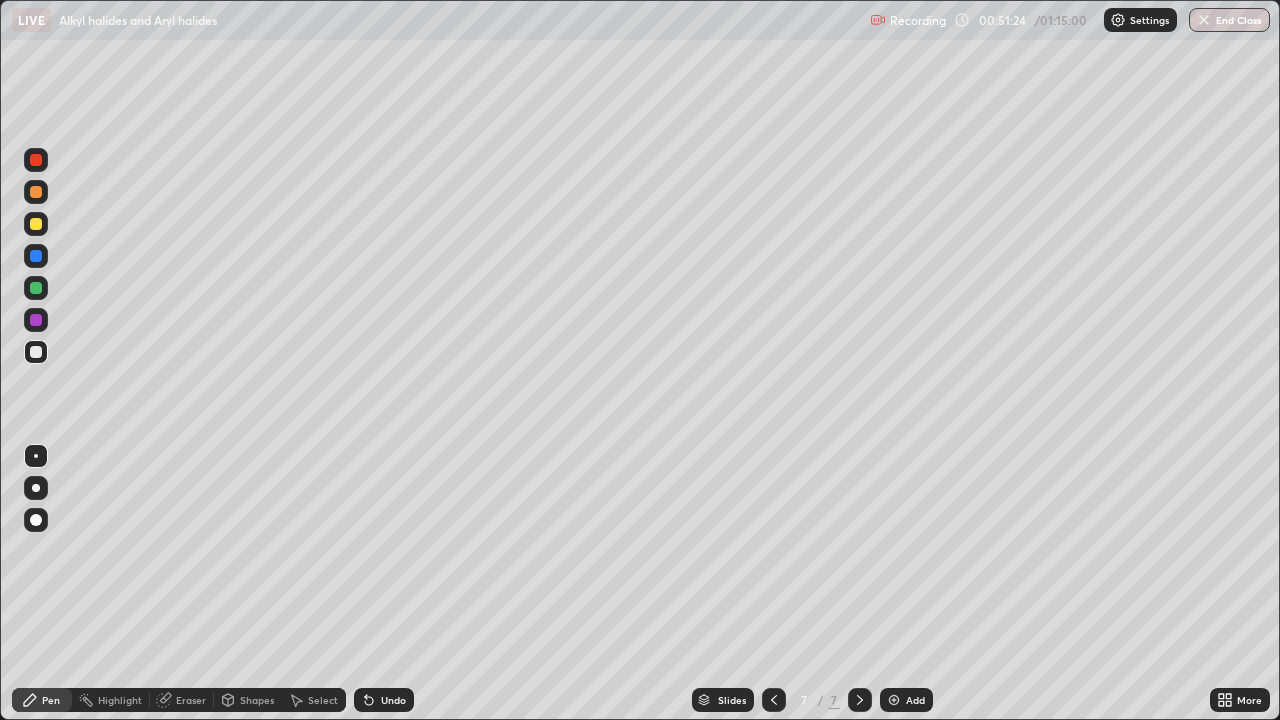 click 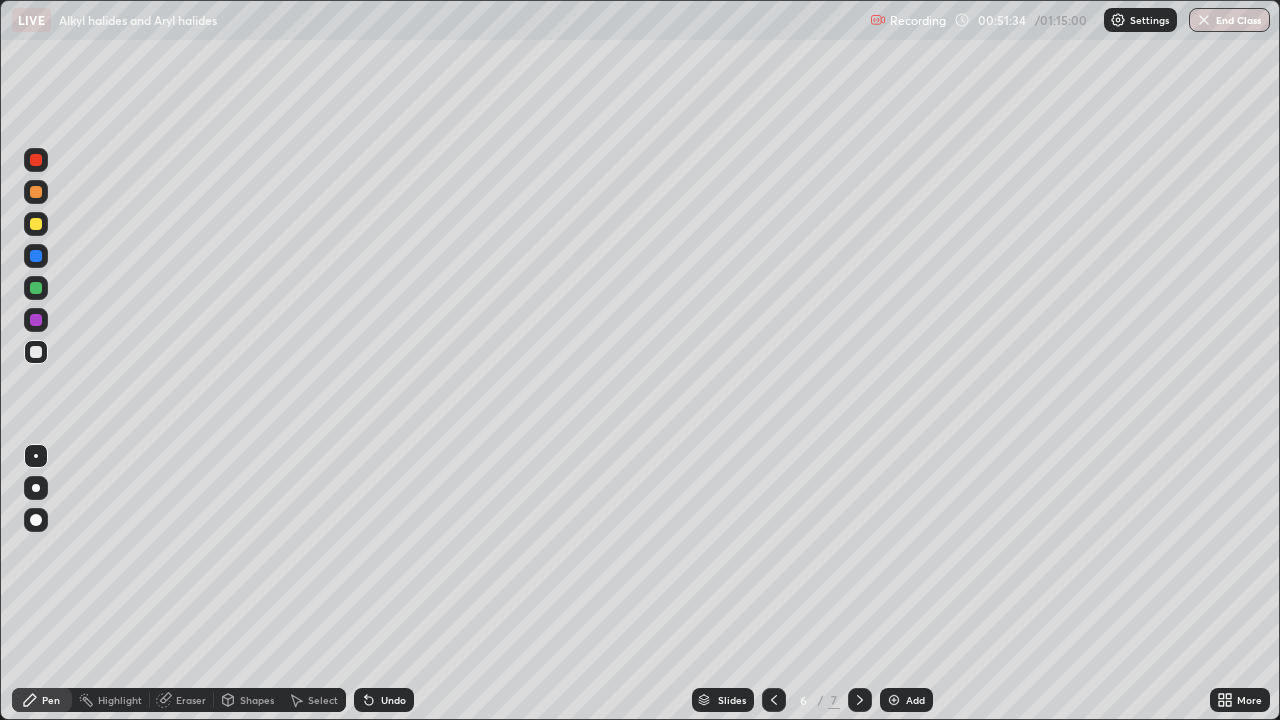 click at bounding box center [36, 320] 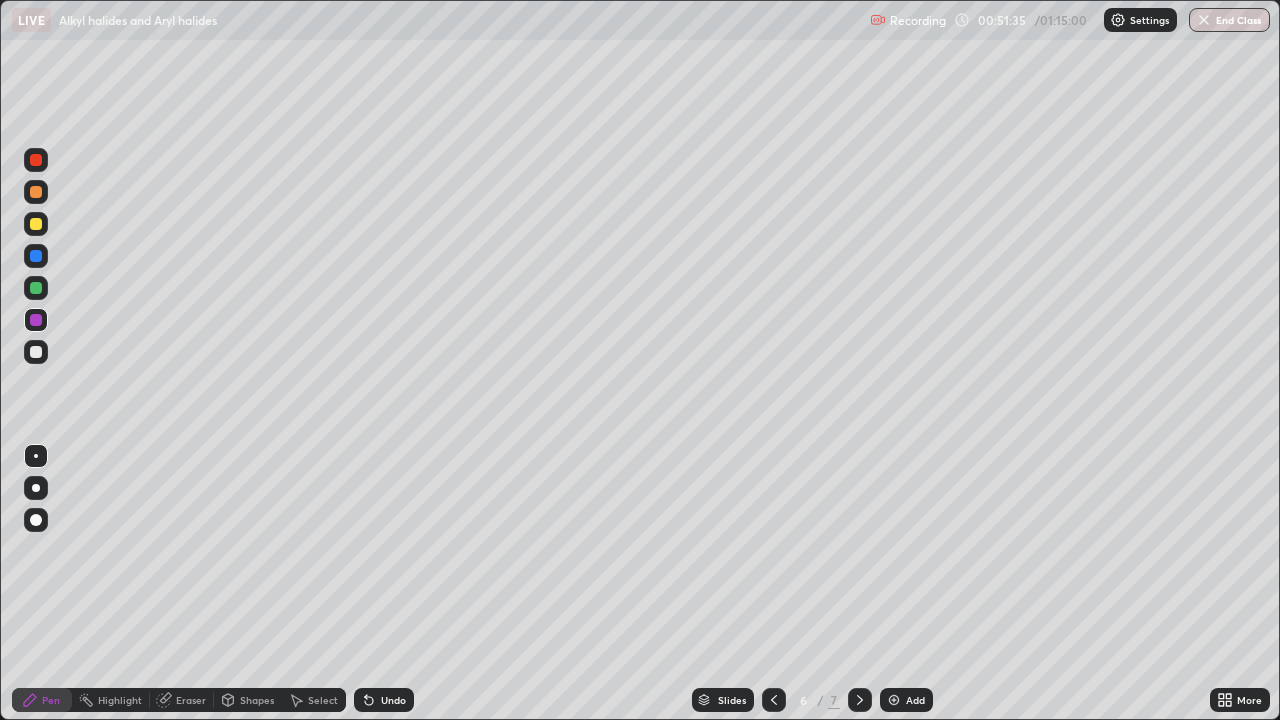 click at bounding box center (36, 256) 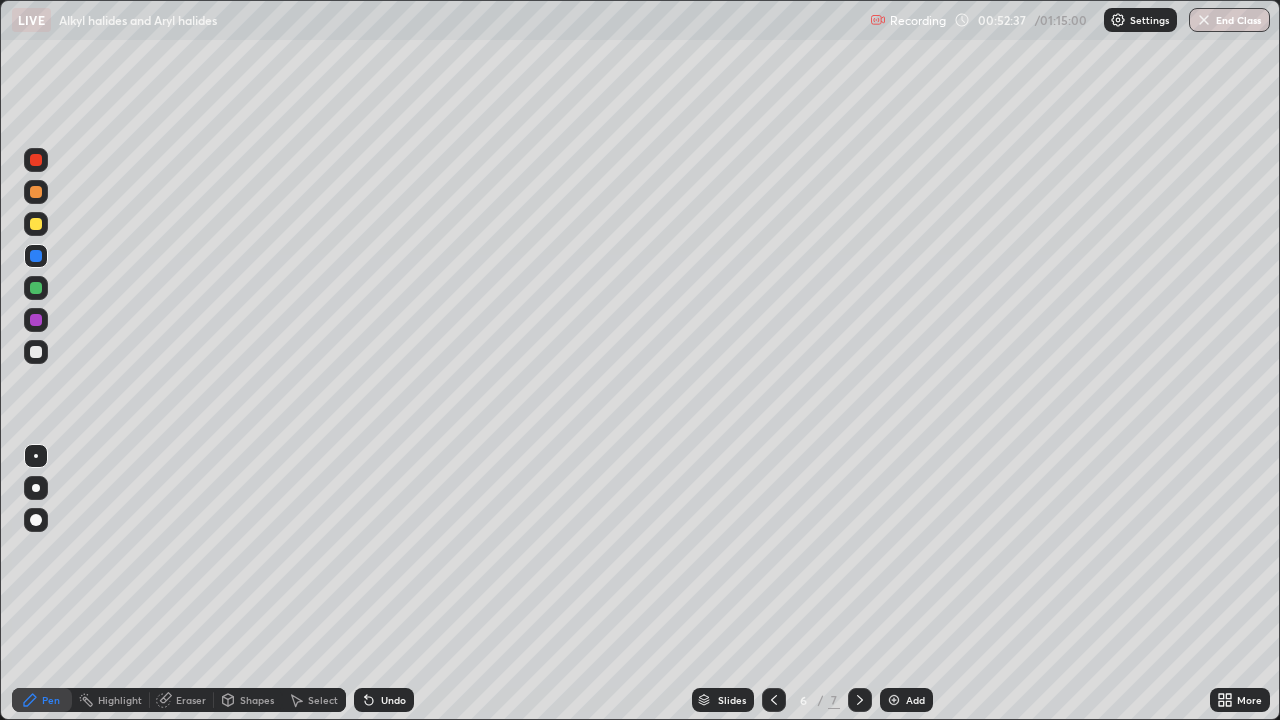 click 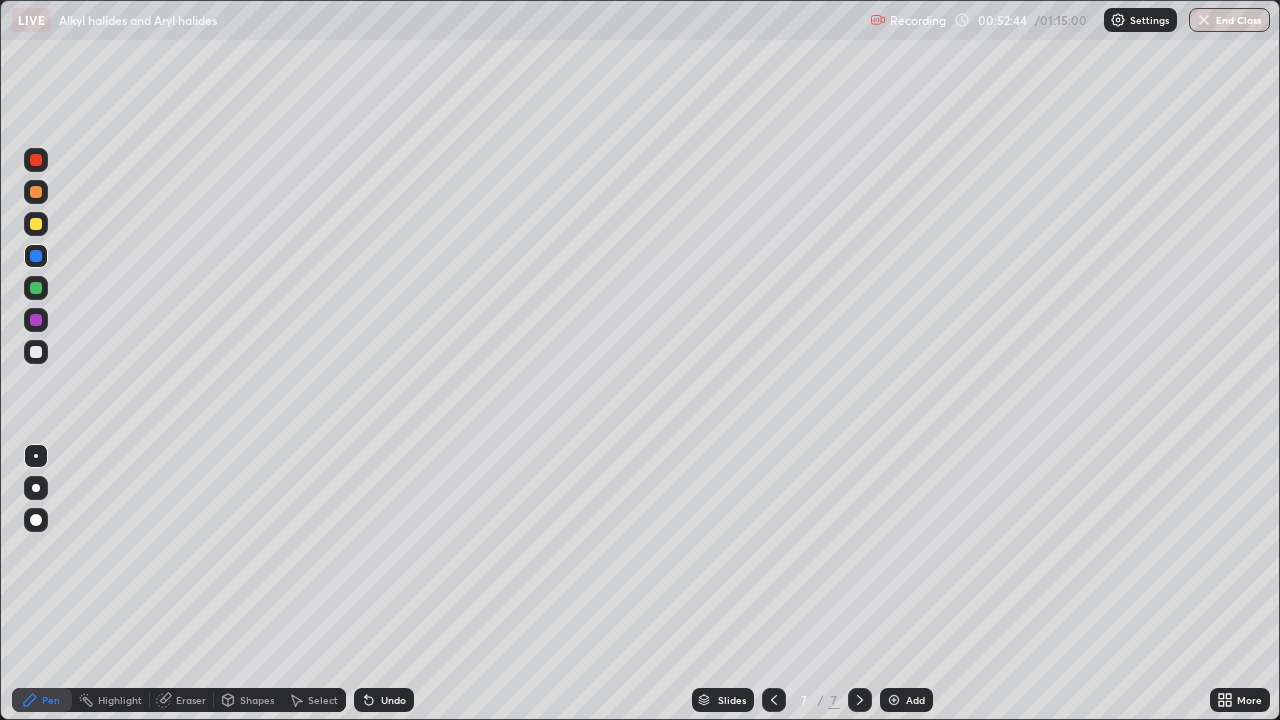 click 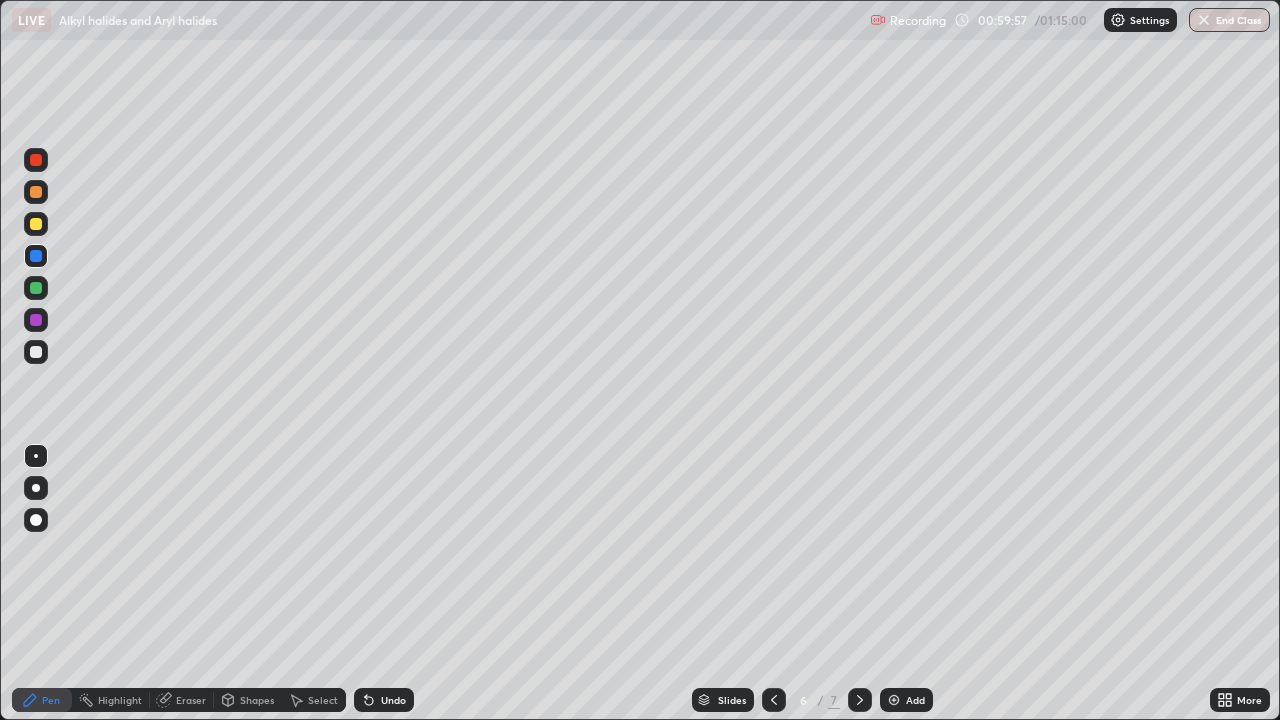 click 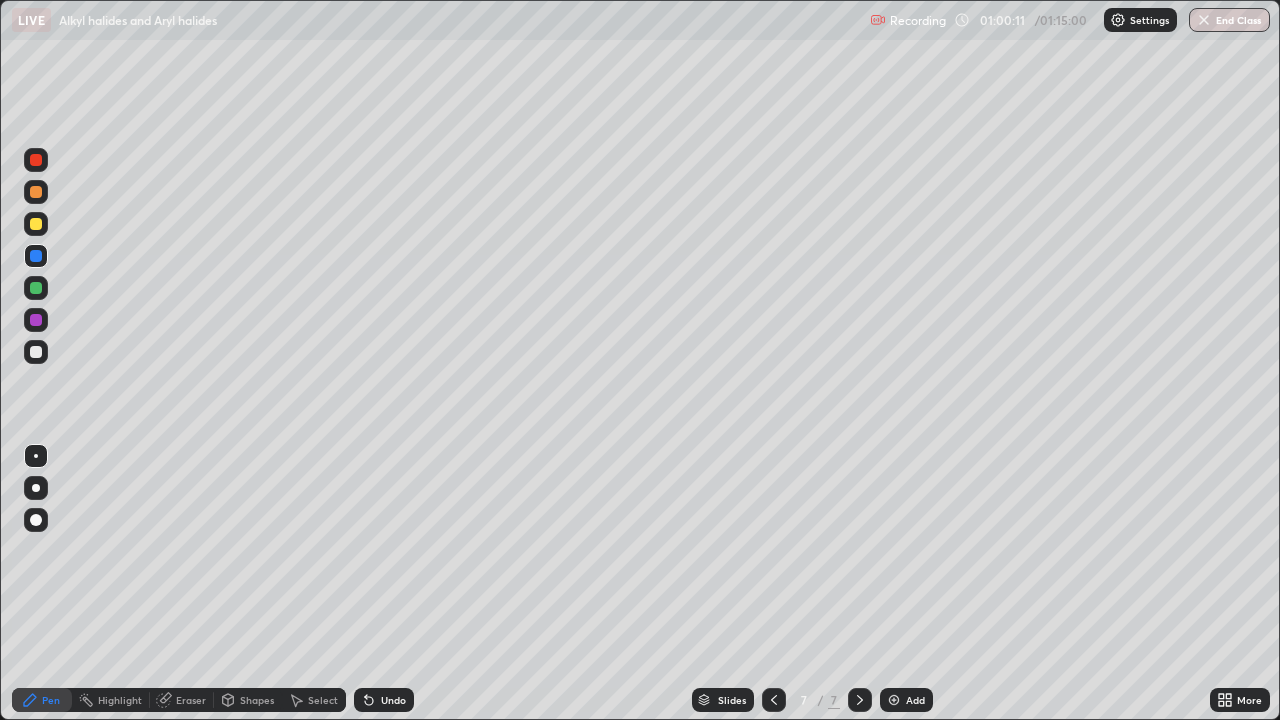 click 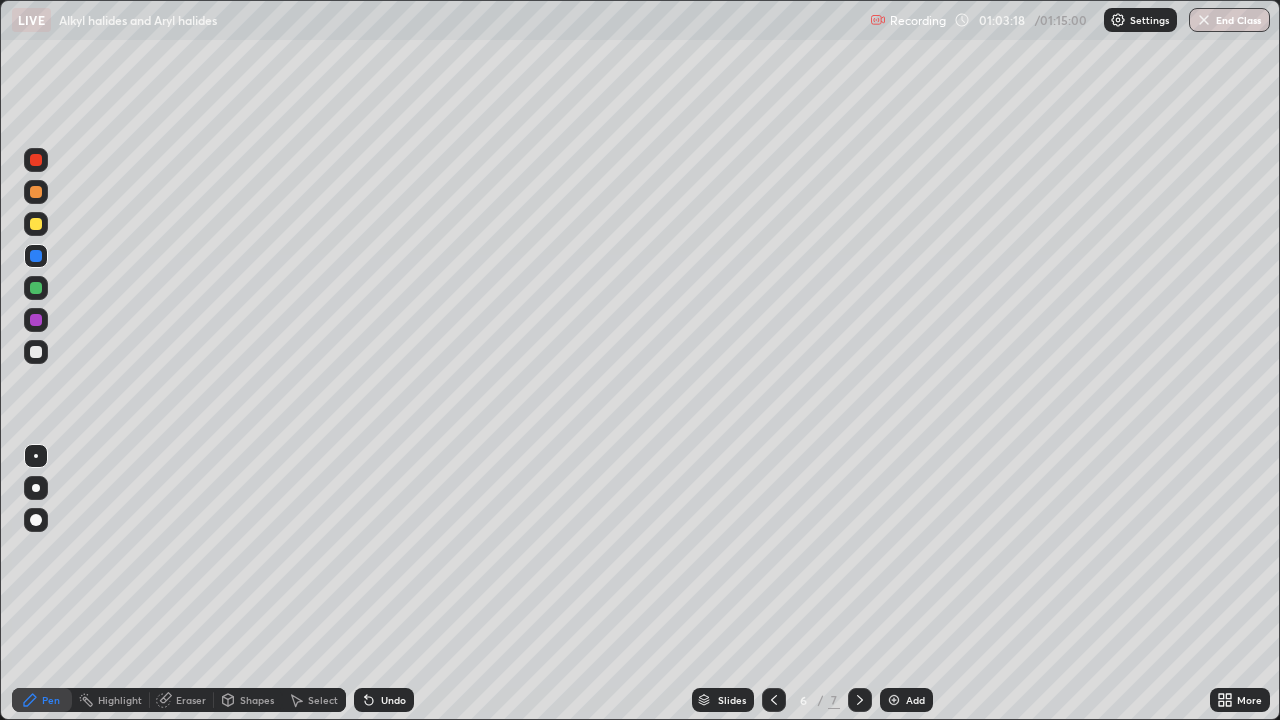 click 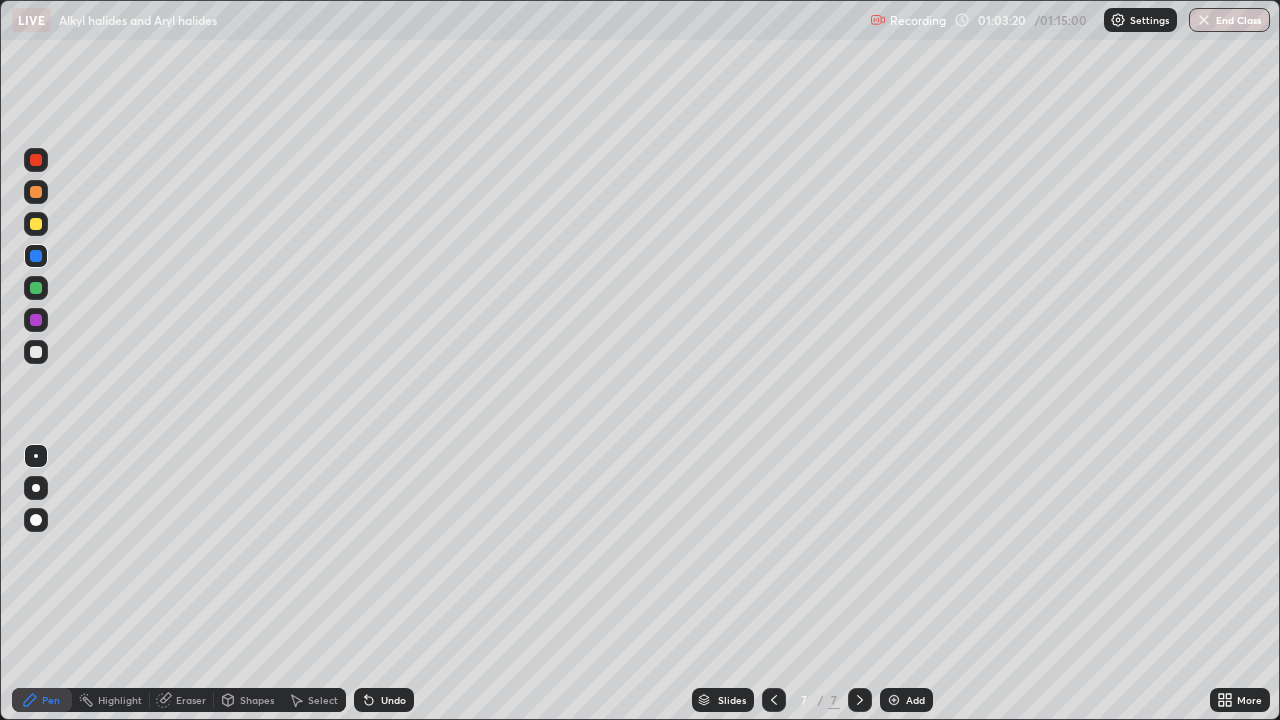 click at bounding box center (894, 700) 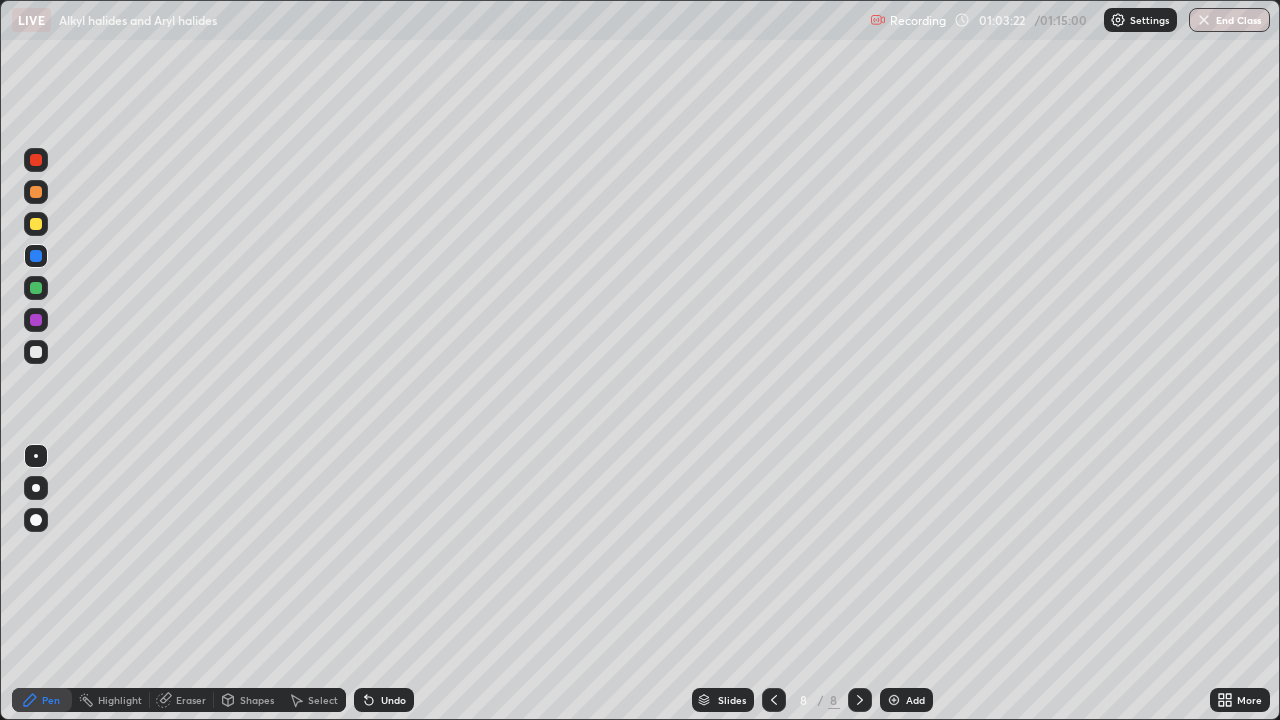 click at bounding box center (36, 352) 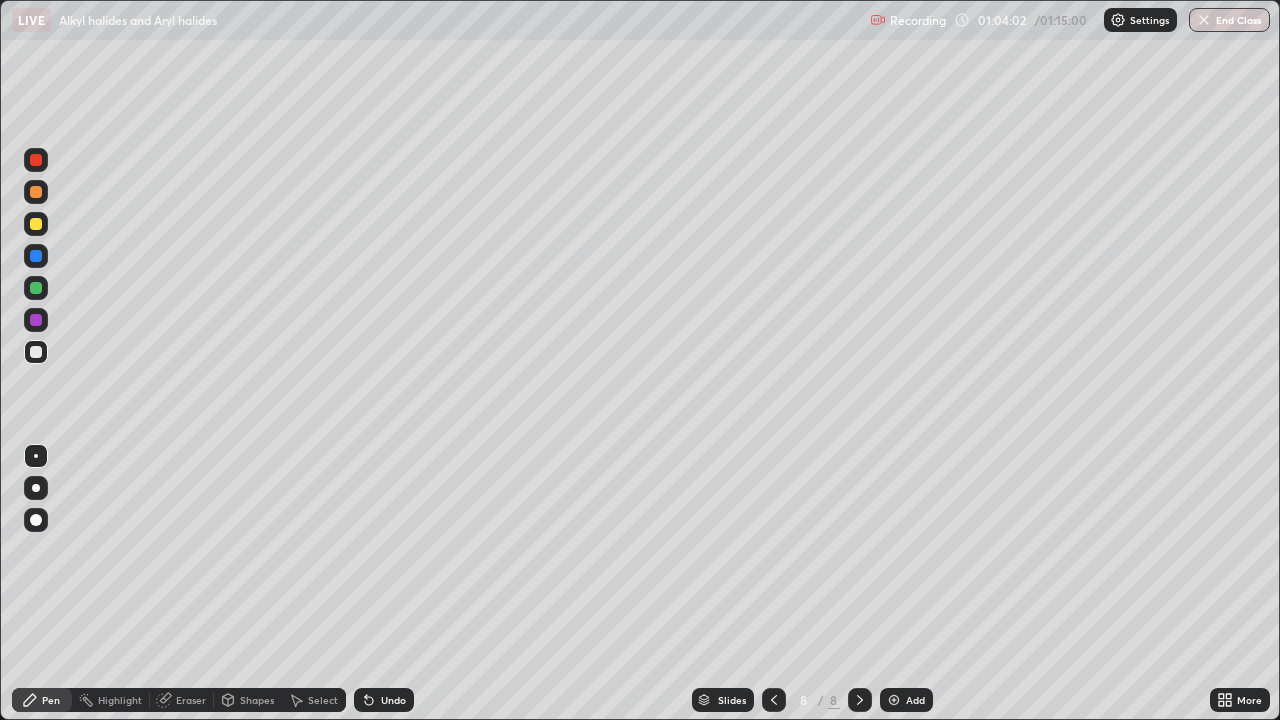 click 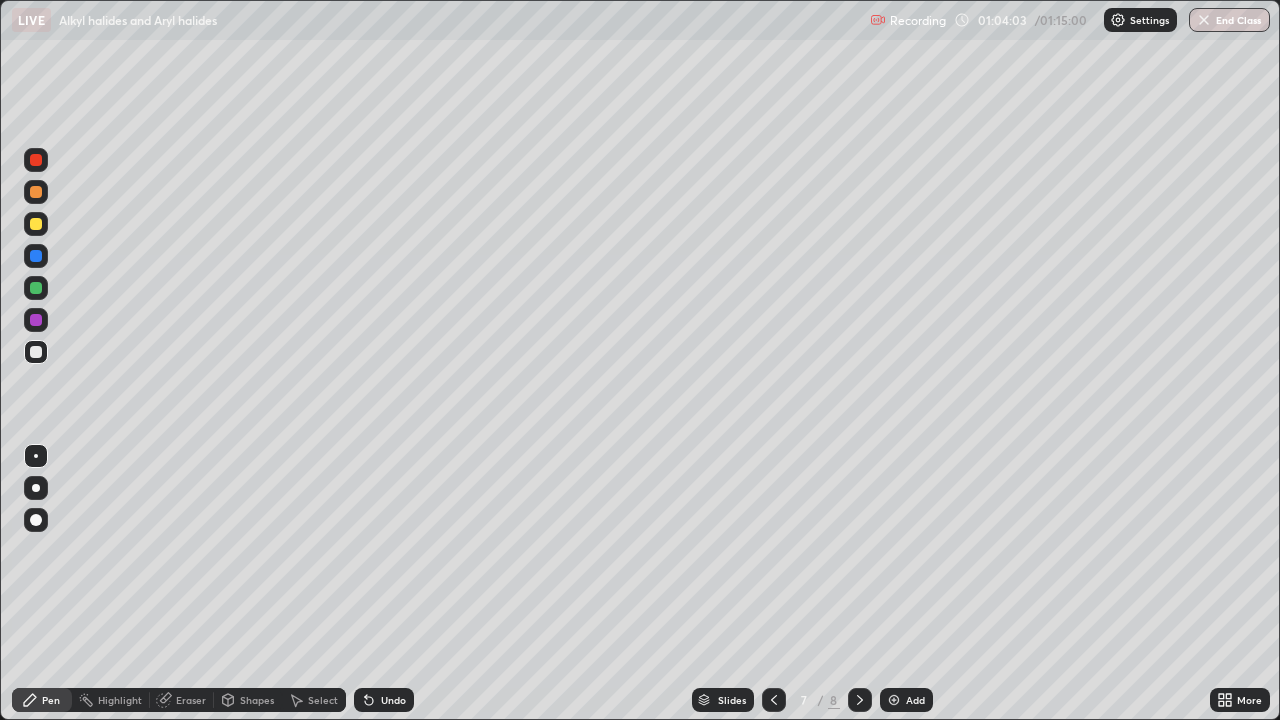 click 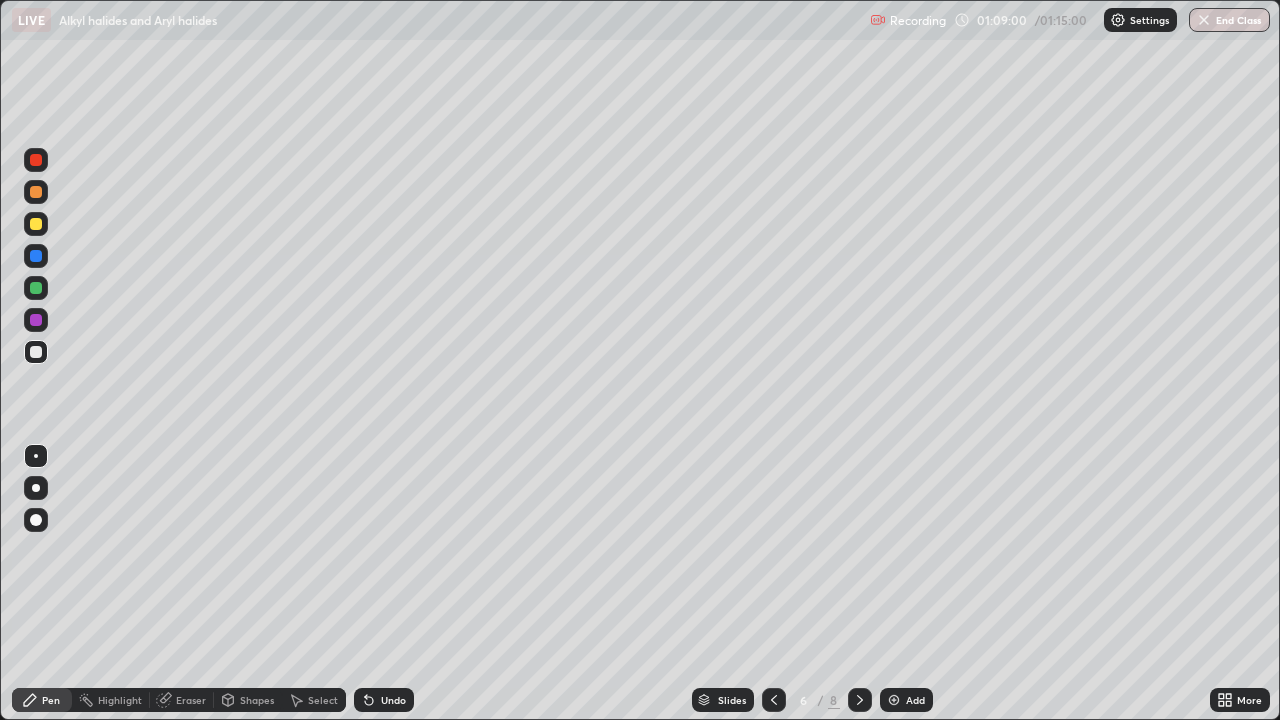 click 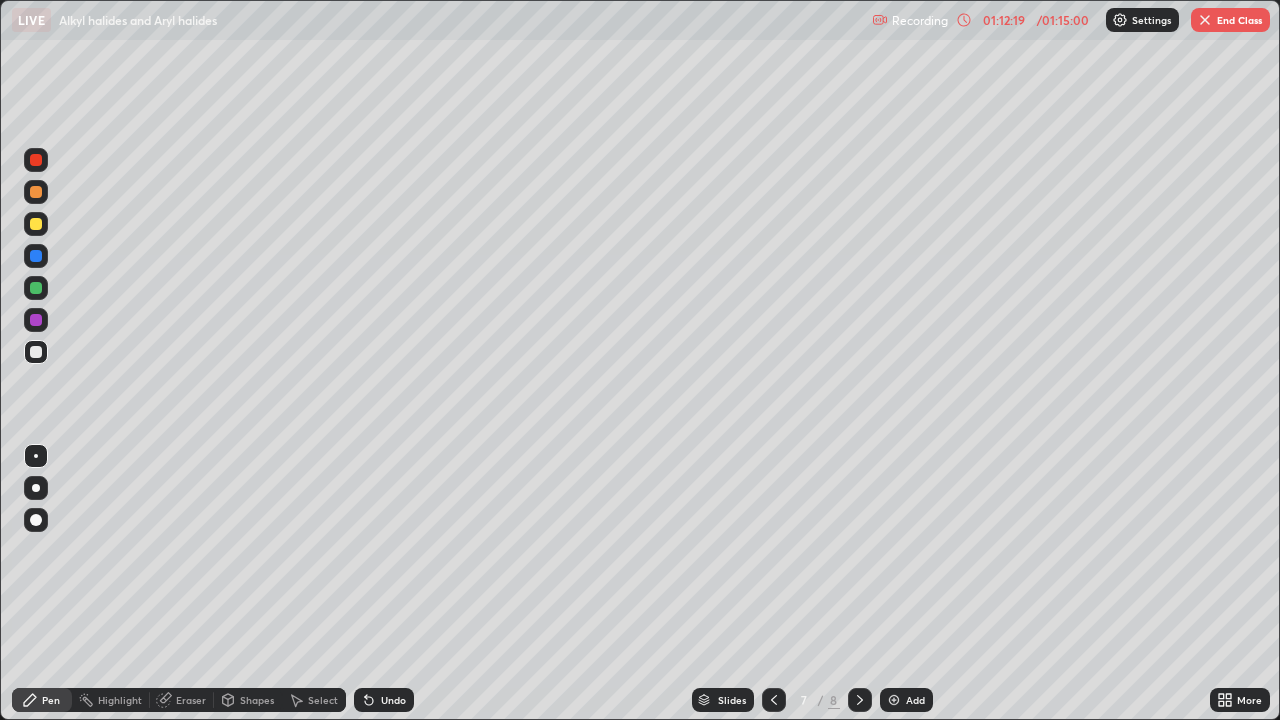 click 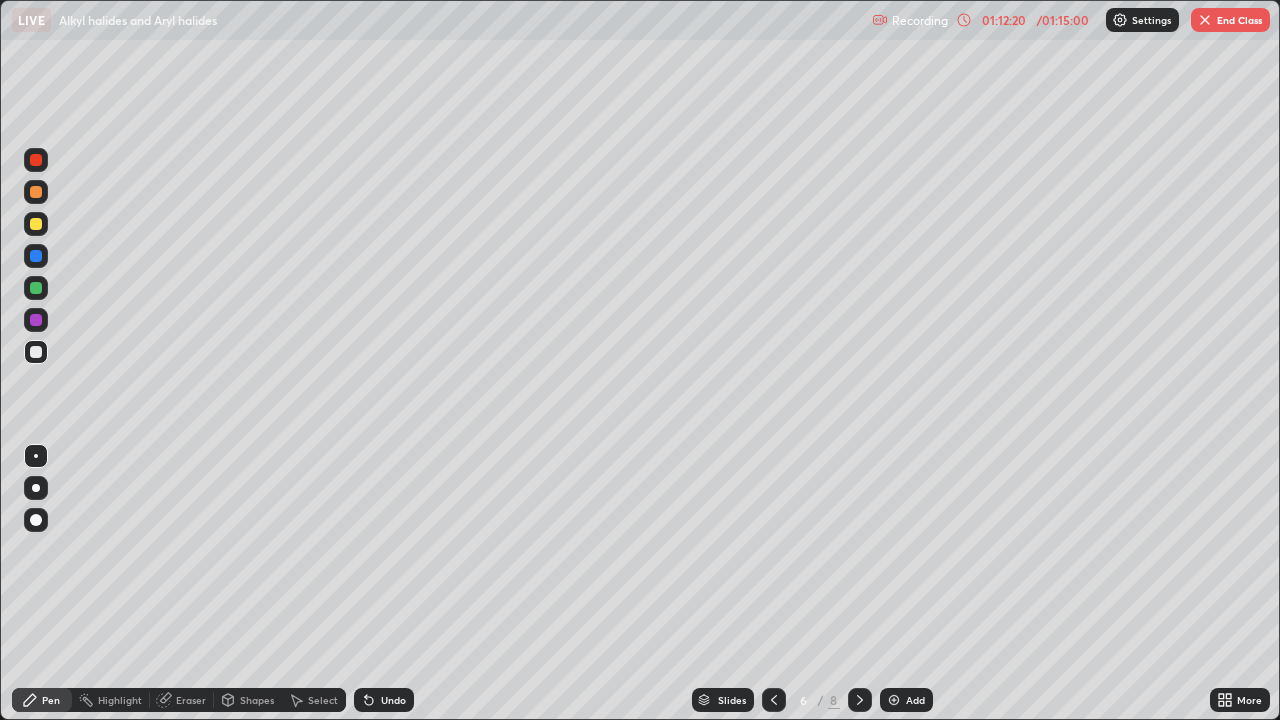 click 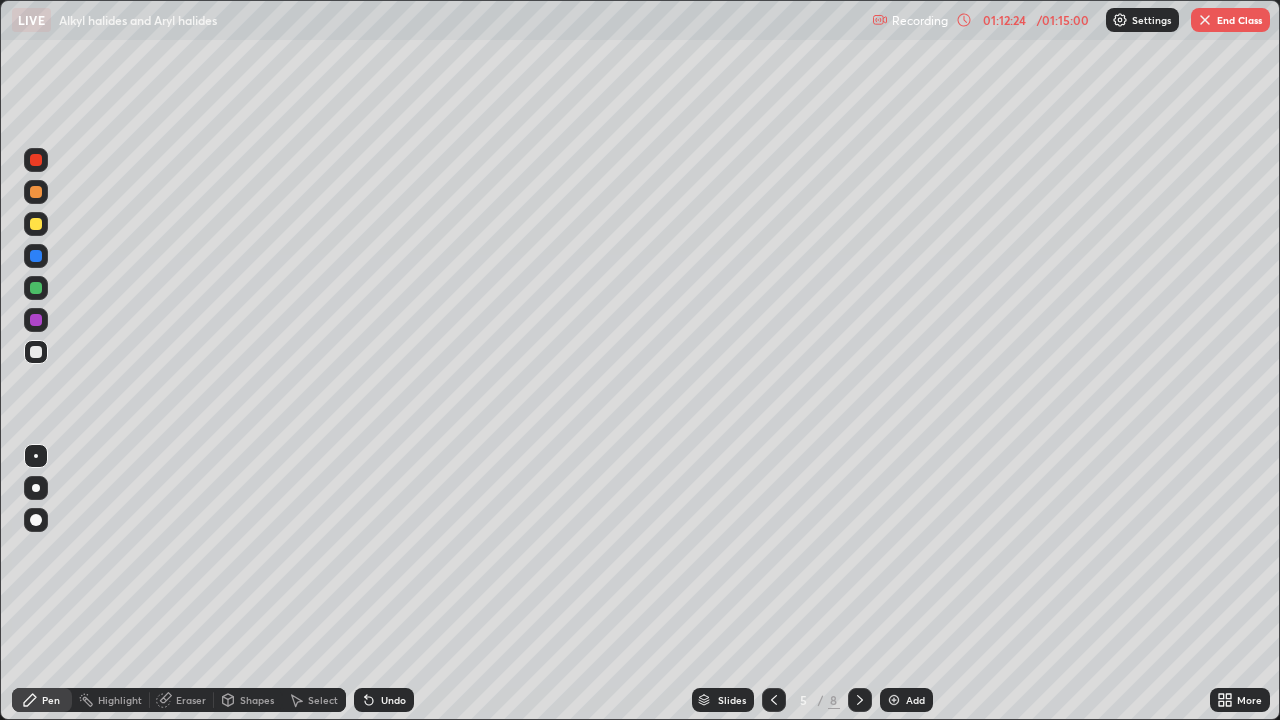 click 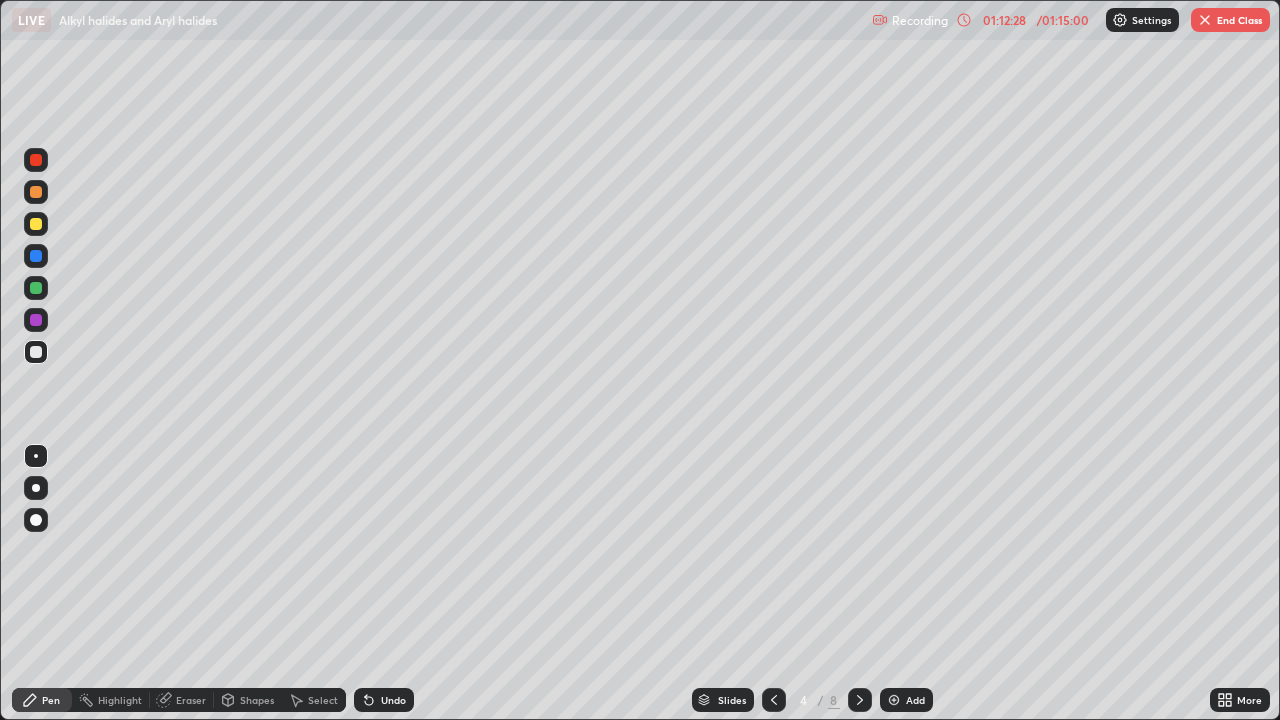 click 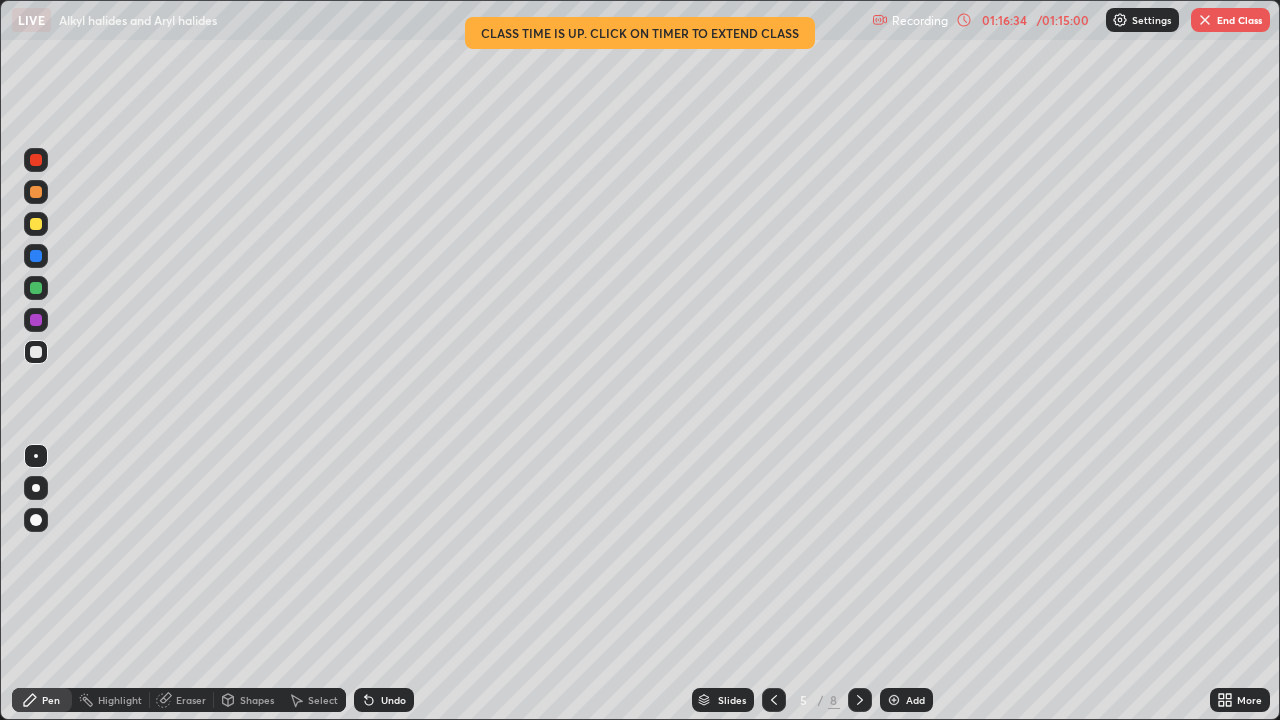 click on "/  01:15:00" at bounding box center (1063, 20) 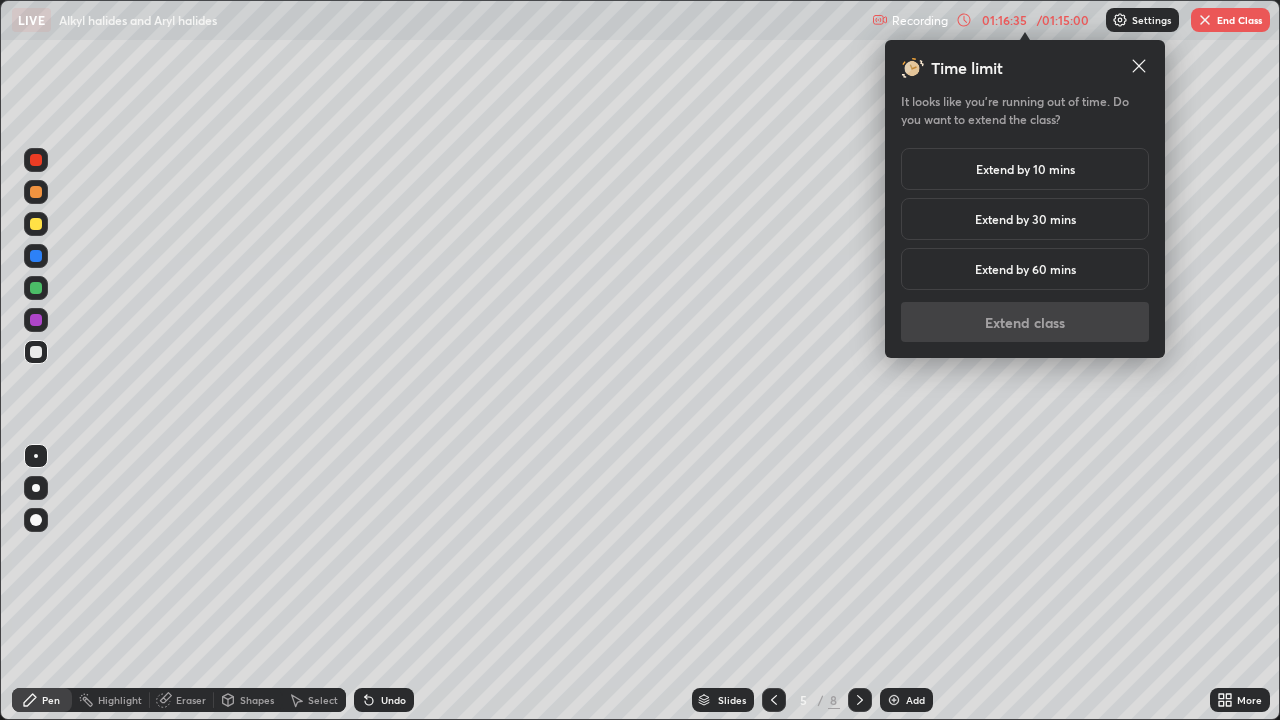 click on "Extend by 10 mins" at bounding box center [1025, 169] 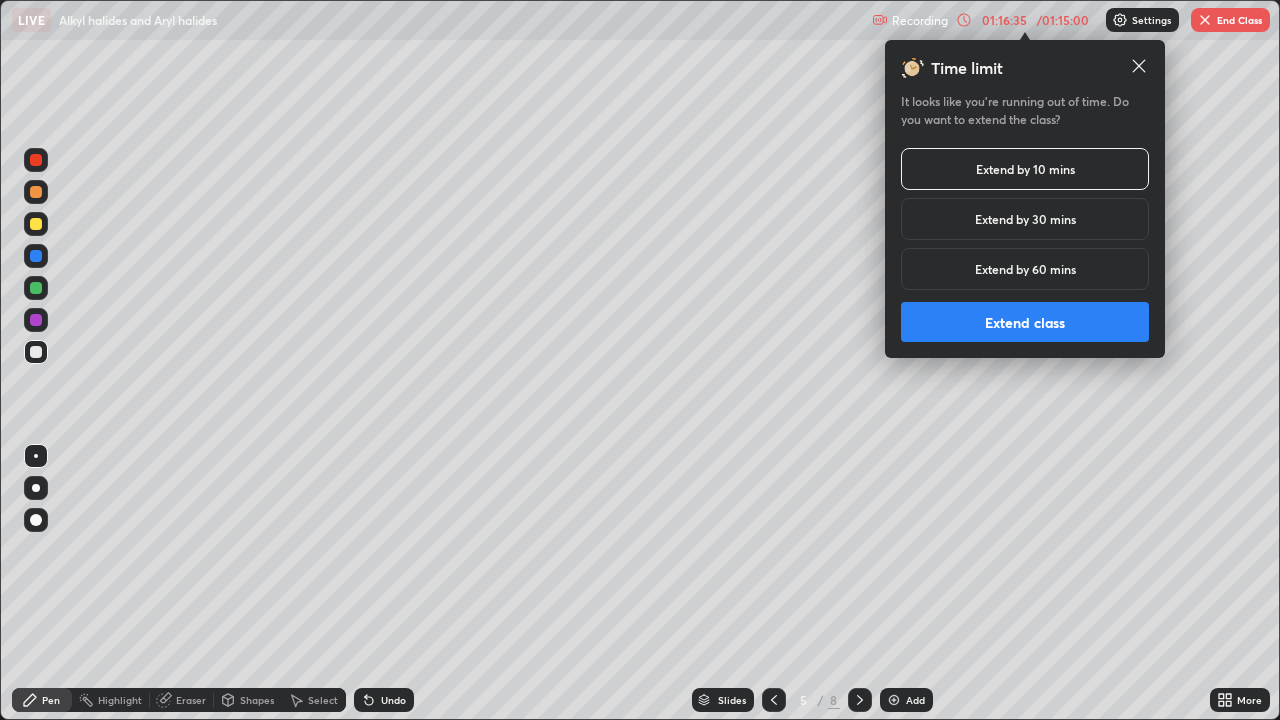 click on "Extend class" at bounding box center [1025, 322] 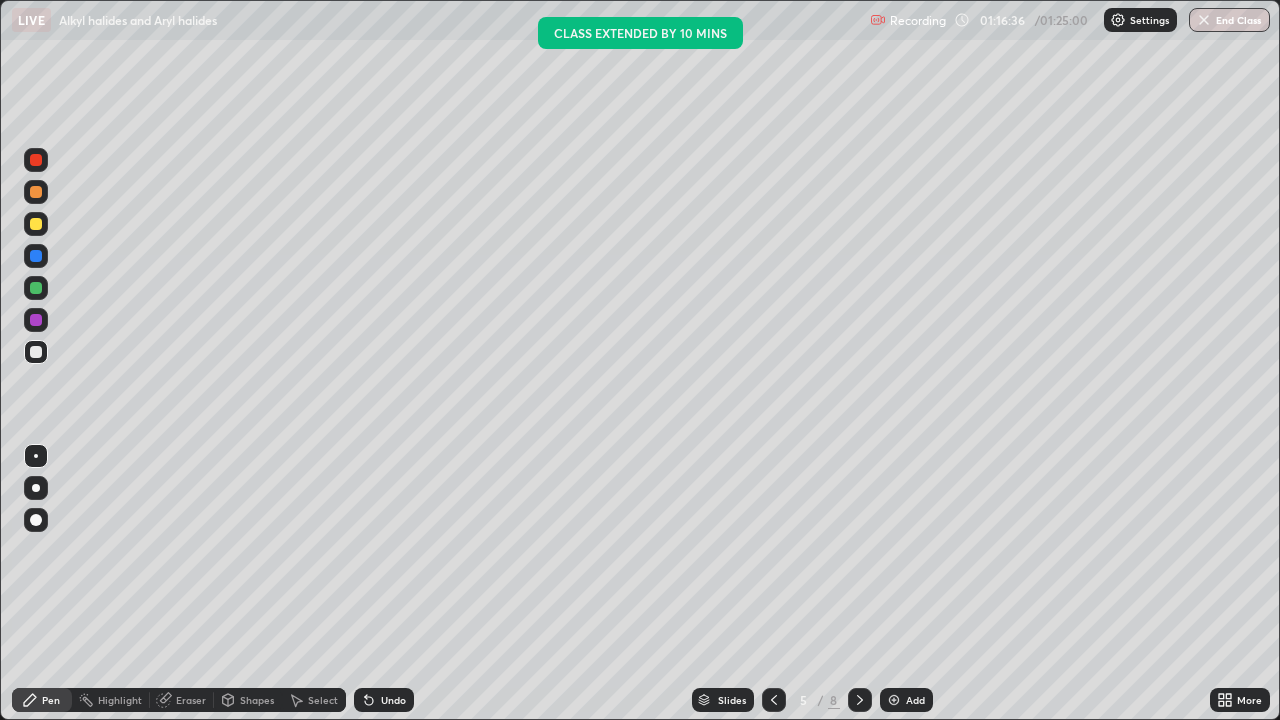 click at bounding box center [1204, 20] 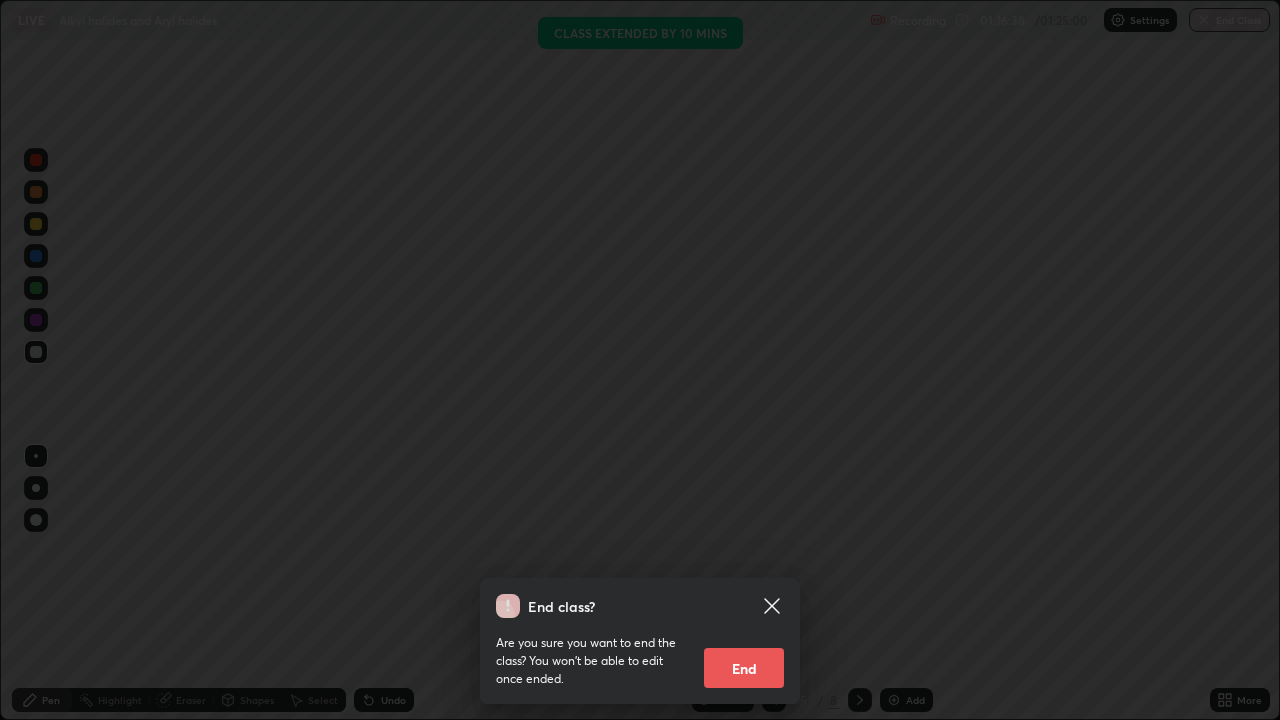 click on "End" at bounding box center (744, 668) 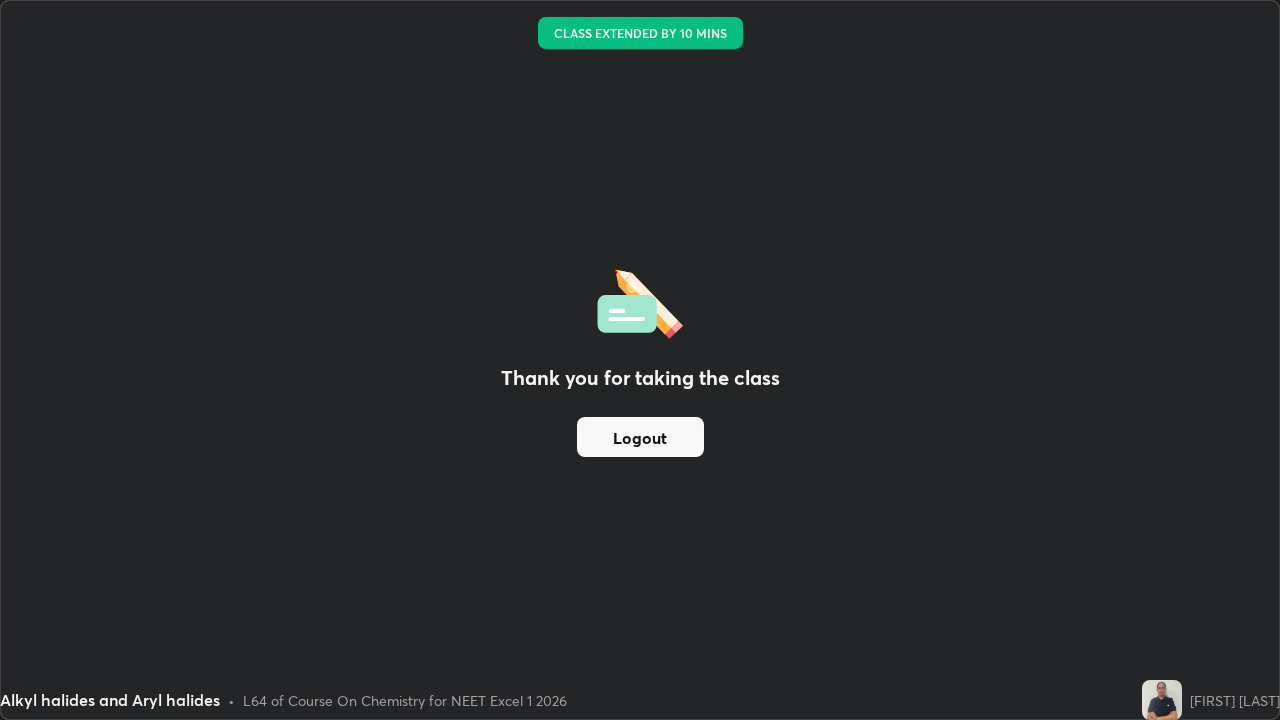 click on "Logout" at bounding box center [640, 437] 